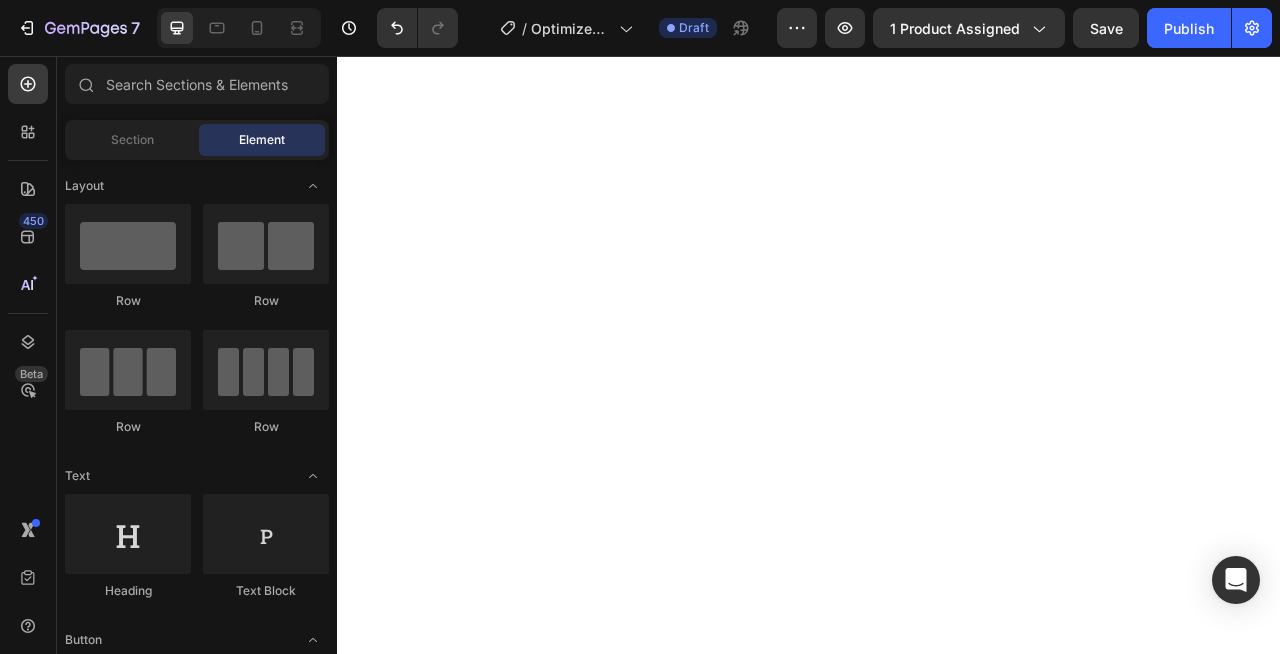 scroll, scrollTop: 0, scrollLeft: 0, axis: both 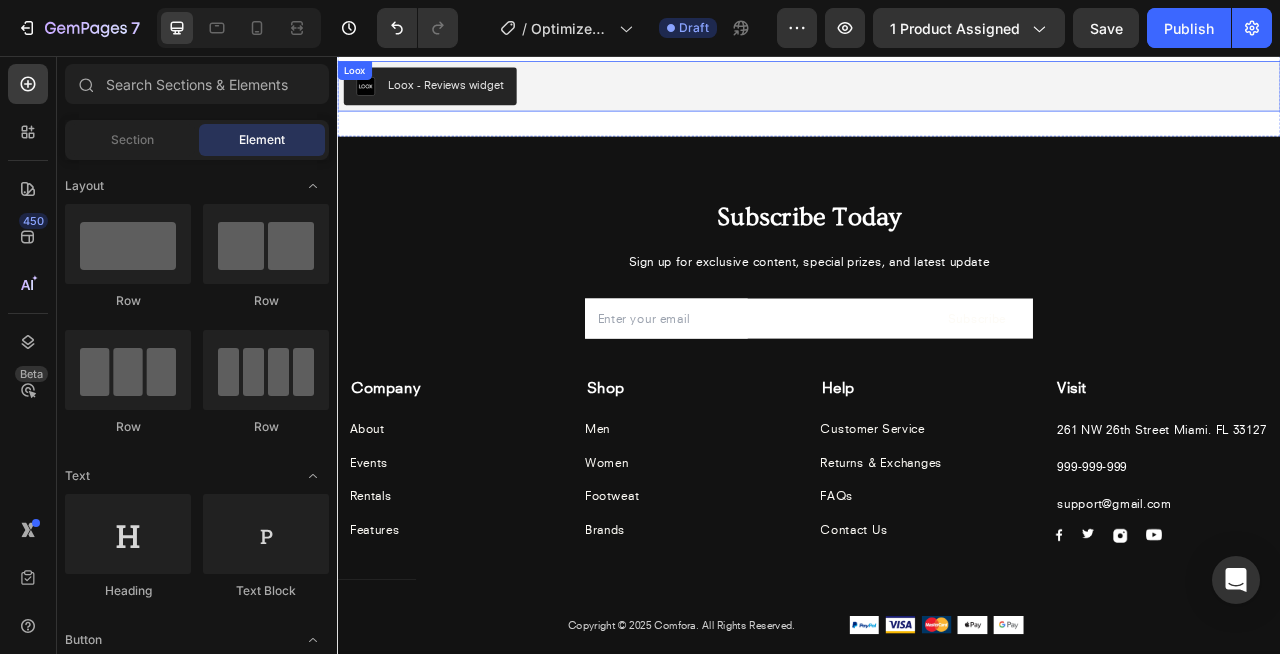 click on "Loox - Reviews widget" at bounding box center (475, 92) 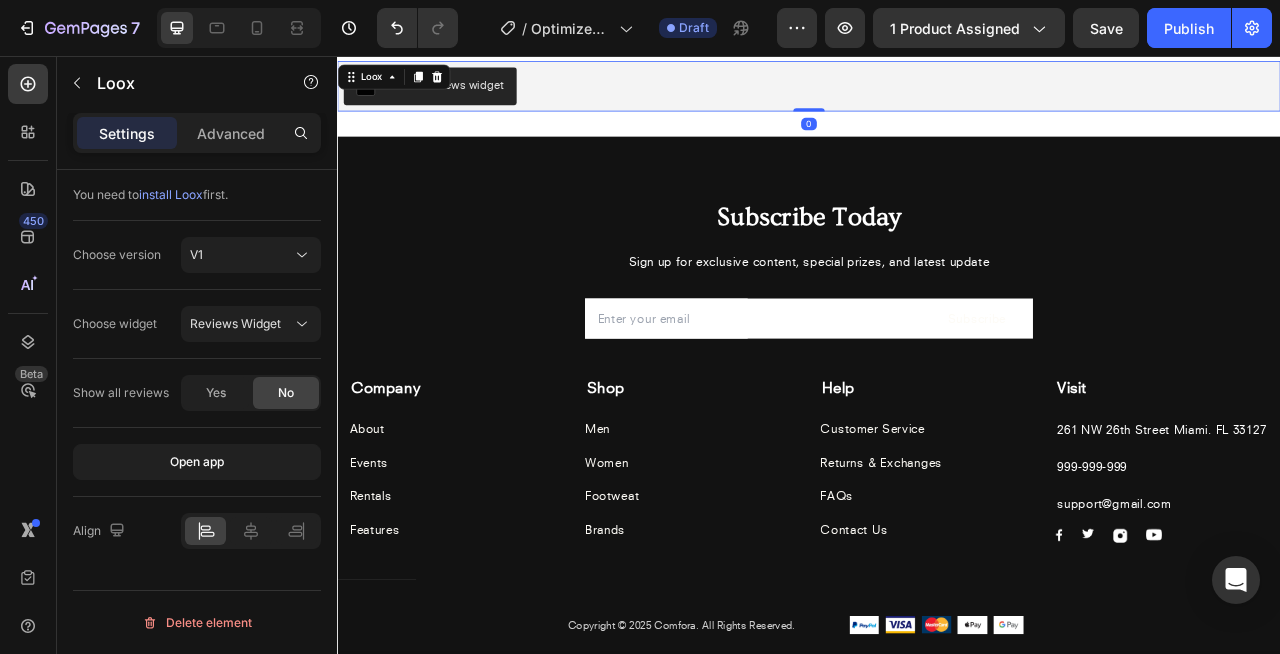 click on "Loox - Reviews widget" at bounding box center [475, 92] 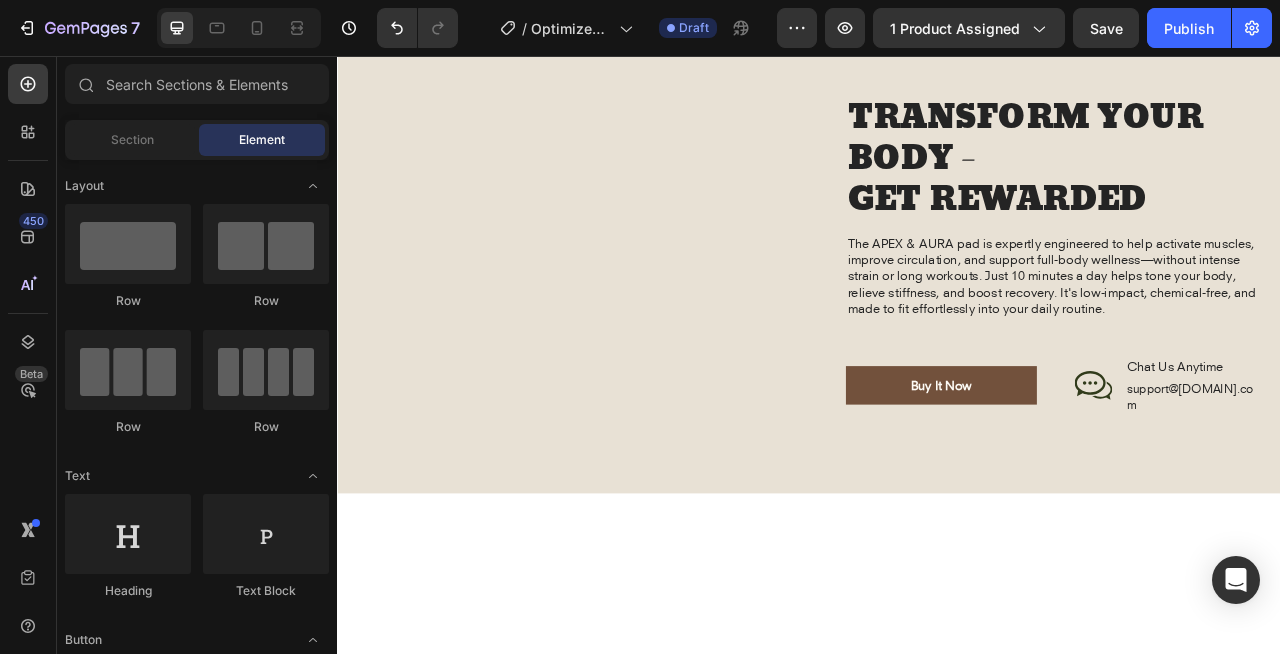 scroll, scrollTop: 2160, scrollLeft: 0, axis: vertical 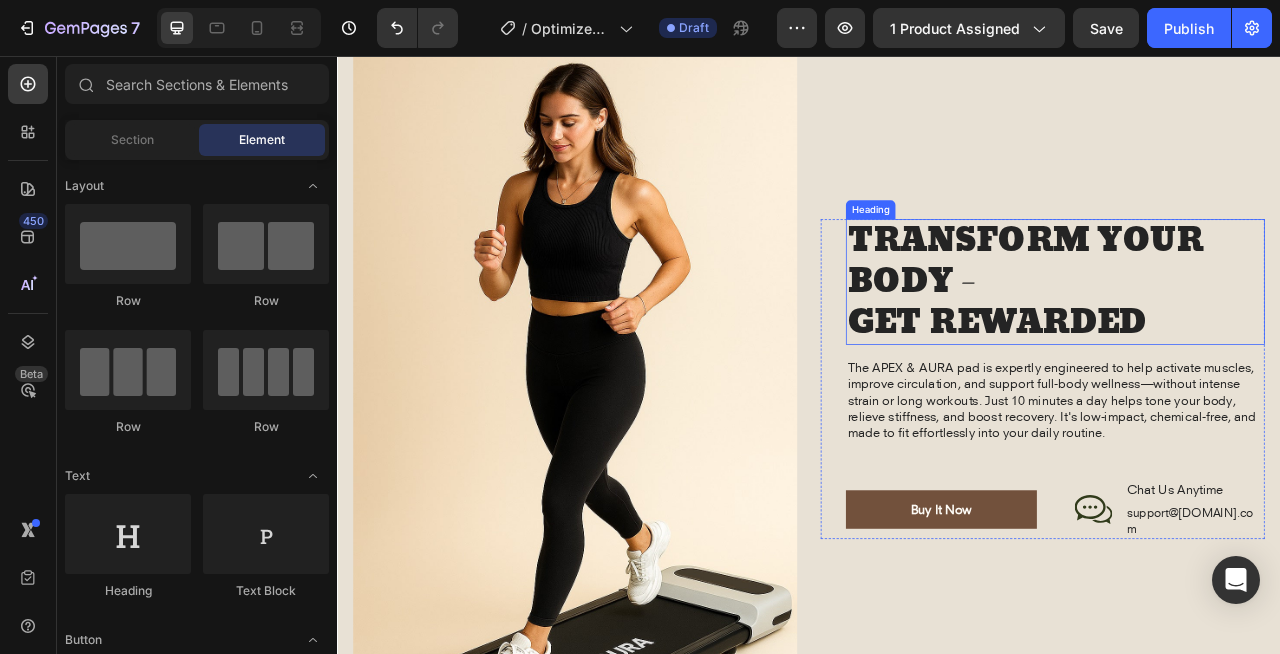 click on "TRANSFORM YOUR BODY –  GET REWARDED" at bounding box center [1250, 343] 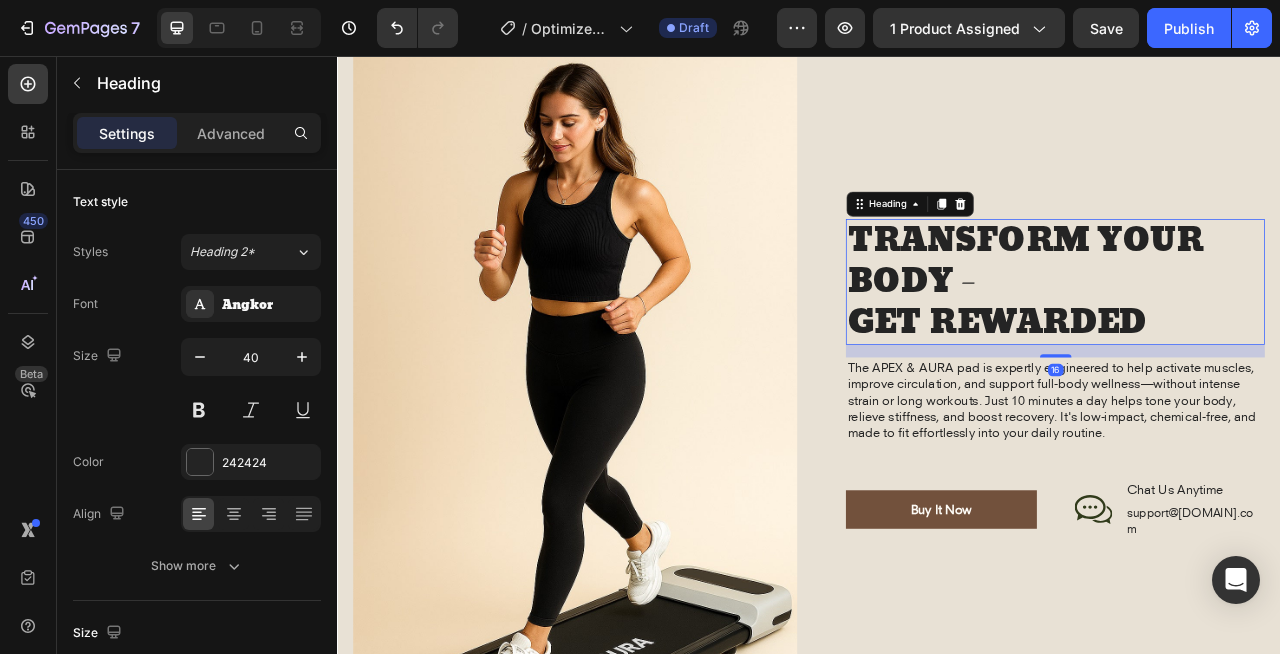 click on "TRANSFORM YOUR BODY –  GET REWARDED" at bounding box center (1250, 343) 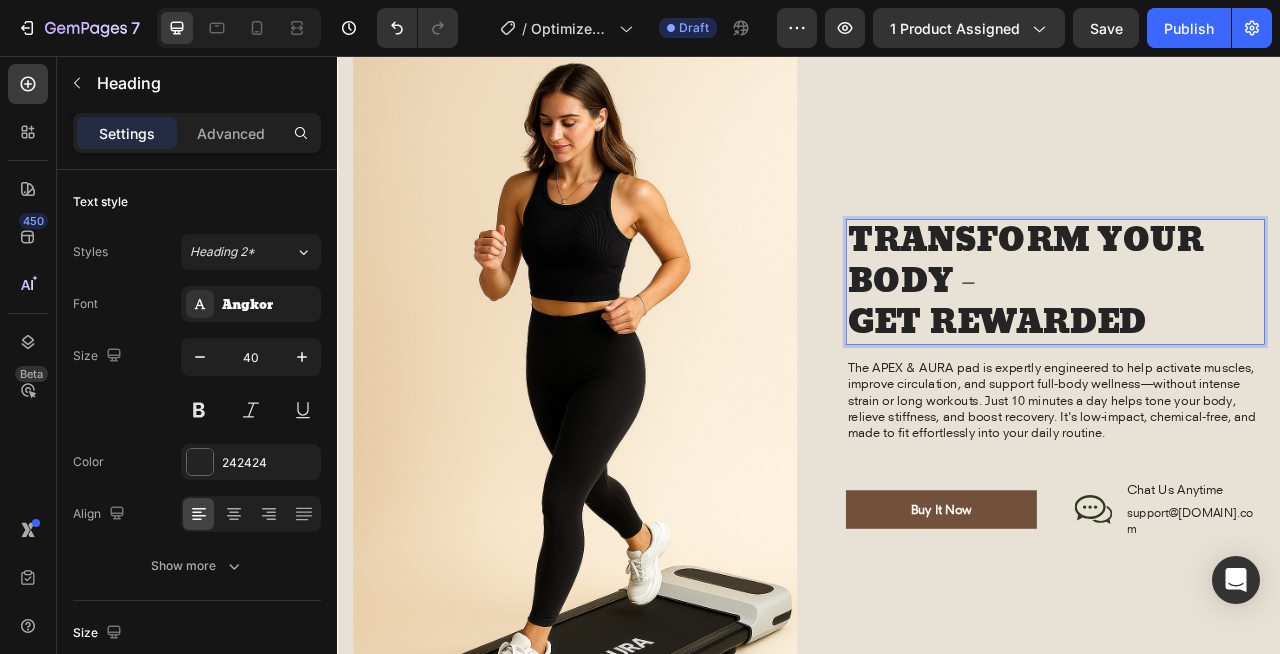 click on "TRANSFORM YOUR BODY –  GET REWARDED" at bounding box center [1250, 343] 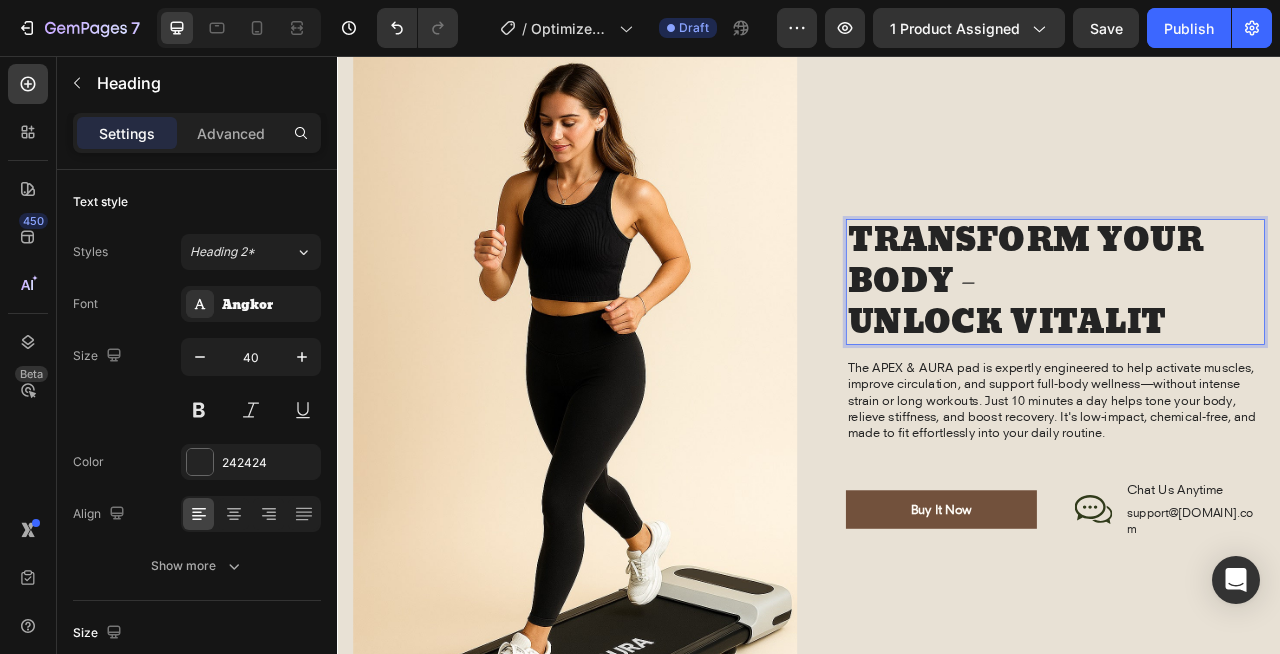 scroll, scrollTop: 8, scrollLeft: 0, axis: vertical 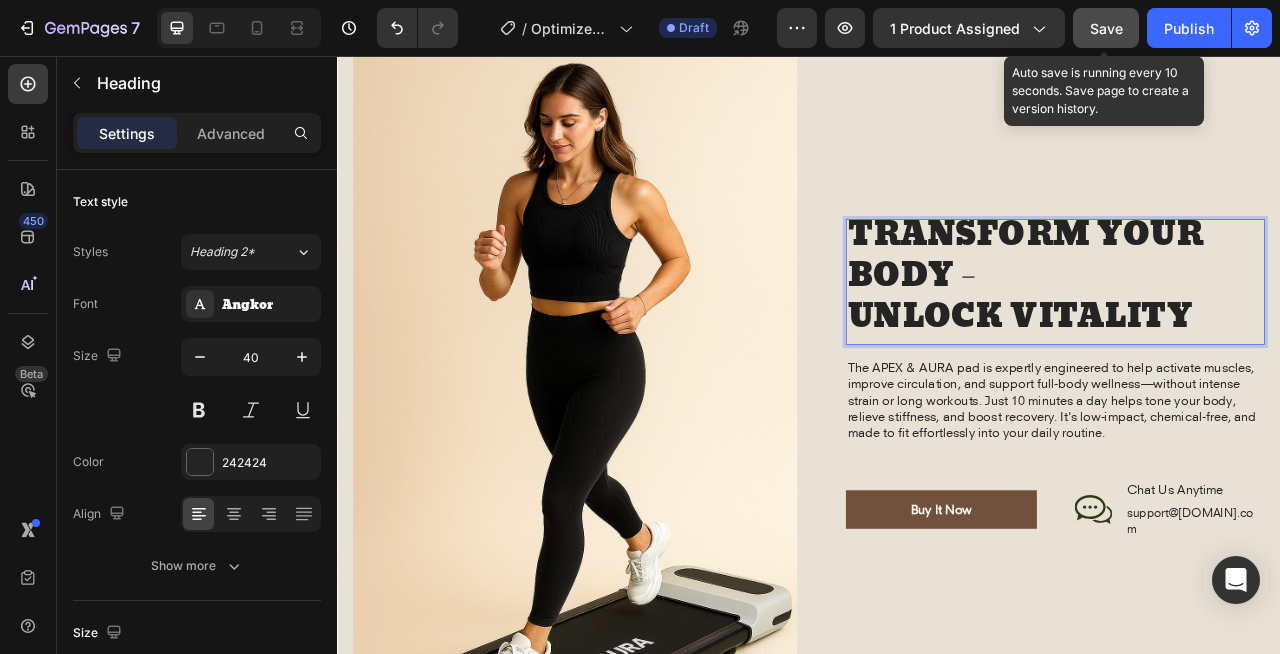 click on "Save" 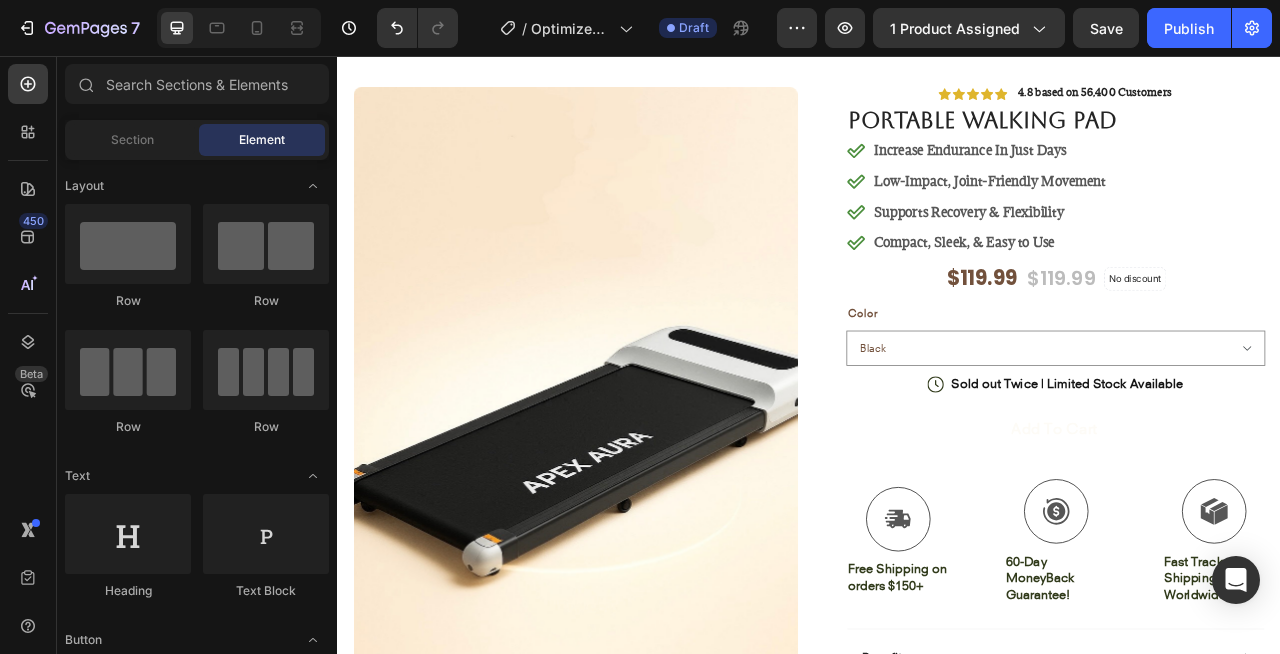 scroll, scrollTop: 0, scrollLeft: 0, axis: both 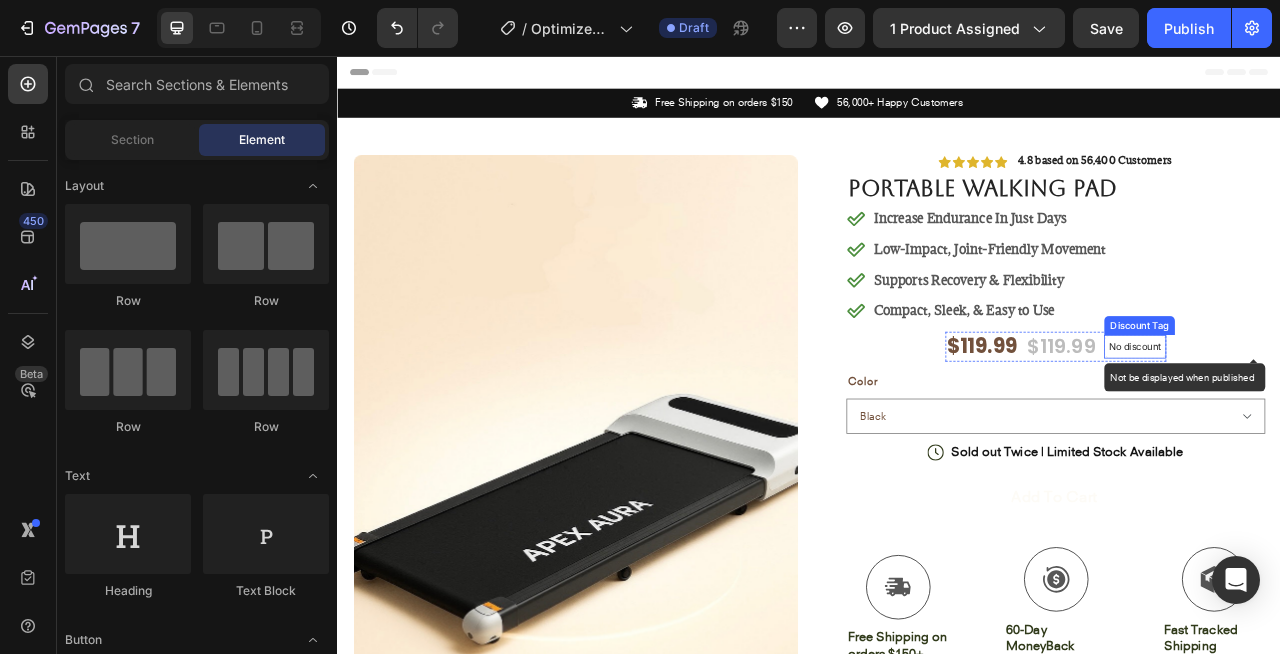 click on "No discount" at bounding box center (1351, 426) 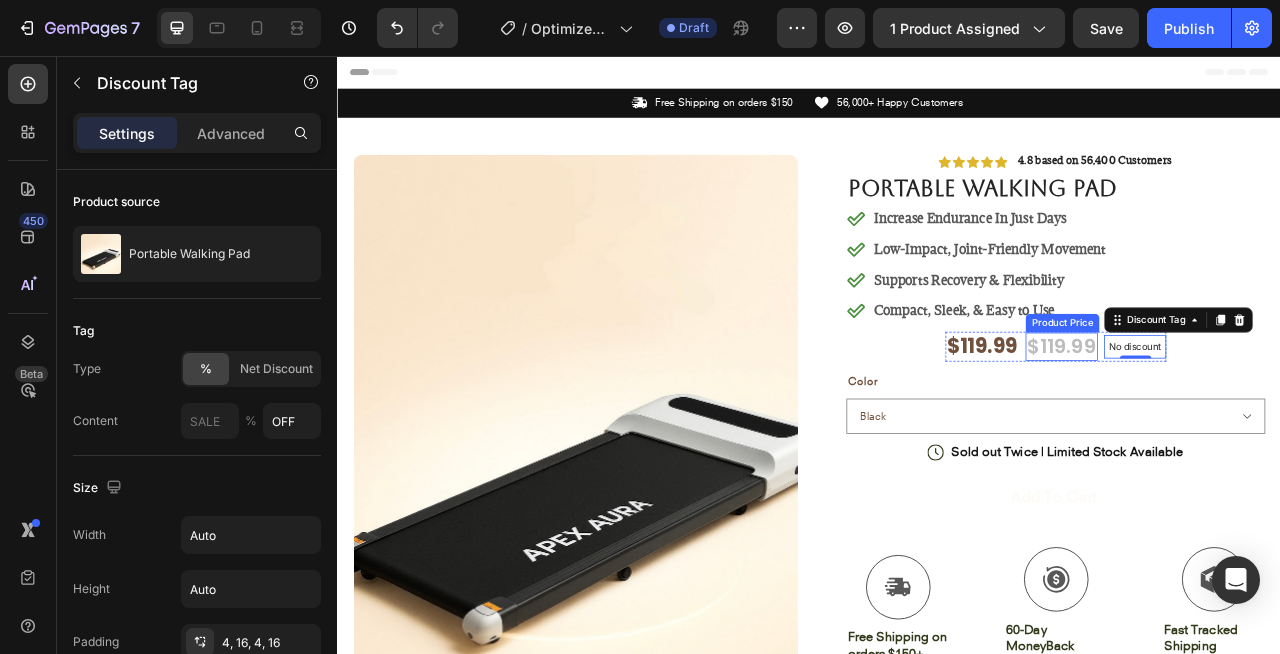 click on "$119.99" at bounding box center [1258, 426] 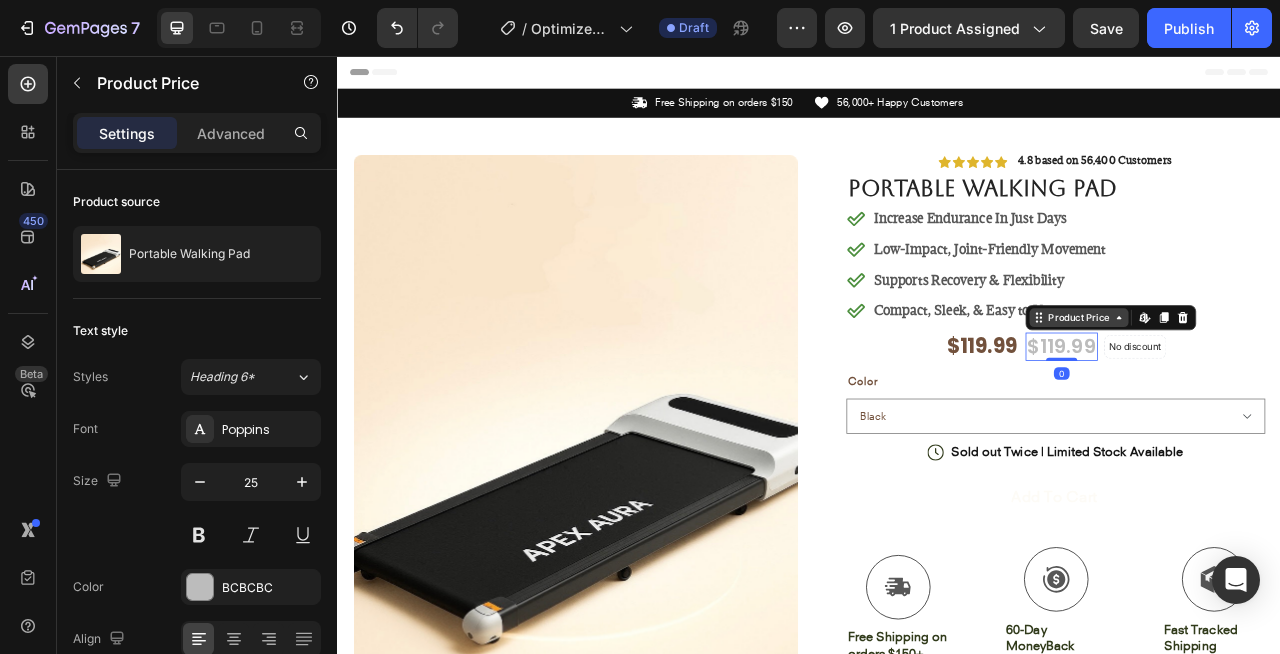 click 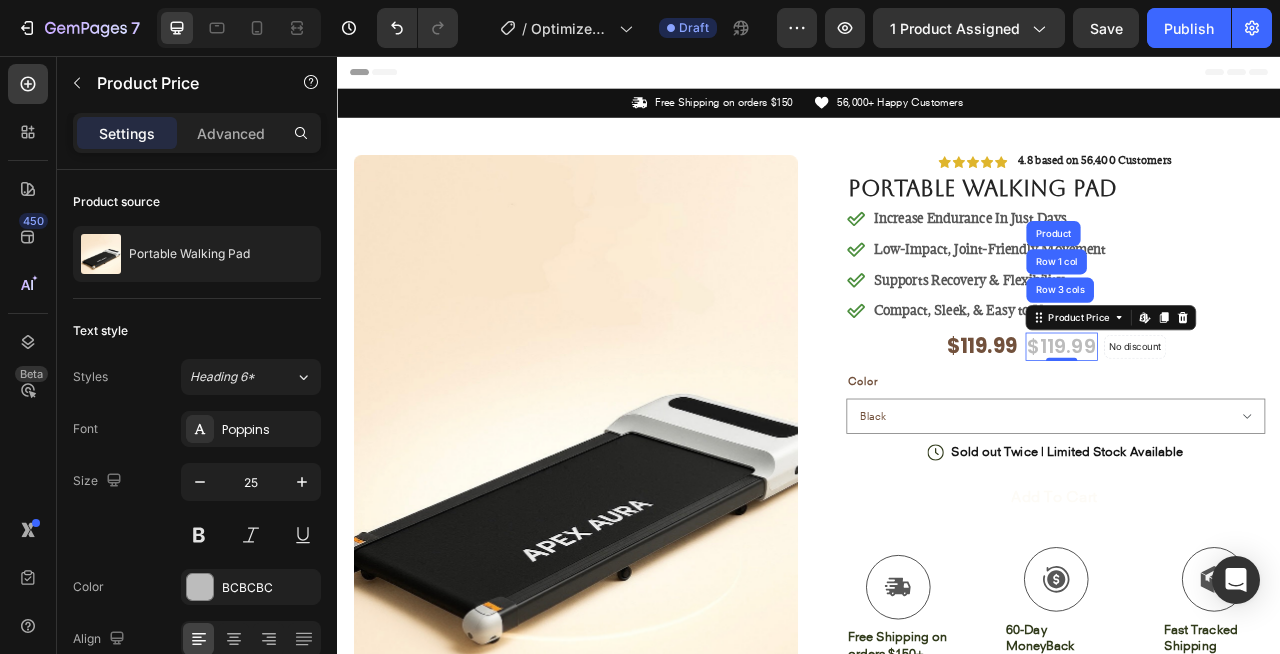 click on "Product Price Row 3 cols Row 1 col Product   Edit content in Shopify" at bounding box center (1320, 389) 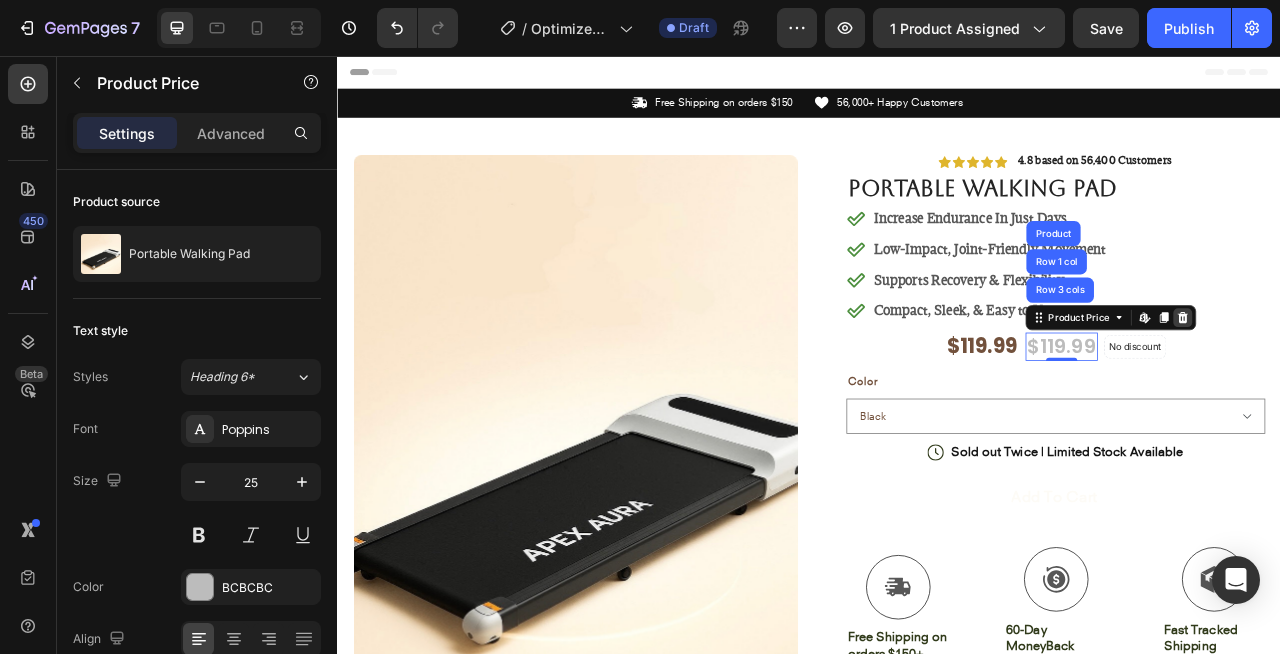 click 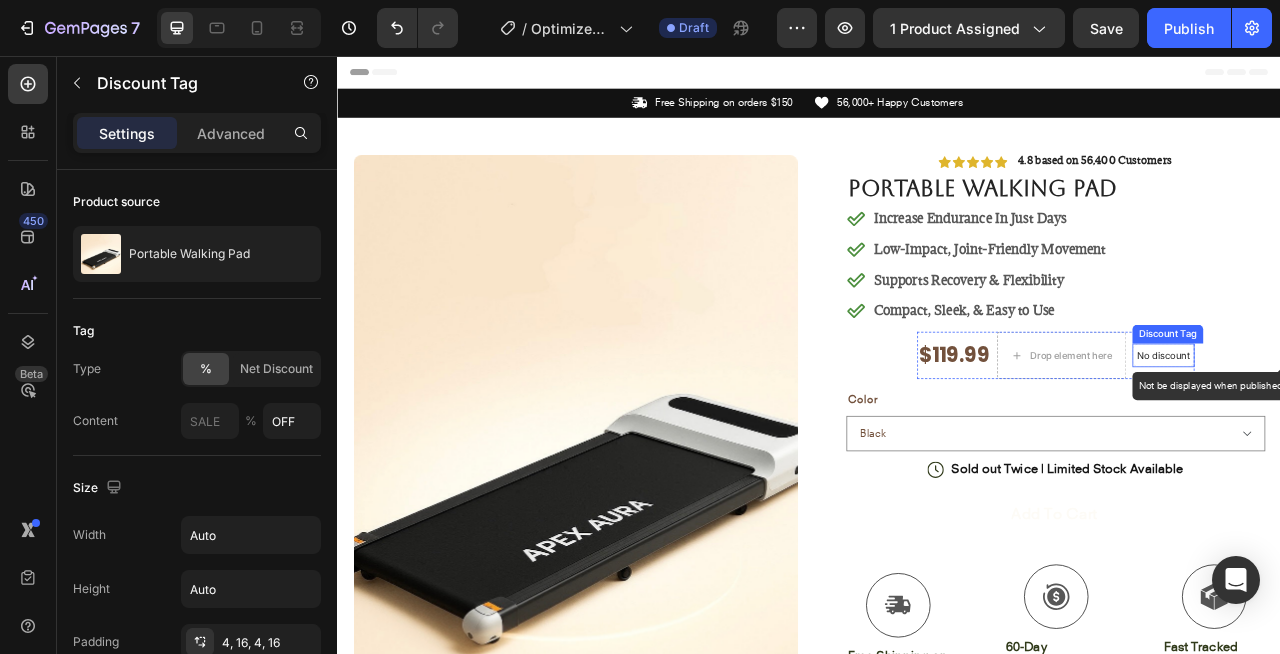 click on "No discount" at bounding box center [1387, 437] 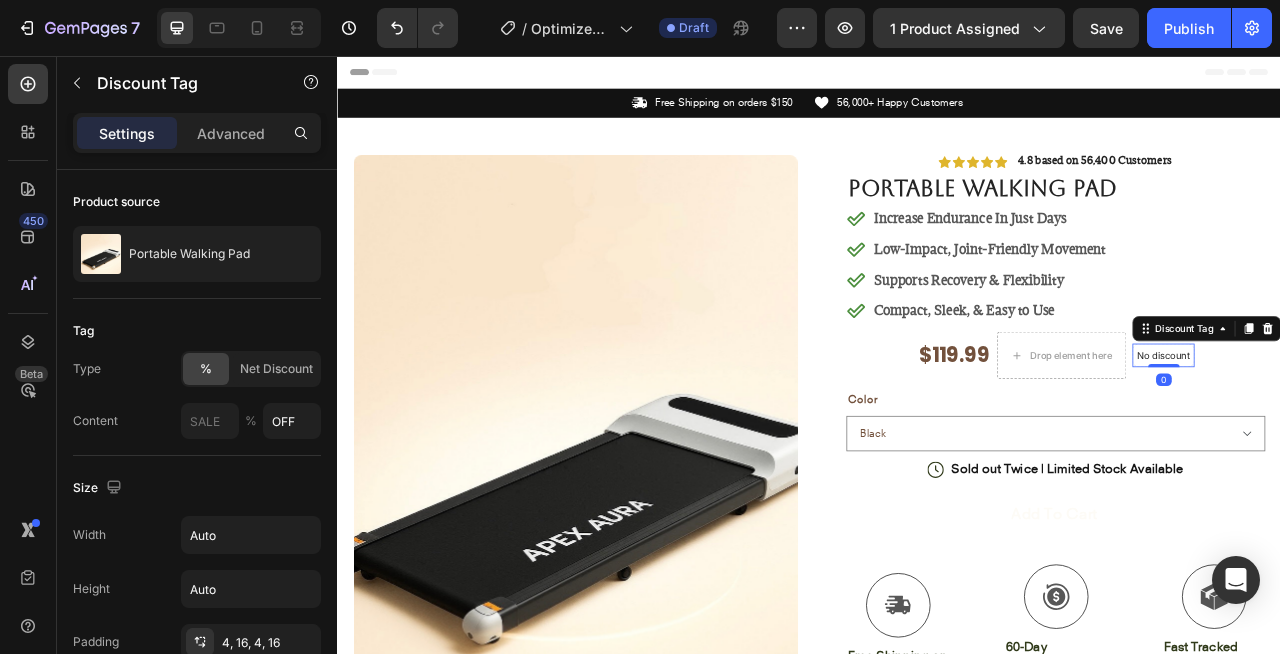 click 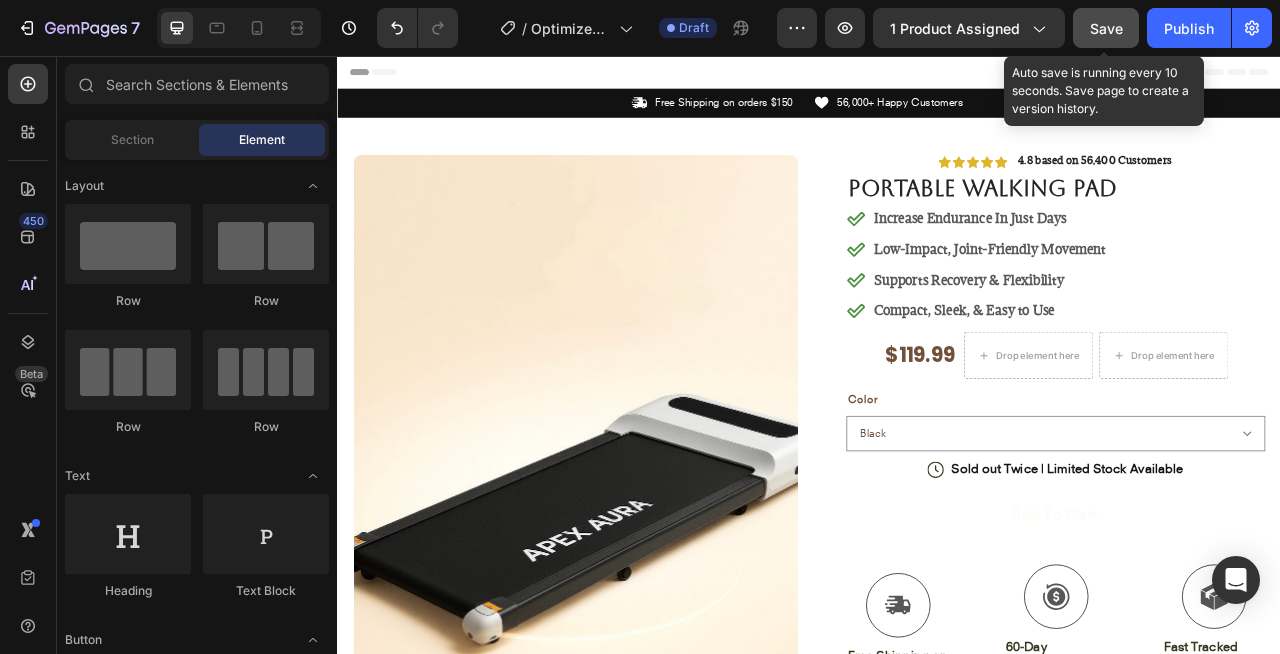 click on "Save" at bounding box center [1106, 28] 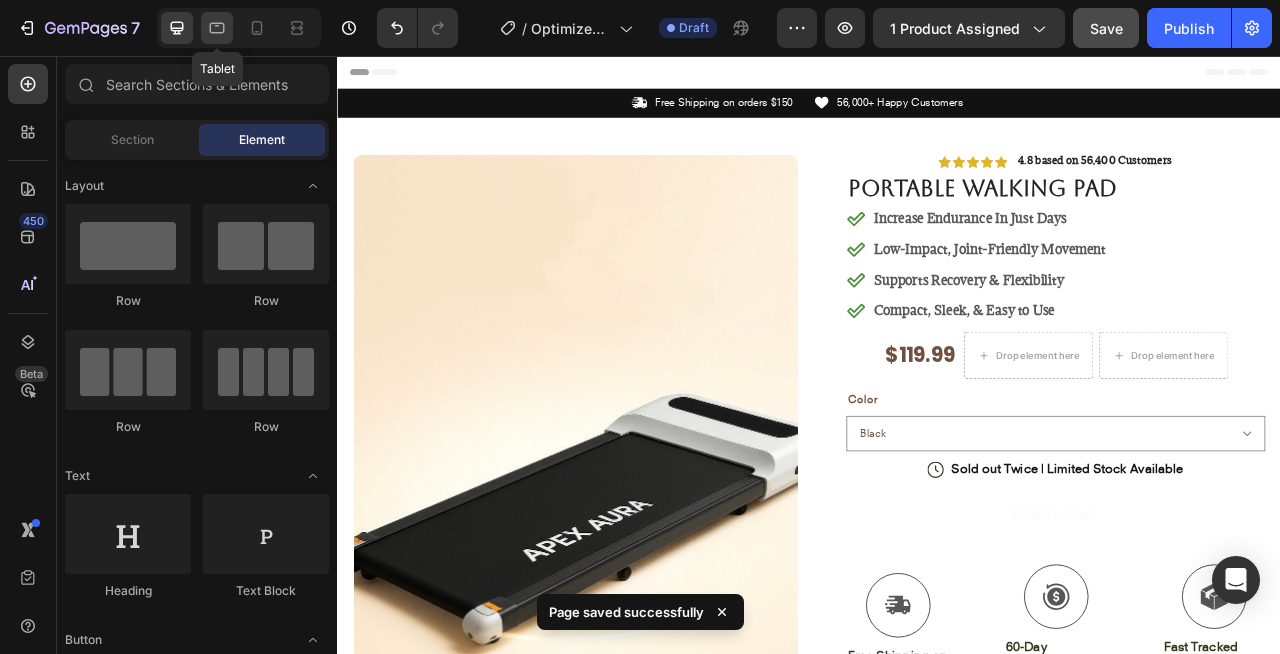 click 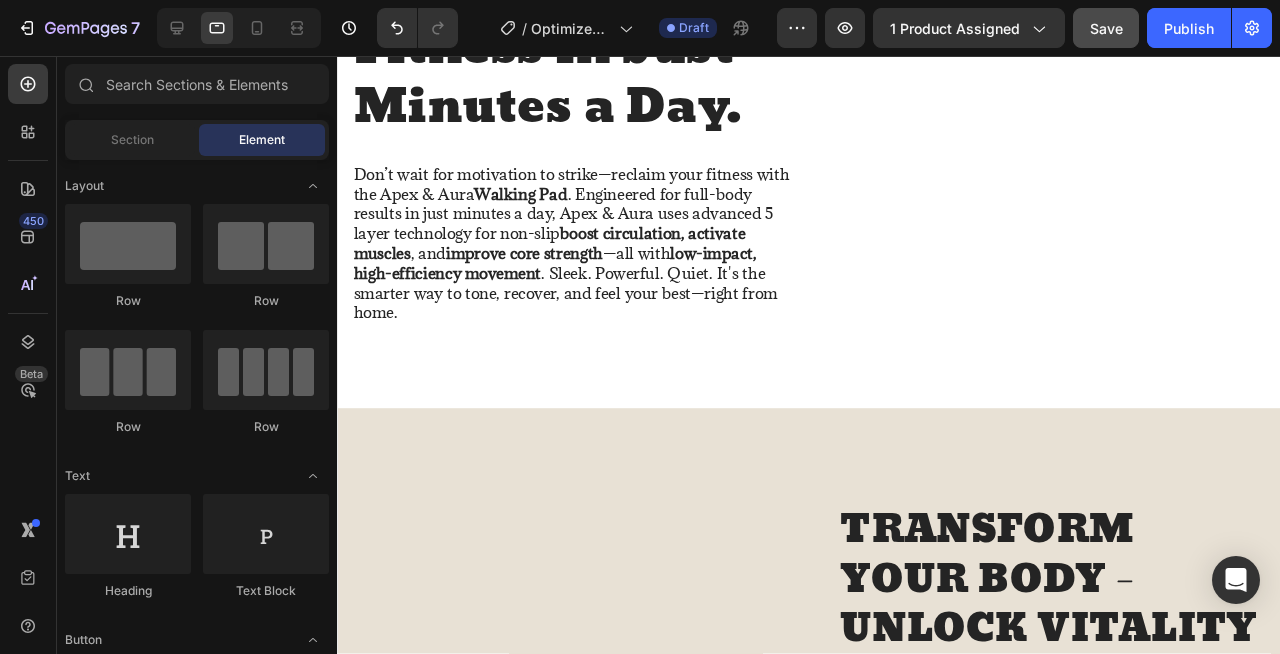 scroll, scrollTop: 1703, scrollLeft: 0, axis: vertical 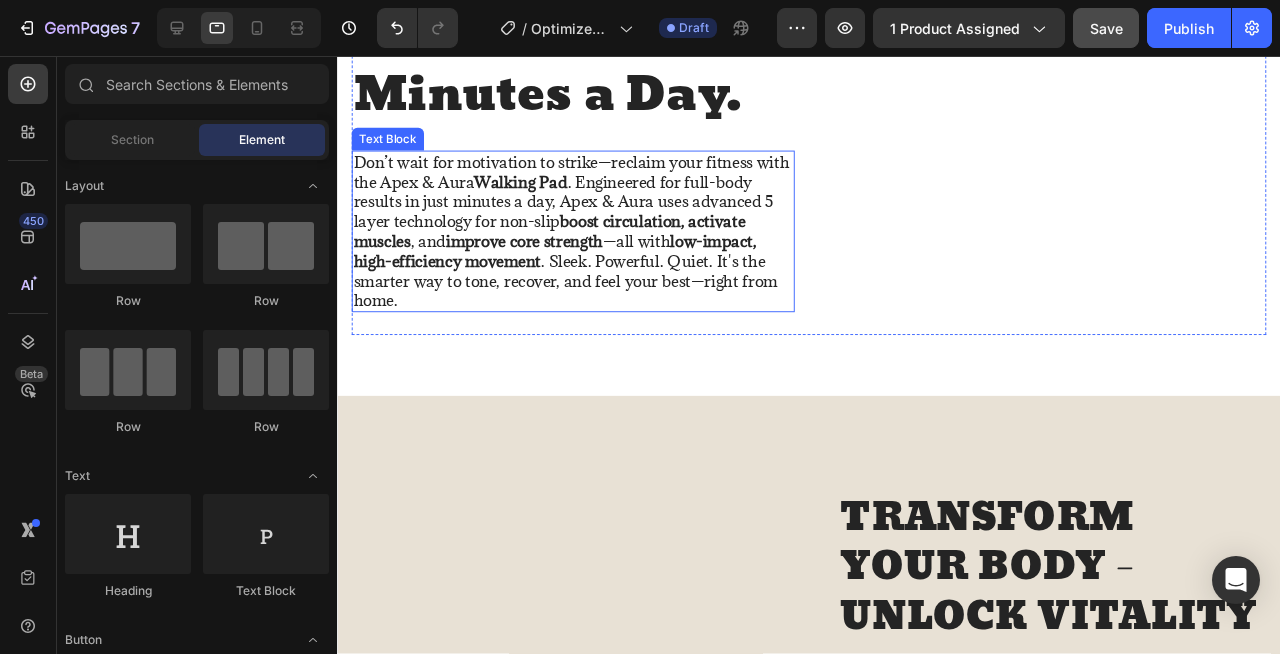 click on "boost circulation, activate muscles" at bounding box center [560, 240] 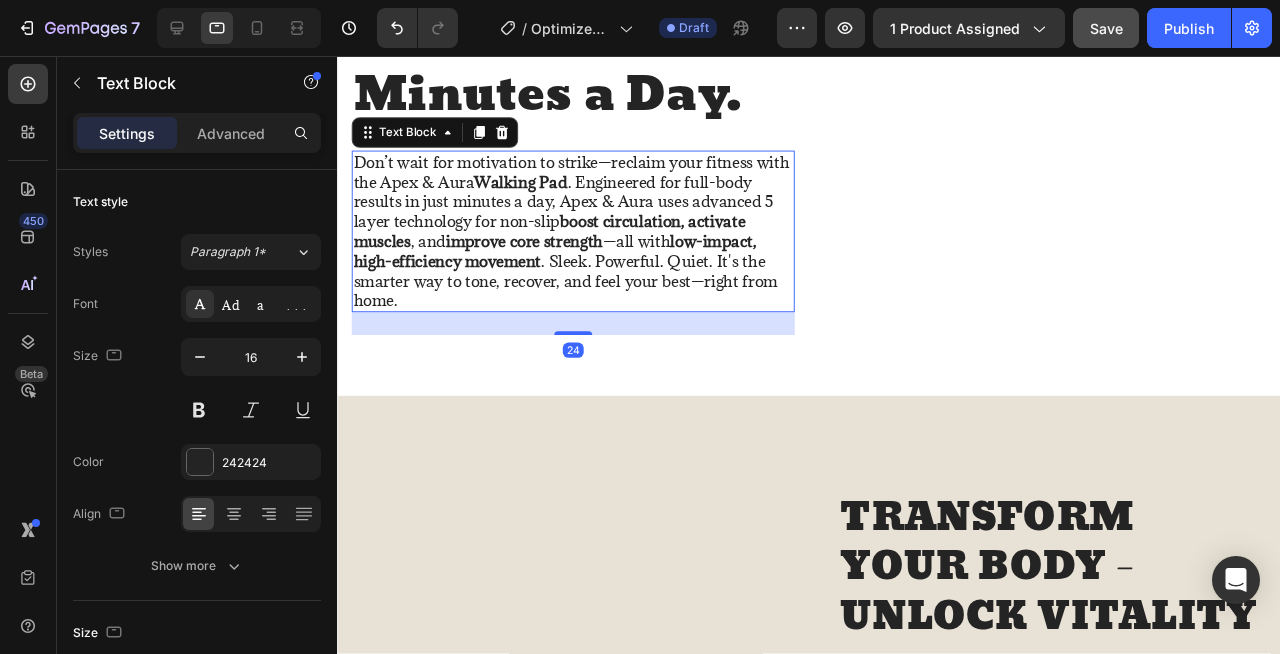 click on "Don’t wait for motivation to strike—reclaim your fitness with the Apex & Aura  Walking Pad . Engineered for full-body results in just minutes a day, Apex & Aura uses advanced 5 layer technology for non-slip  boost circulation, activate muscles , and  improve core strength —all with  low-impact, high-efficiency movement . Sleek. Powerful. Quiet. It's the smarter way to tone, recover, and feel your best—right from home." at bounding box center [585, 241] 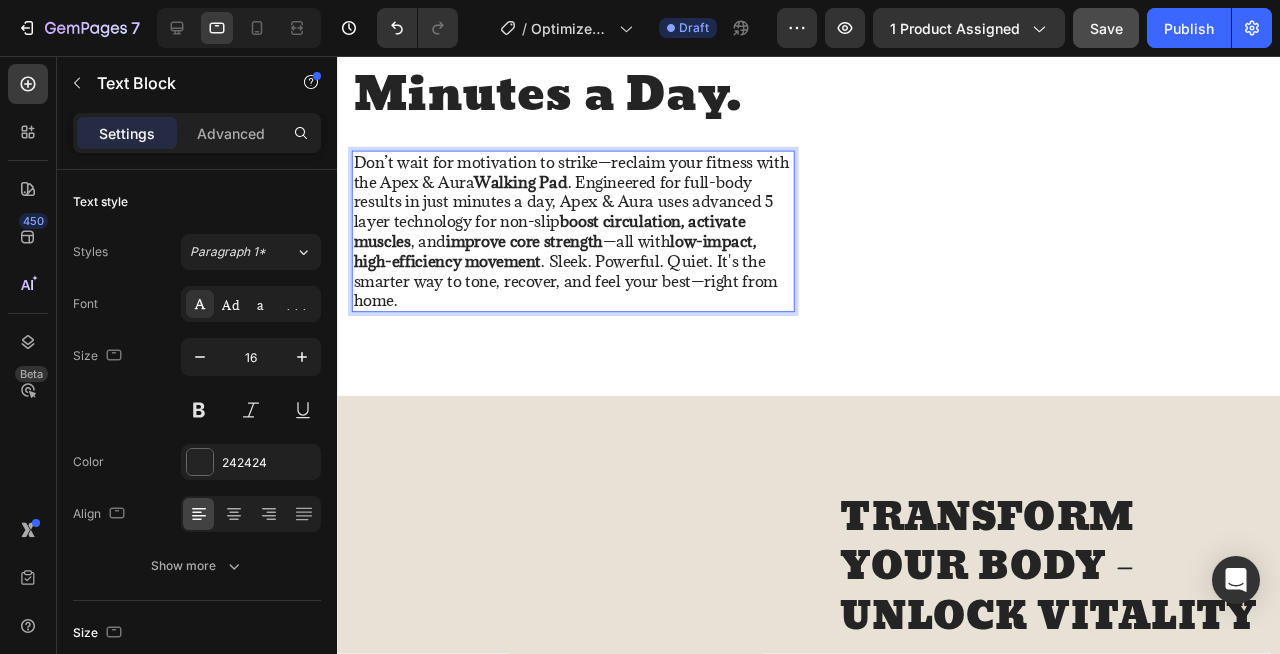 click on "improve core strength" at bounding box center [533, 251] 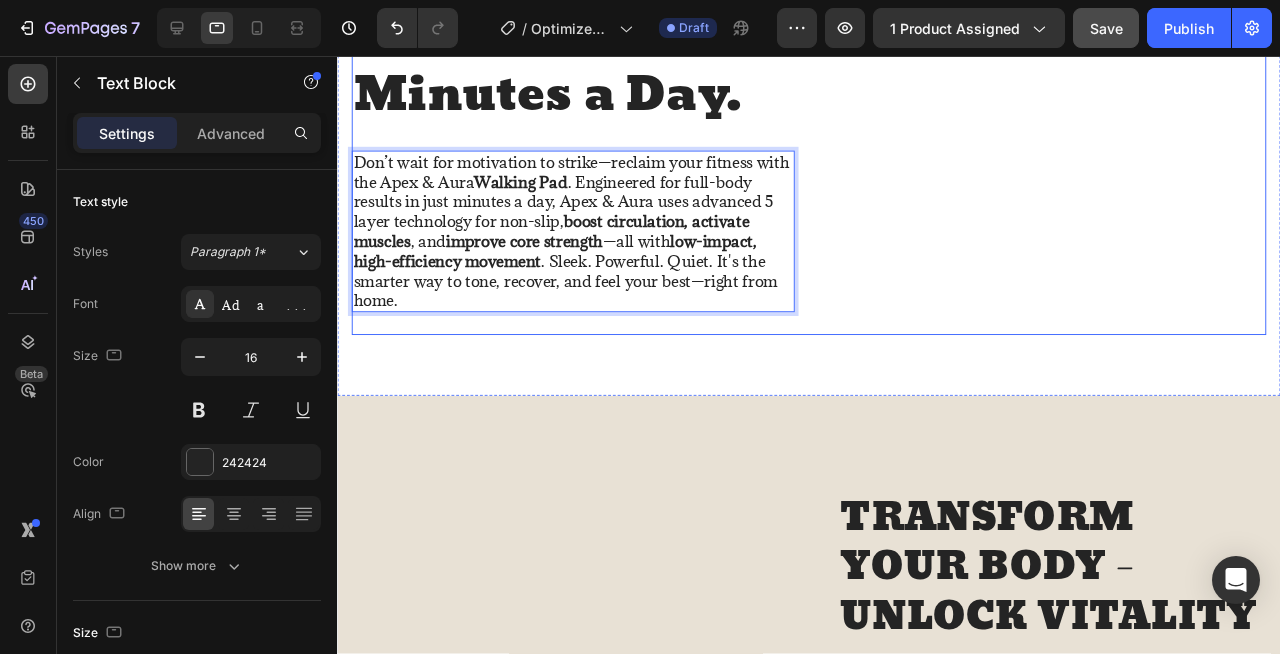 click on "Title Line" at bounding box center (1081, 146) 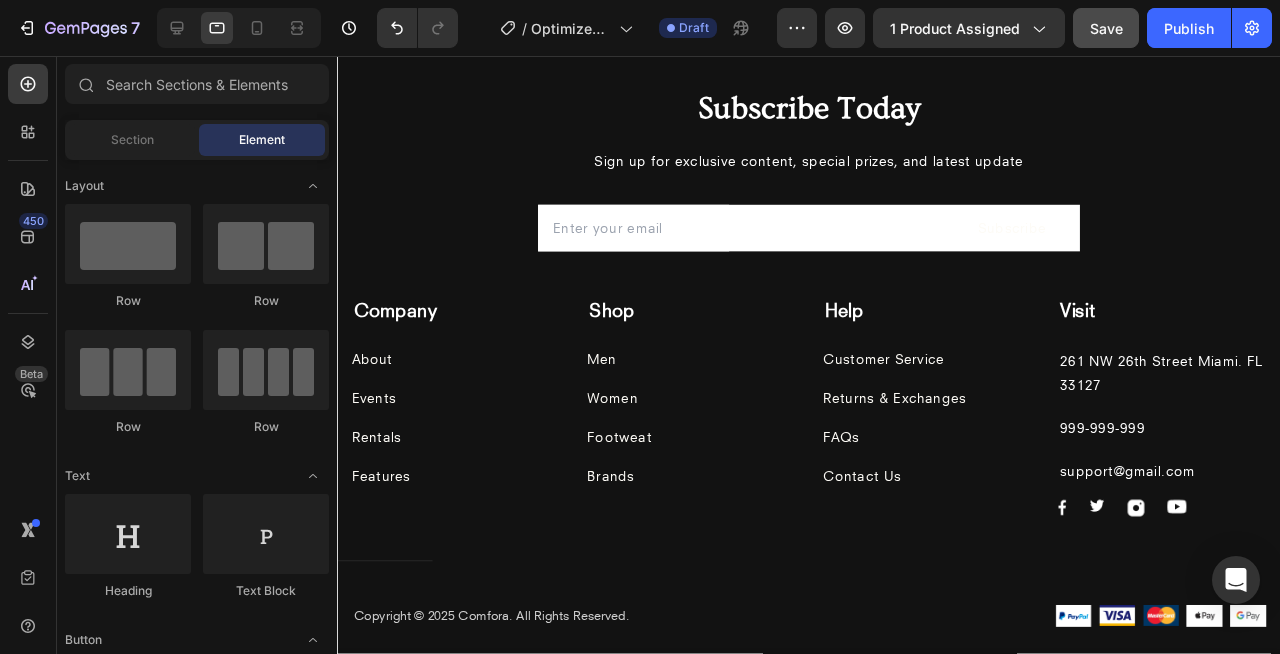 scroll, scrollTop: 6017, scrollLeft: 0, axis: vertical 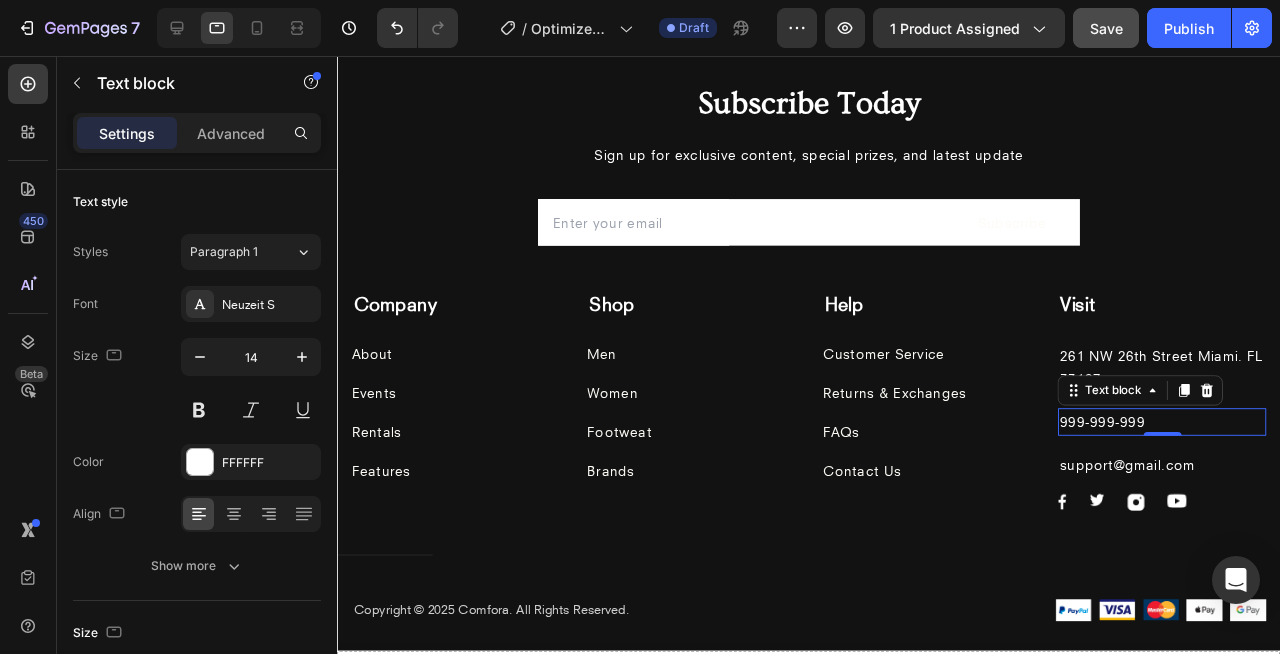 click on "999-999-999" at bounding box center (1204, 441) 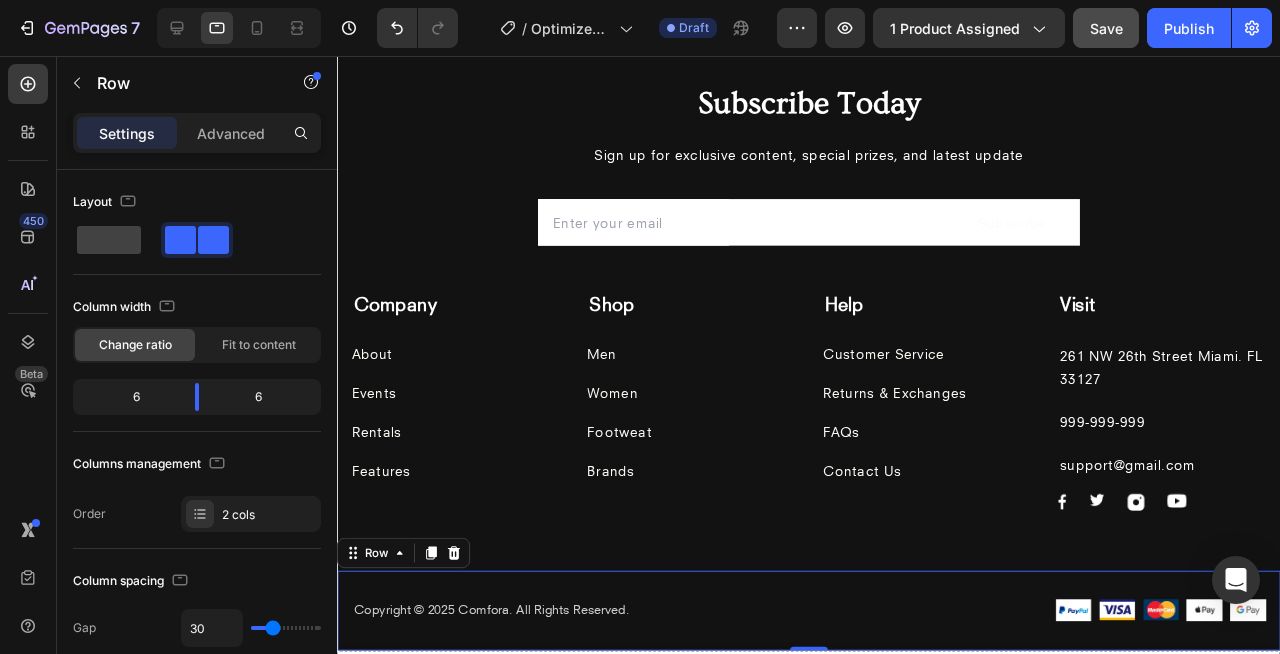 click on "Copyright © 2025 Comfora. All Rights Reserved. Text block Image Image Image Image Image Row Row   0" at bounding box center (833, 640) 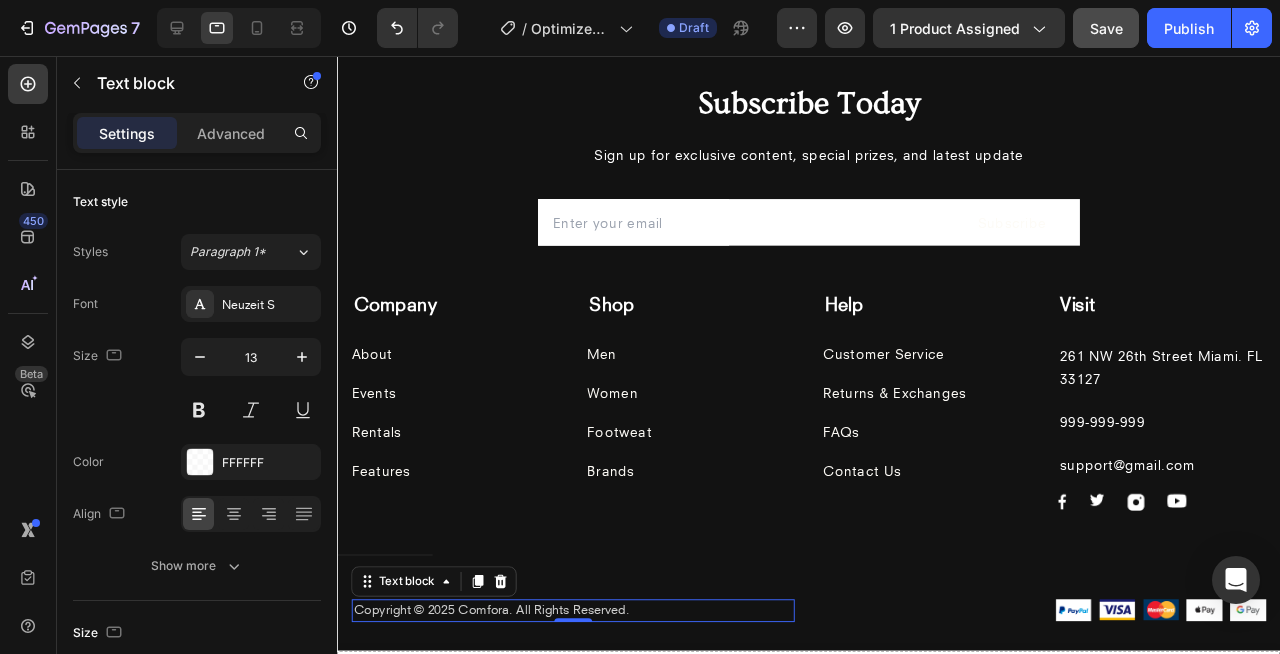 click on "Copyright © 2025 Comfora. All Rights Reserved." at bounding box center [585, 640] 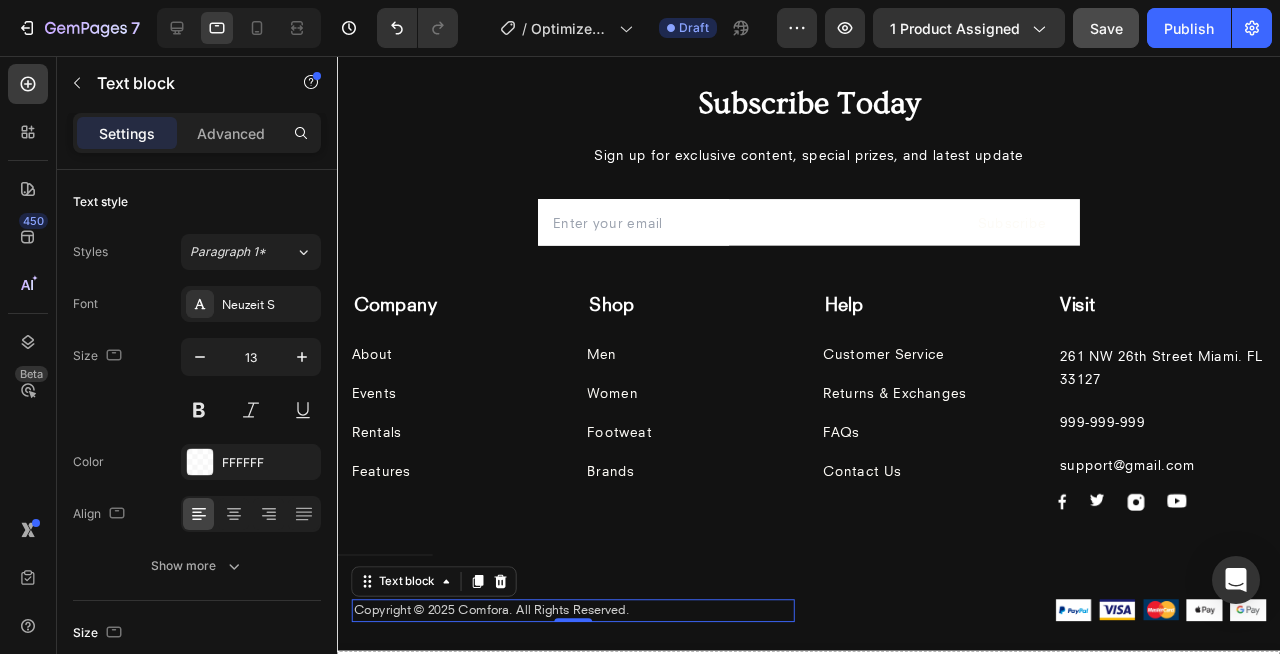 click on "Copyright © 2025 Comfora. All Rights Reserved." at bounding box center [585, 640] 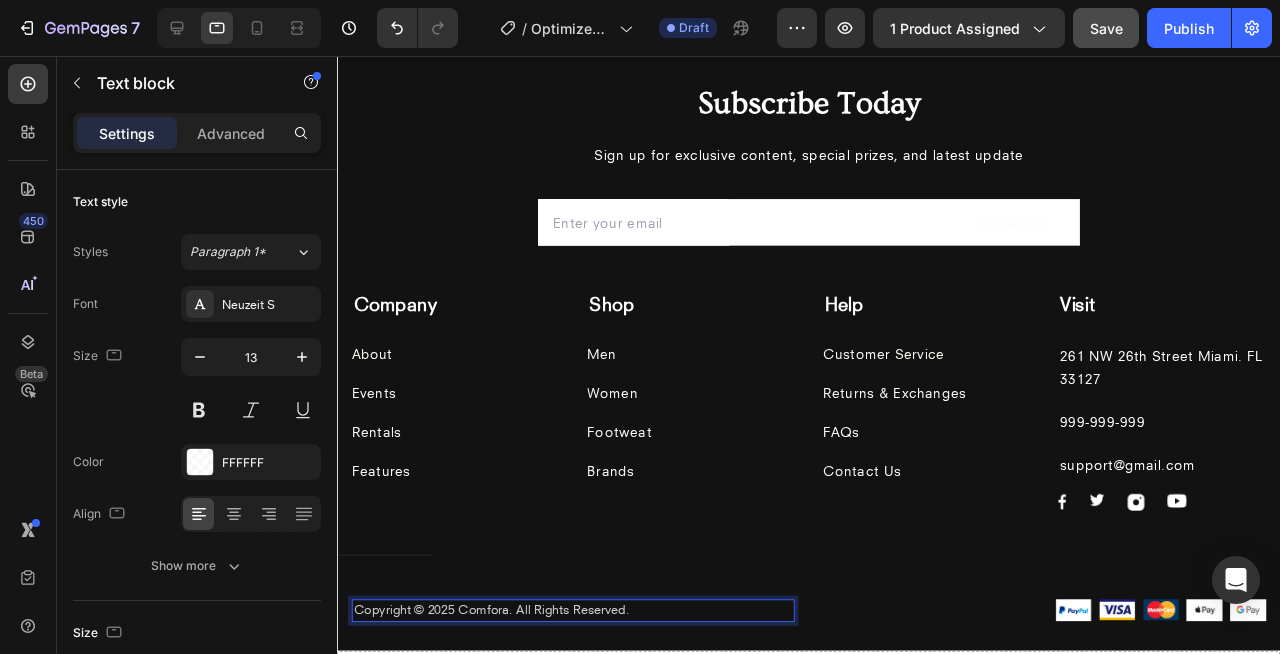 click on "Copyright © 2025 Comfora. All Rights Reserved." at bounding box center (585, 640) 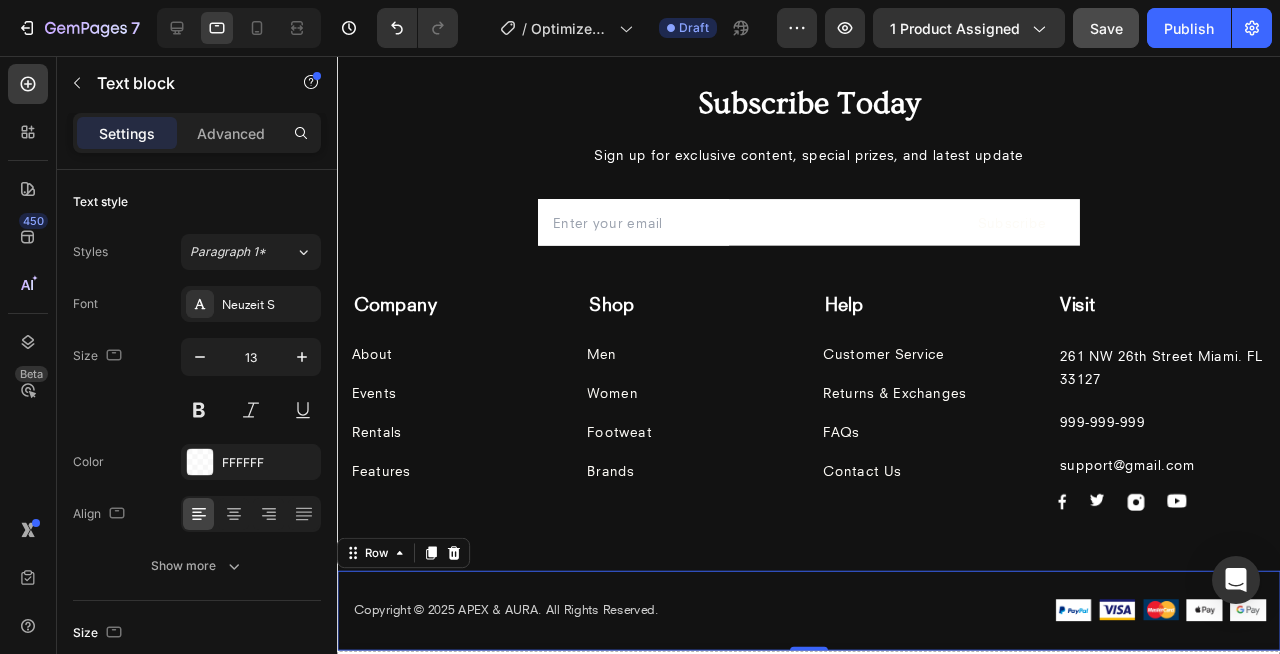 click on "Copyright © 2025 APEX & AURA. All Rights Reserved. Text block Image Image Image Image Image Row Row   0" at bounding box center [833, 640] 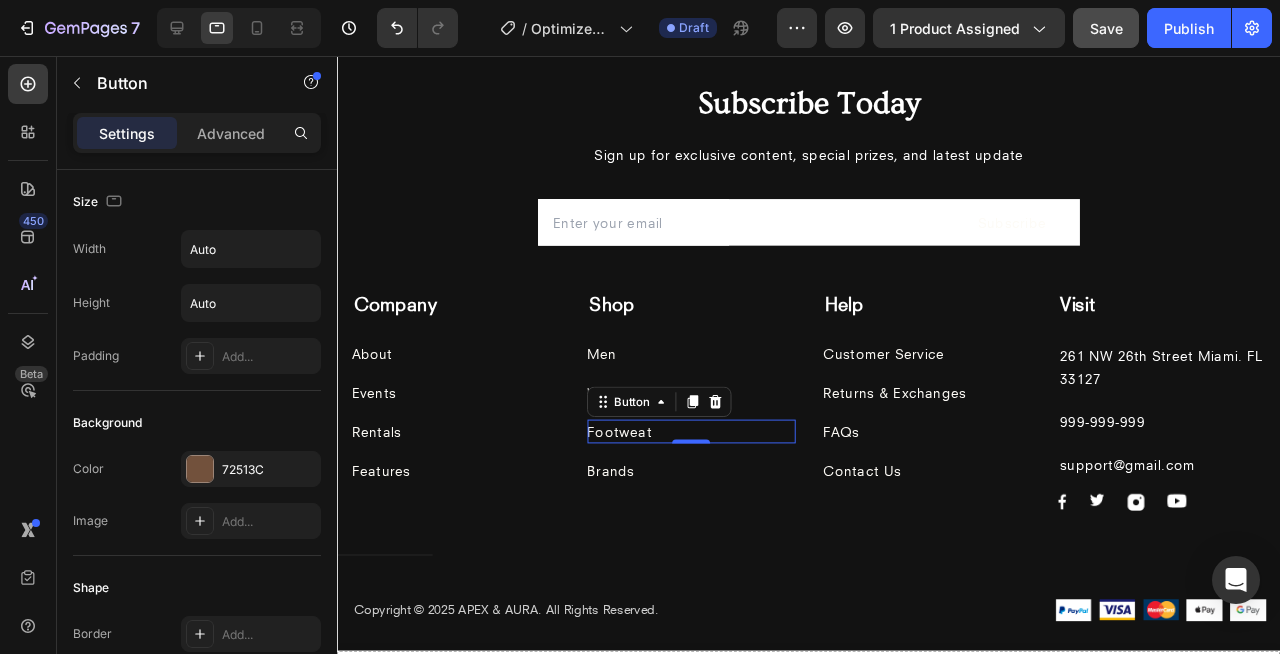 click on "Footweat Button   0" at bounding box center (709, 451) 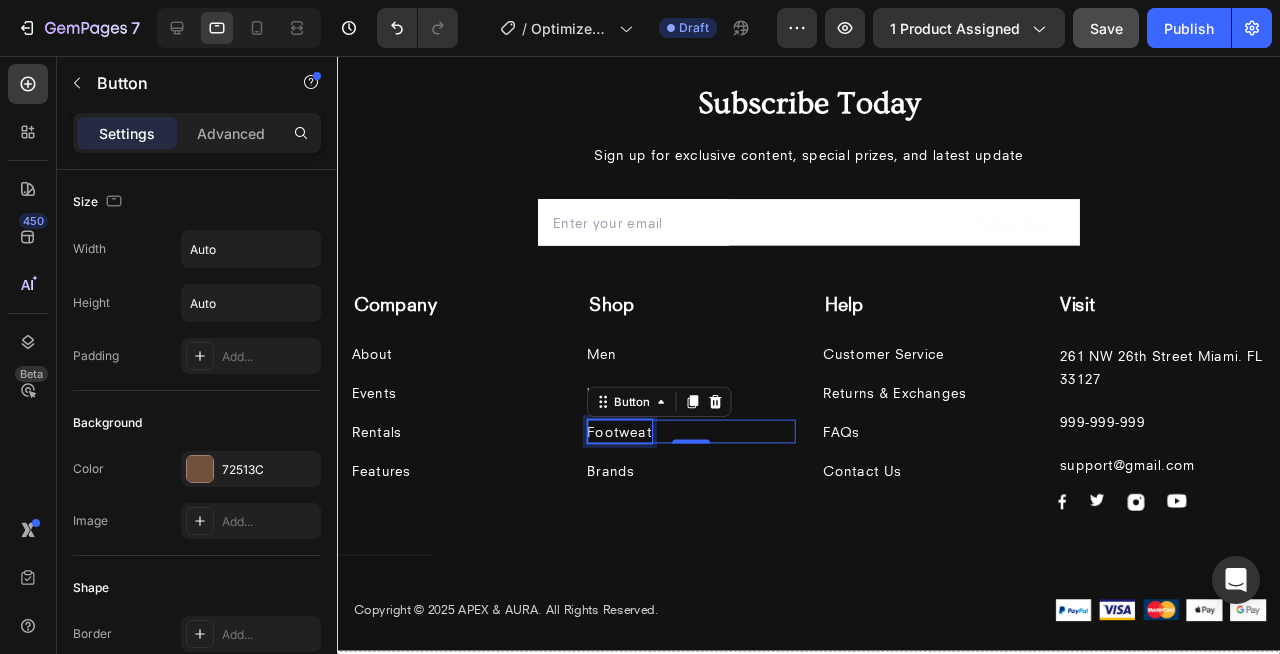 click on "Footweat" at bounding box center [634, 451] 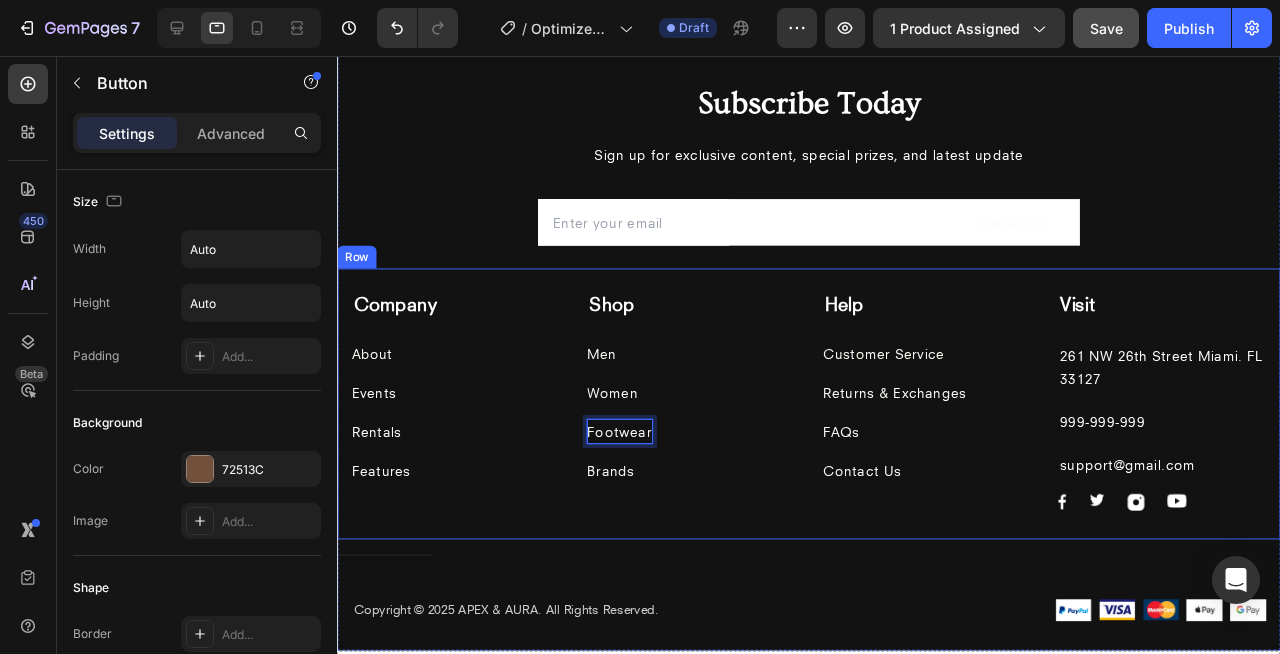click on "Brands Button" at bounding box center (709, 484) 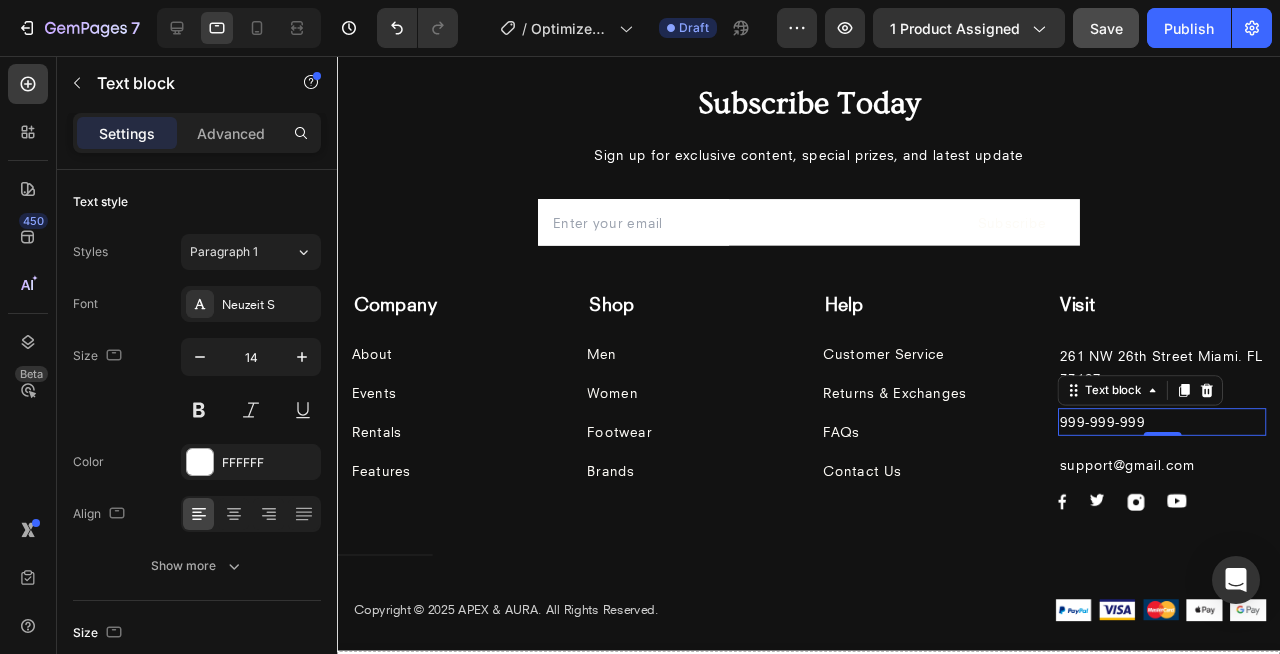 click on "999-999-999" at bounding box center (1204, 441) 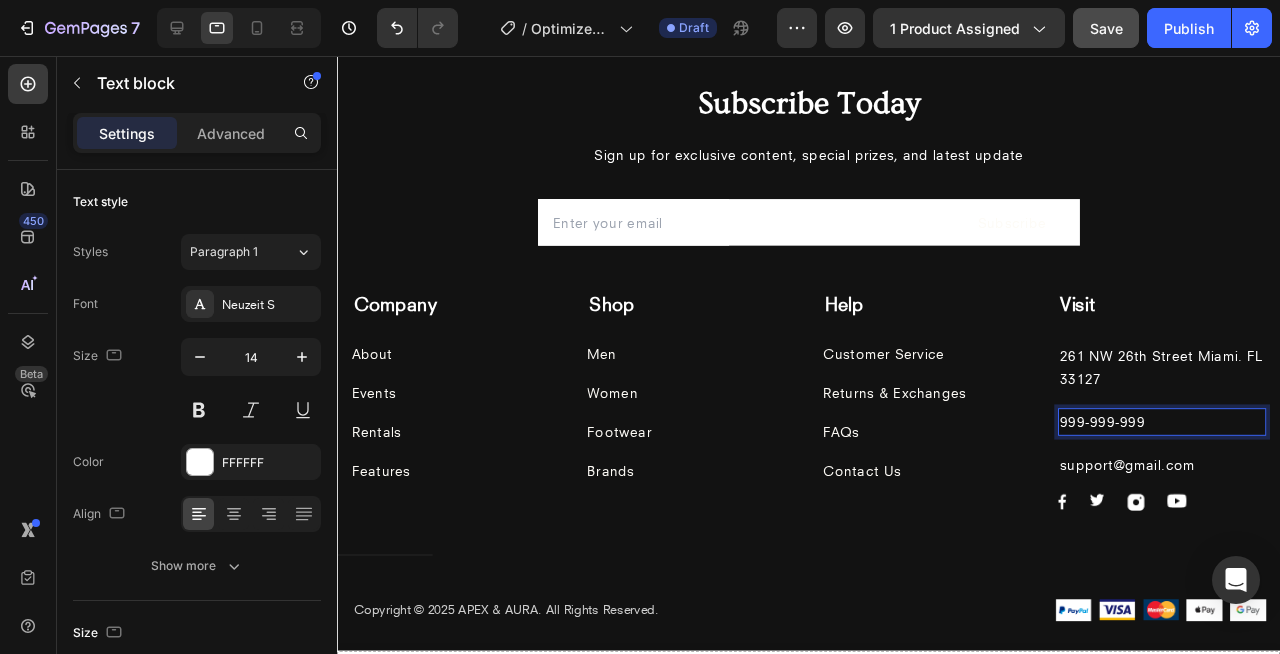 click on "999-999-999" at bounding box center (1204, 441) 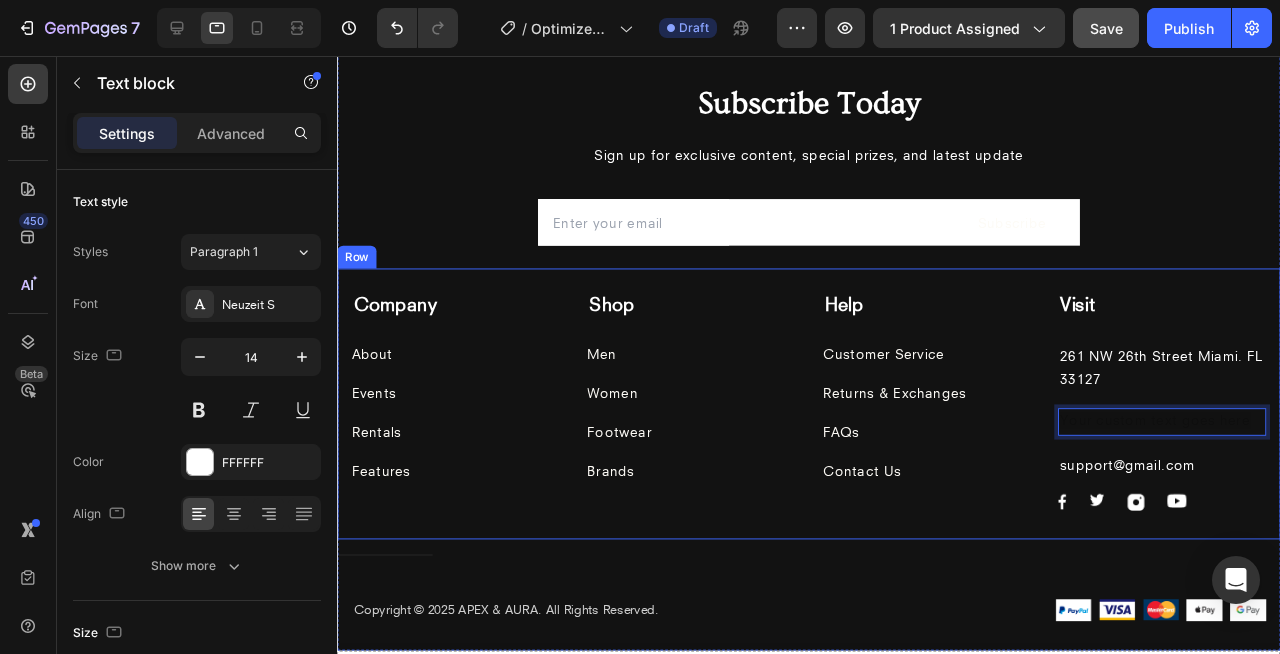 click on "Company Text block About Button Events Button Rentals Button Features Button Shop Text block Men Button Women Button Footwear Button Brands Button Help Text block Customer Service Button Returns & Exchanges Button FAQs Button Contact Us Button Visit Text block [NUMBER] [STREET] [CITY]. [STATE] [ZIP] Text block Text block   0 support@[DOMAIN].com Text block Image Image Image Image Row Row" at bounding box center [833, 423] 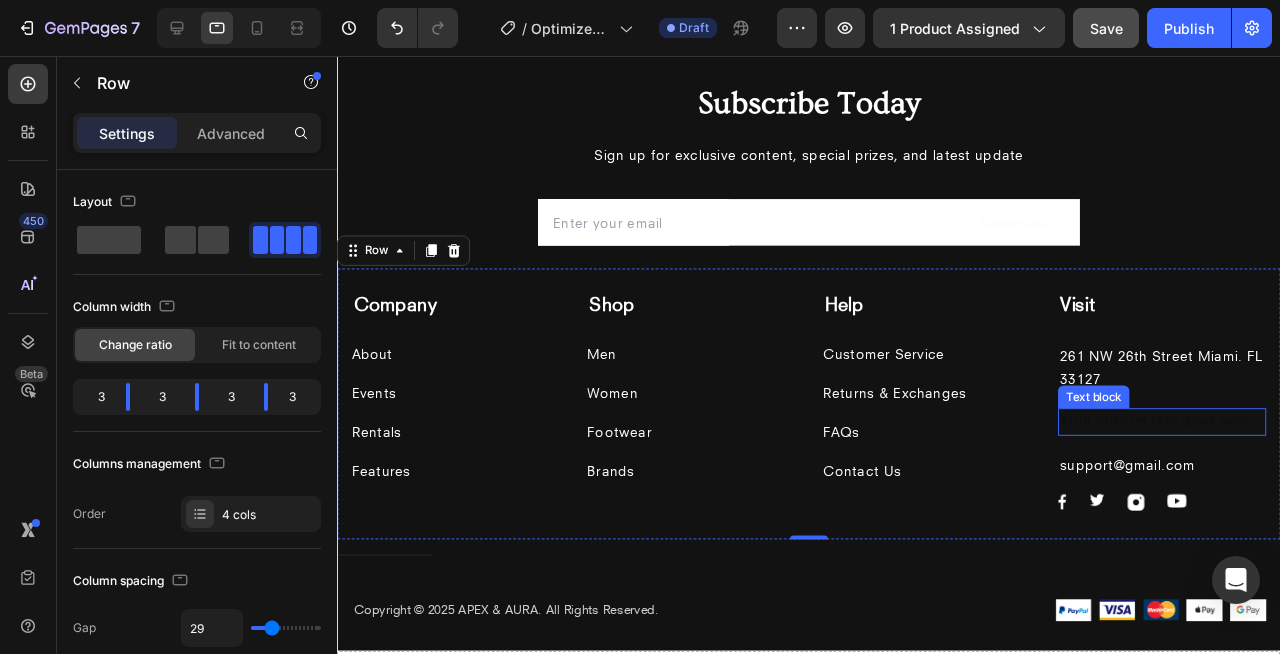 click at bounding box center (1204, 441) 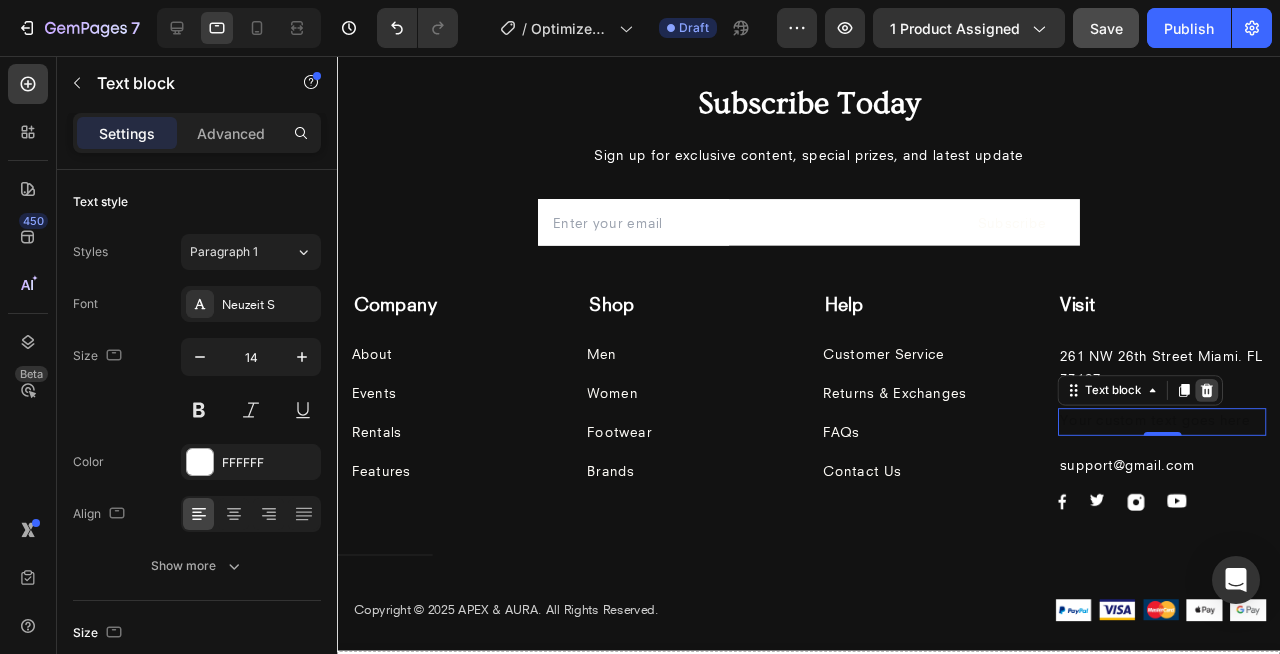 click 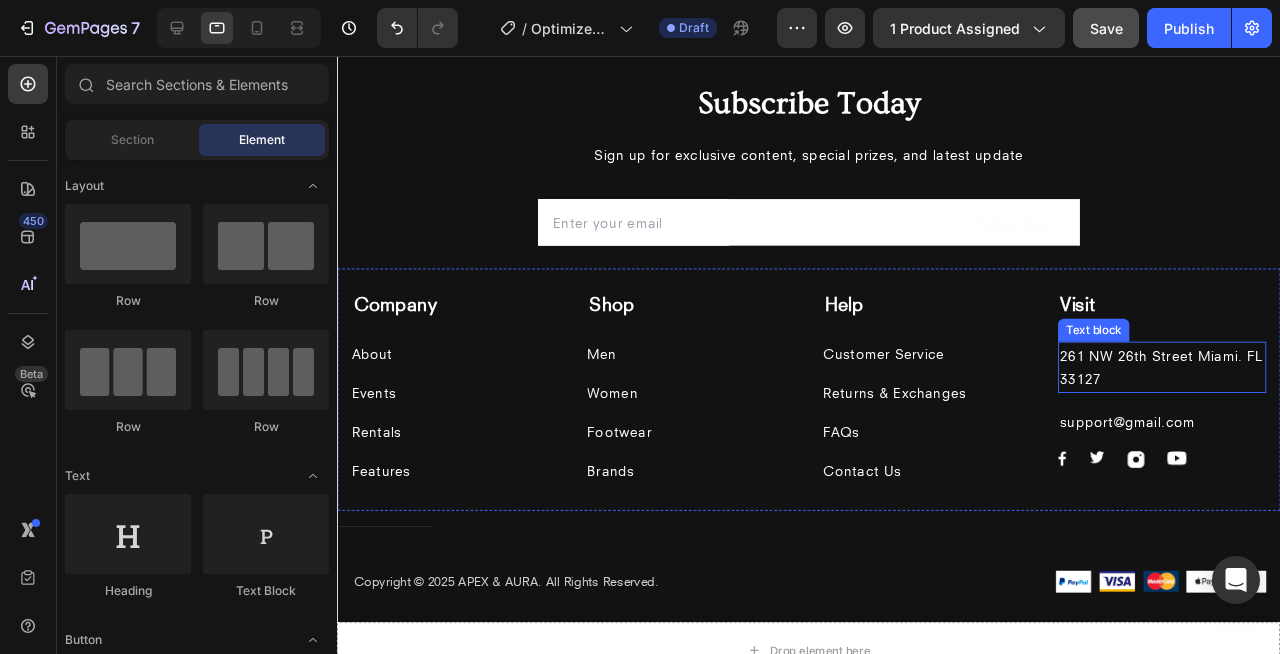 click on "261 NW 26th Street Miami. FL 33127" at bounding box center (1204, 384) 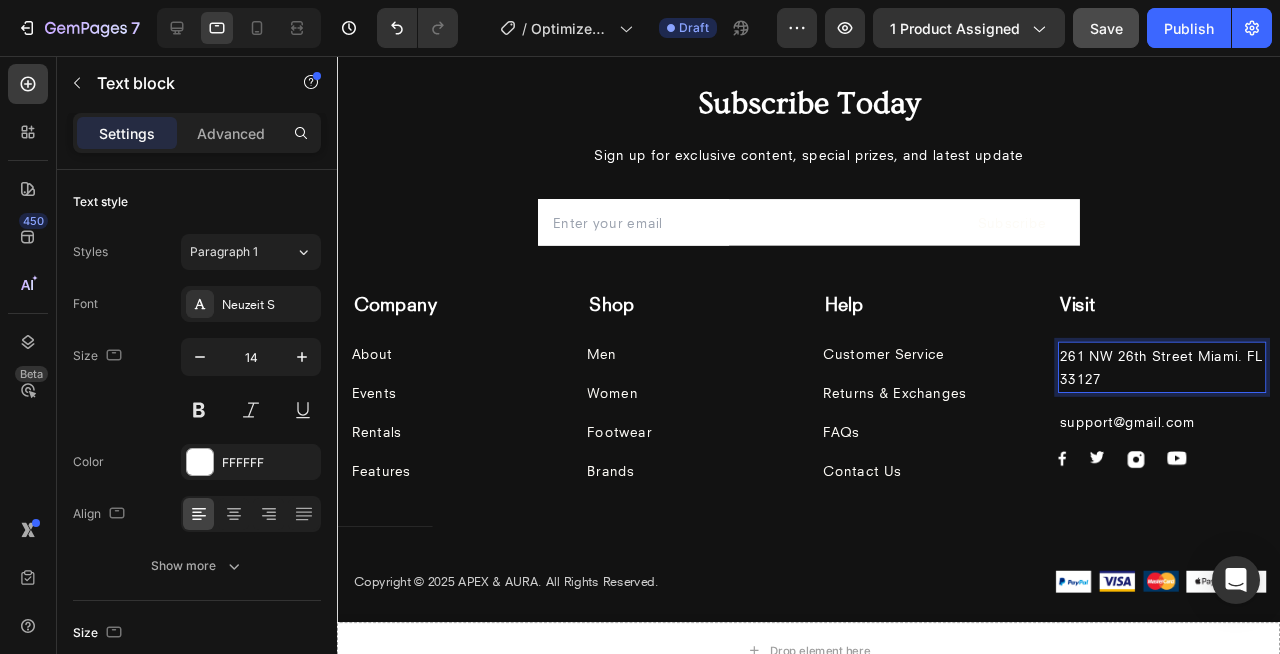 click on "261 NW 26th Street Miami. FL 33127" at bounding box center [1204, 384] 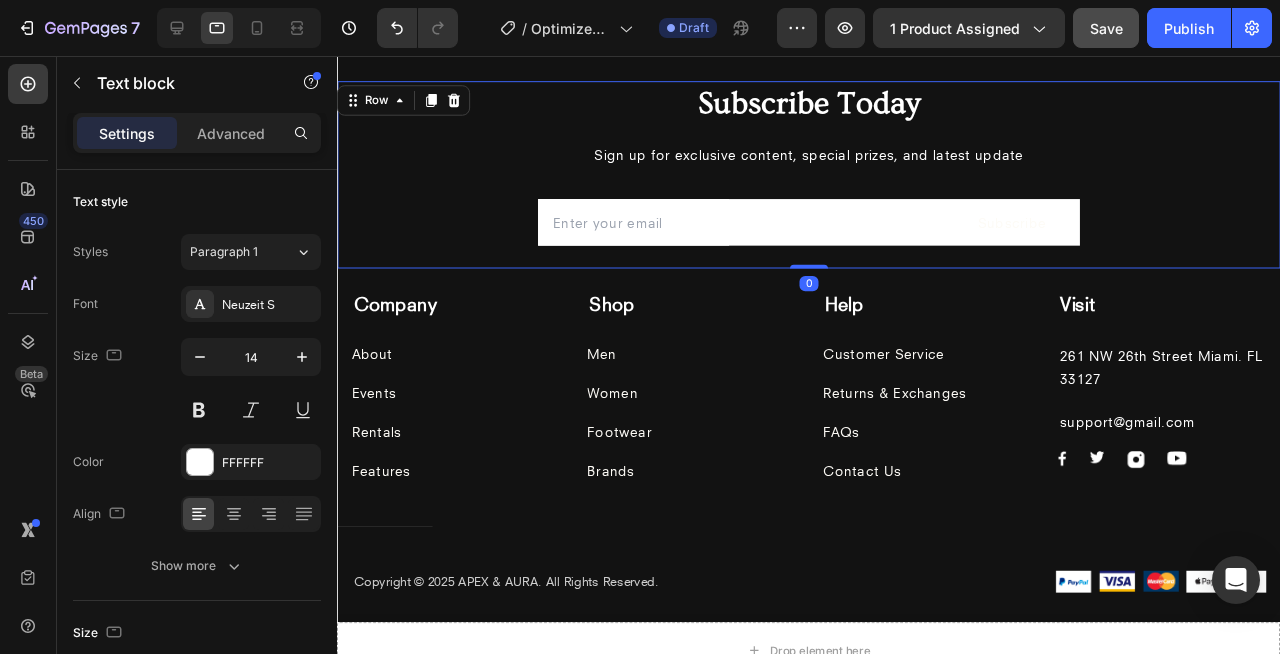 click on "Subscribe Today Heading Sign up for exclusive content, special prizes, and latest update Text block Email Field Subscribe Submit Button Row Newsletter Row   0" at bounding box center [833, 181] 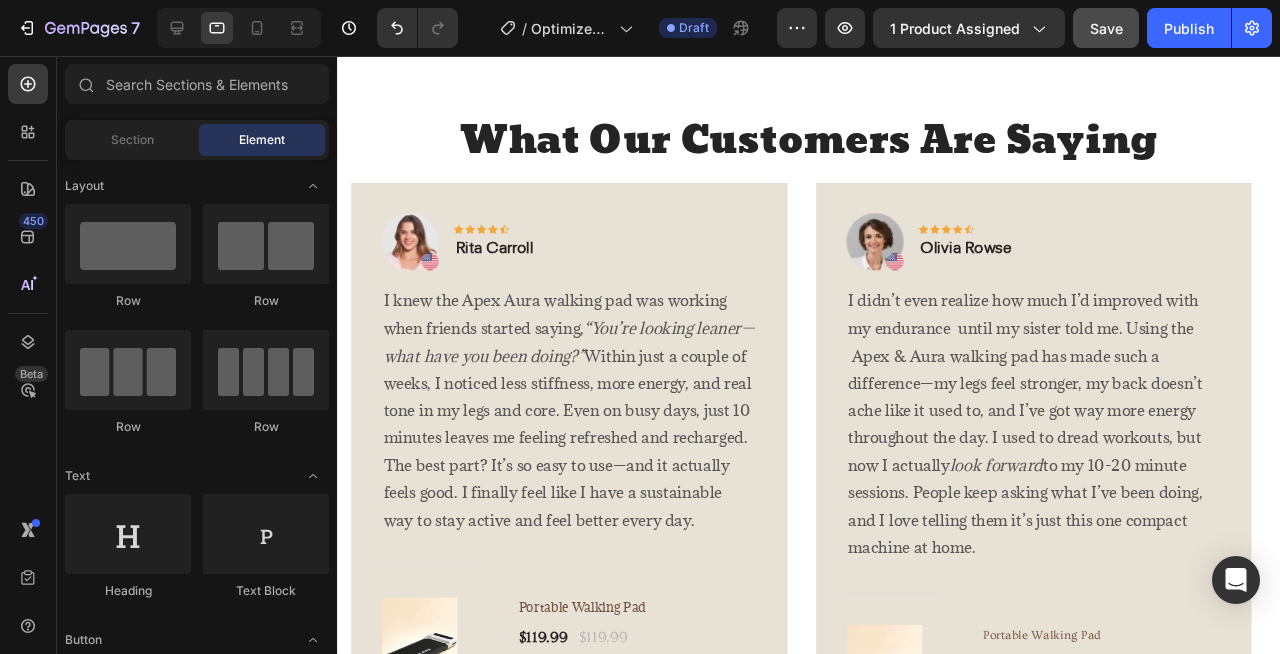 scroll, scrollTop: 3543, scrollLeft: 0, axis: vertical 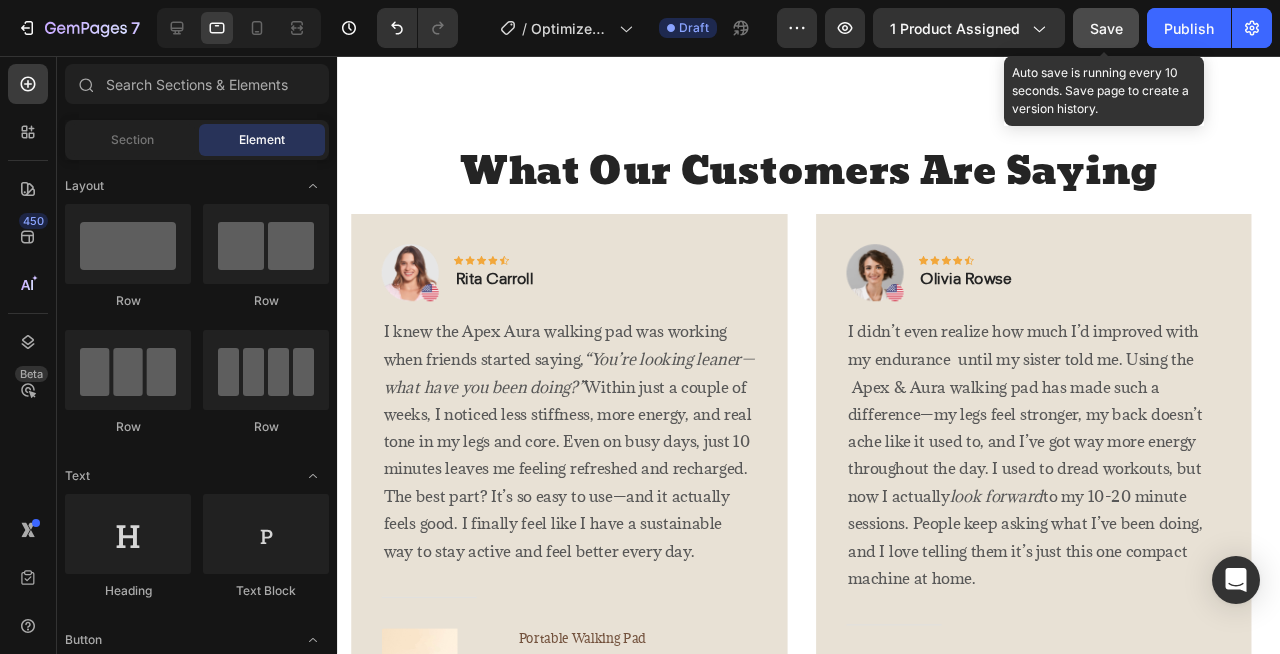 click on "Save" at bounding box center (1106, 28) 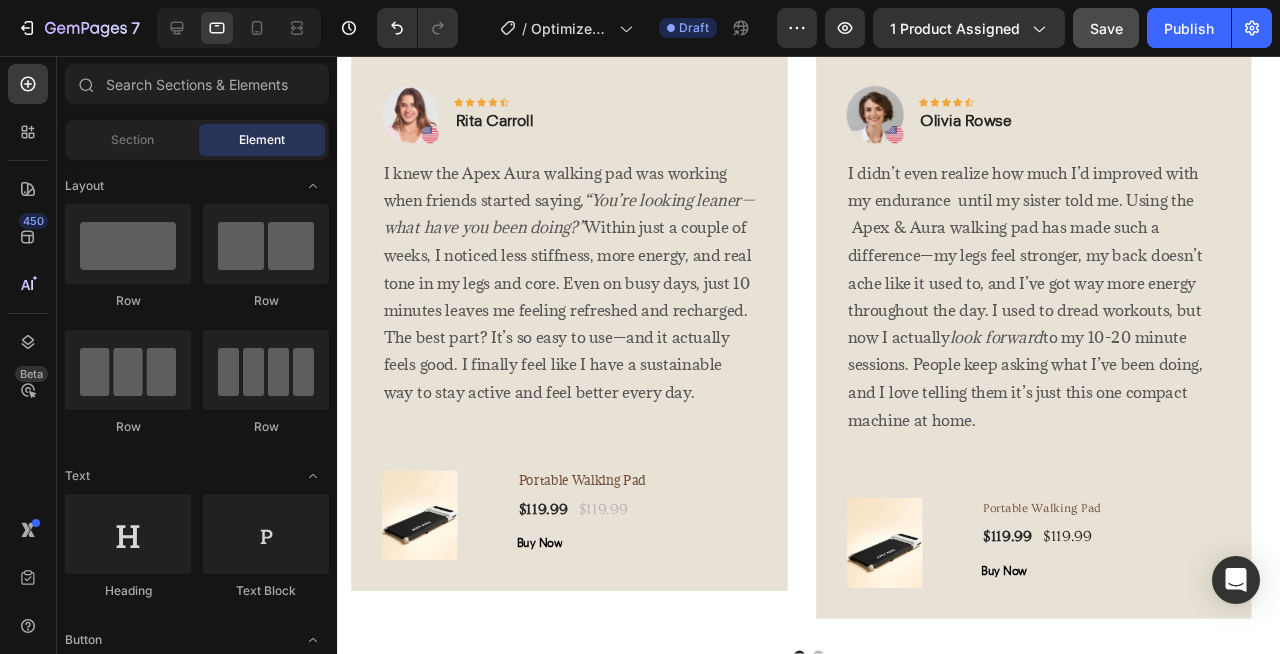 scroll, scrollTop: 3902, scrollLeft: 0, axis: vertical 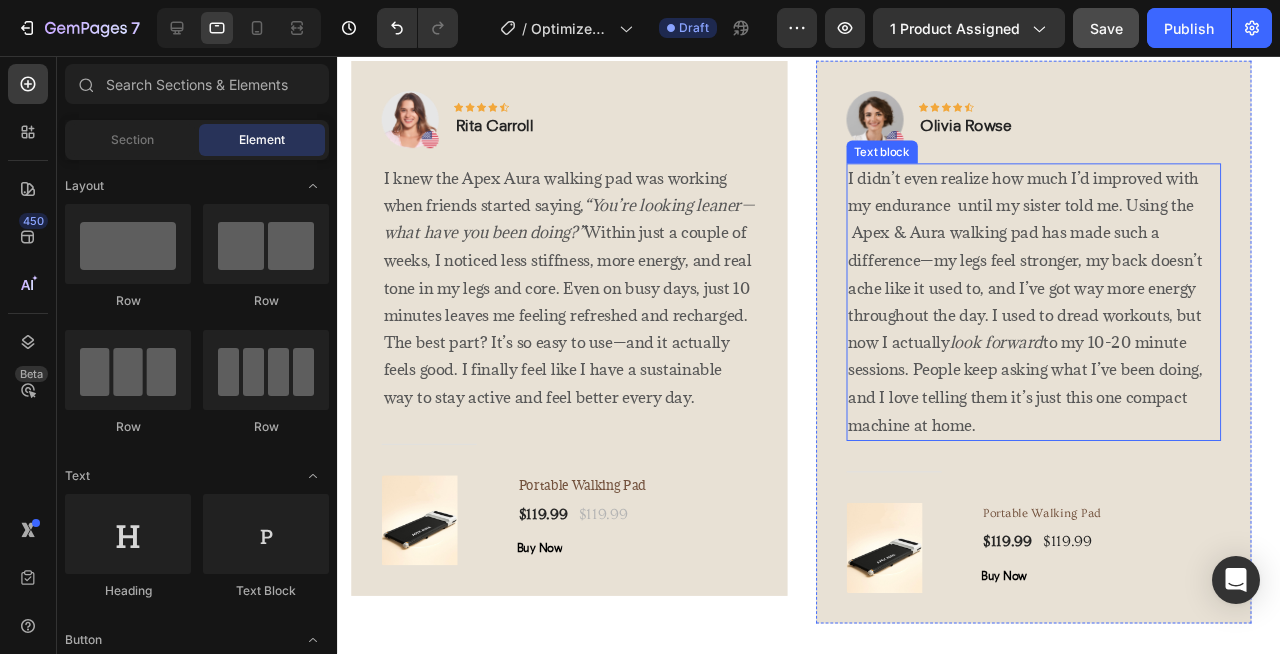click on "I didn’t even realize how much I’d improved with my endurance  until my sister told me. Using the  Apex & Aura walking pad has made such a difference—my legs feel stronger, my back doesn’t ache like it used to, and I’ve got way more energy throughout the day. I used to dread workouts, but now I actually  look forward  to my 10-20 minute sessions. People keep asking what I’ve been doing, and I love telling them it’s just this one compact machine at home." at bounding box center [1070, 315] 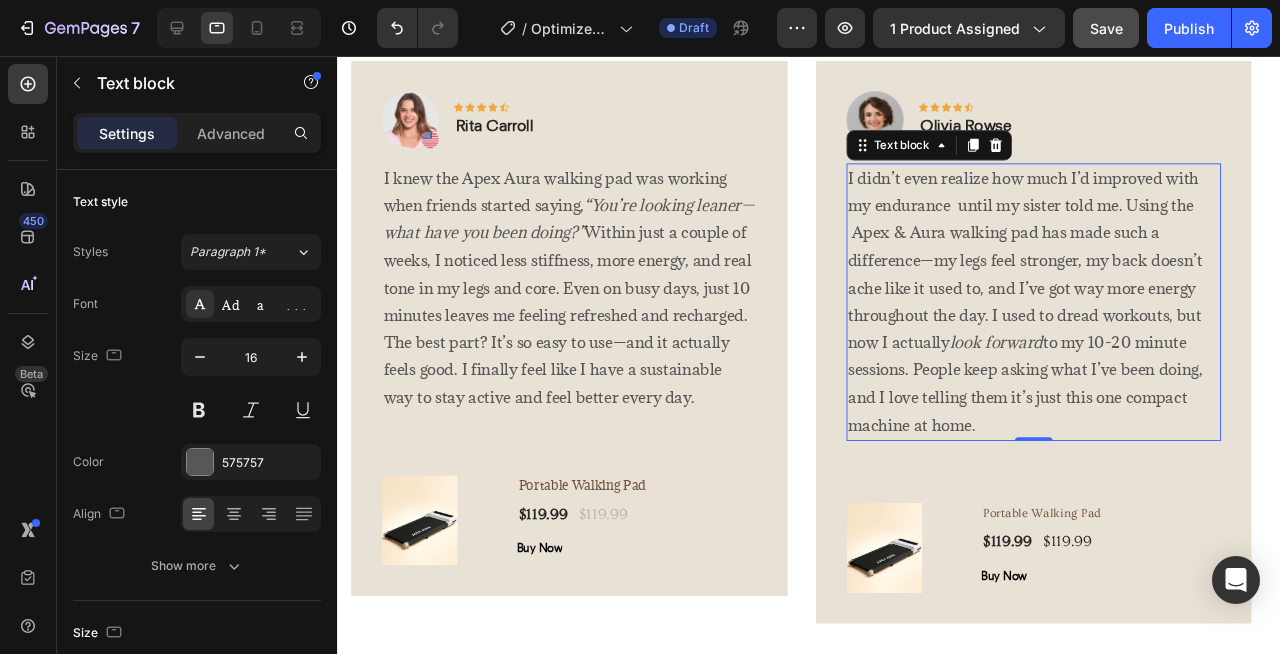 click on "I didn’t even realize how much I’d improved with my endurance  until my sister told me. Using the  Apex & Aura walking pad has made such a difference—my legs feel stronger, my back doesn’t ache like it used to, and I’ve got way more energy throughout the day. I used to dread workouts, but now I actually  look forward  to my 10-20 minute sessions. People keep asking what I’ve been doing, and I love telling them it’s just this one compact machine at home." at bounding box center (1070, 315) 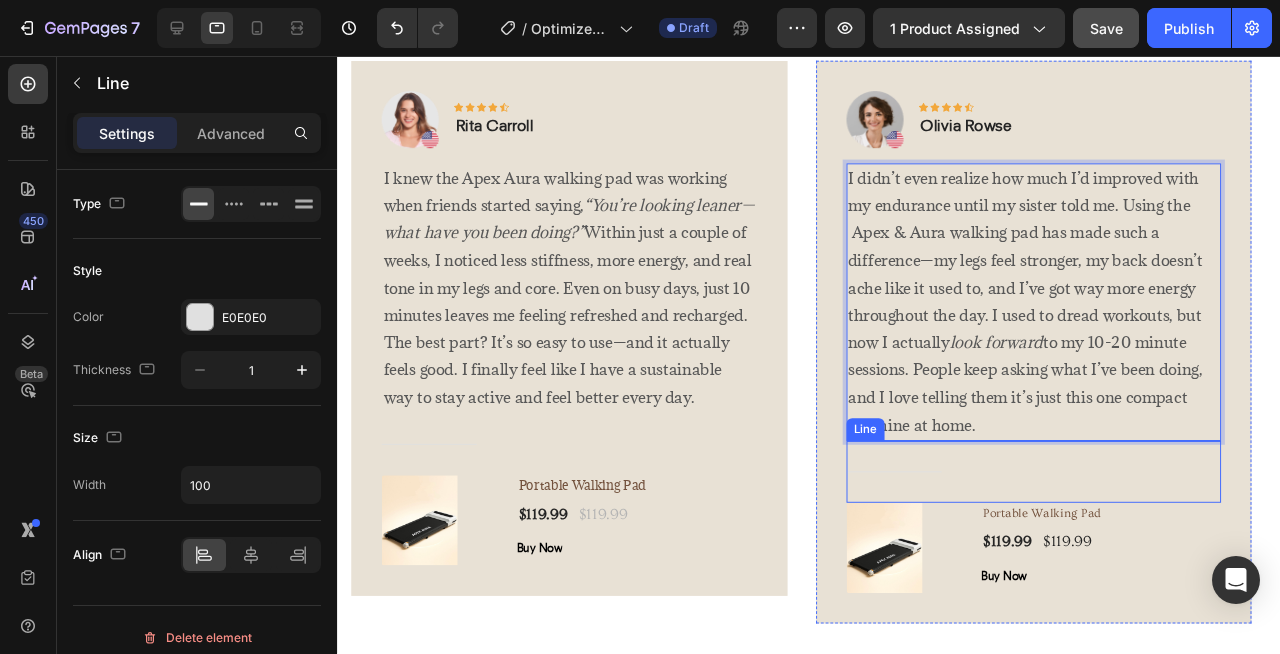 click on "Title Line" at bounding box center (1070, 493) 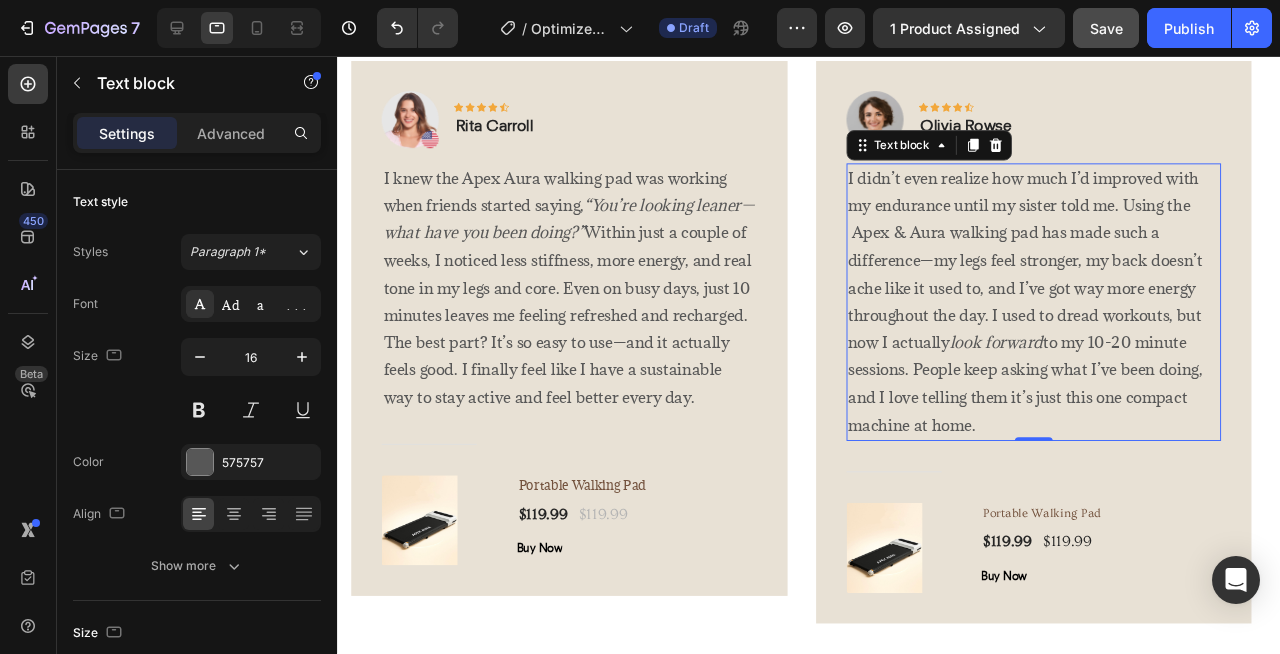 click on "I didn’t even realize how much I’d improved with my endurance until my sister told me. Using the  Apex & Aura walking pad has made such a difference—my legs feel stronger, my back doesn’t ache like it used to, and I’ve got way more energy throughout the day. I used to dread workouts, but now I actually  look forward  to my 10-20 minute sessions. People keep asking what I’ve been doing, and I love telling them it’s just this one compact machine at home." at bounding box center (1070, 315) 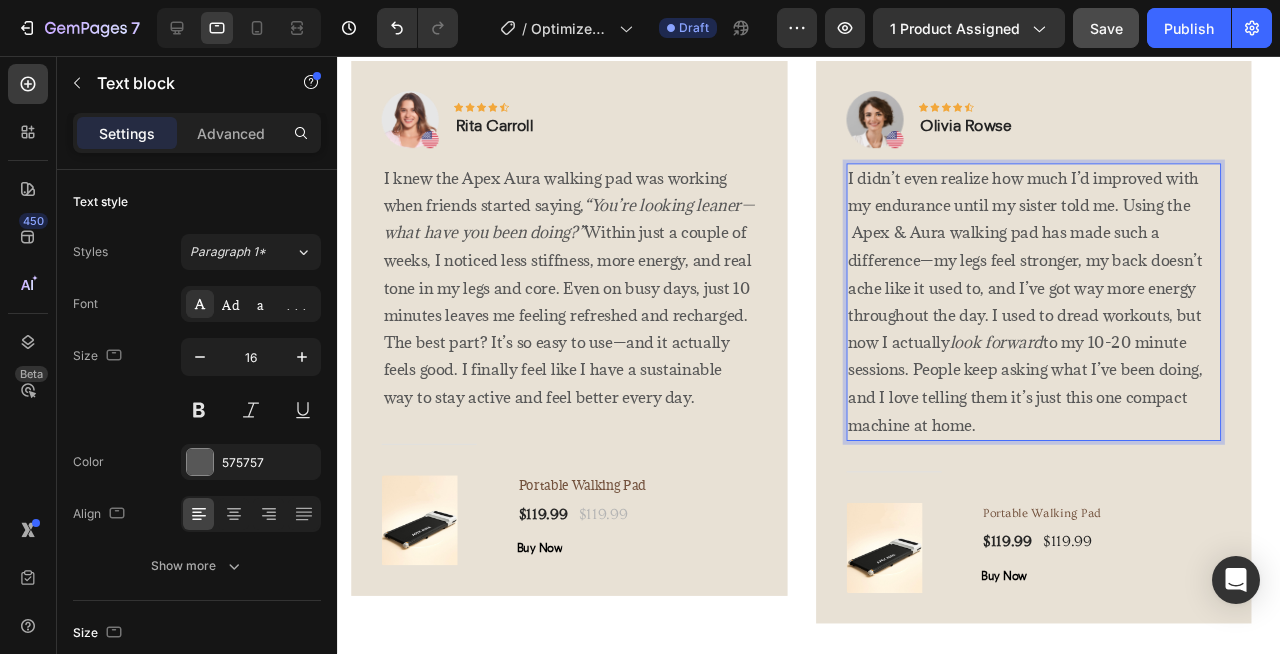 click on "I didn’t even realize how much I’d improved with my endurance until my sister told me. Using the  Apex & Aura walking pad has made such a difference—my legs feel stronger, my back doesn’t ache like it used to, and I’ve got way more energy throughout the day. I used to dread workouts, but now I actually  look forward  to my 10-20 minute sessions. People keep asking what I’ve been doing, and I love telling them it’s just this one compact machine at home." at bounding box center (1070, 315) 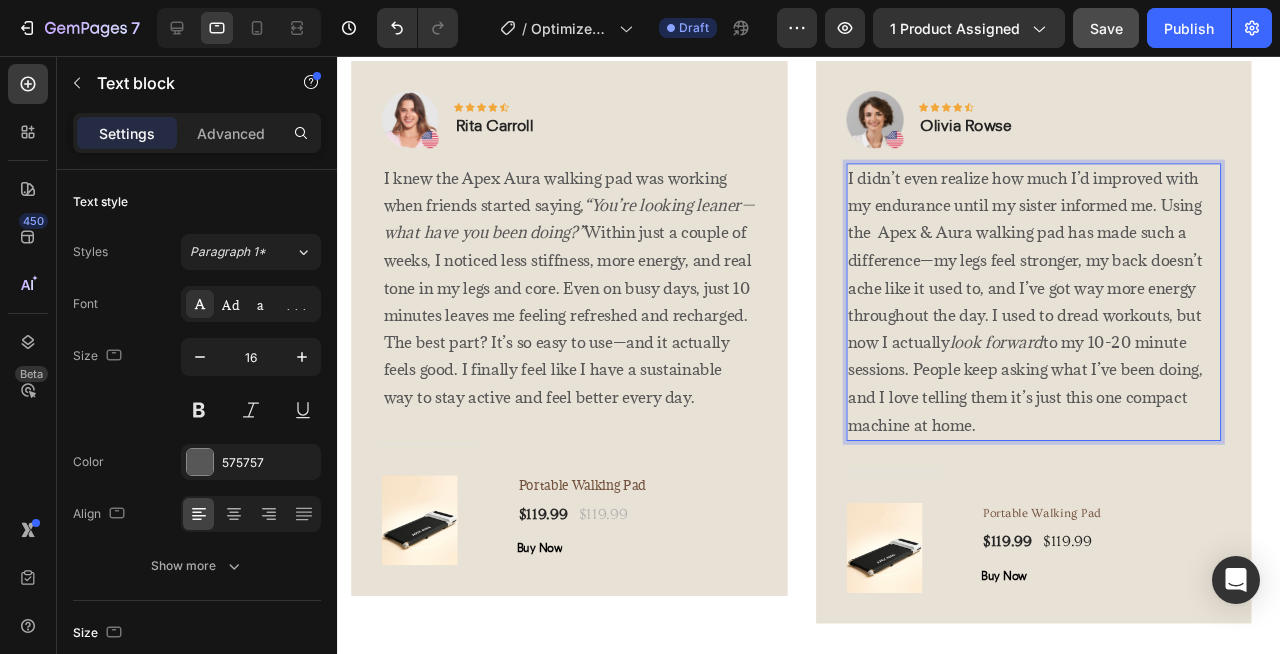 click on "I didn’t even realize how much I’d improved with my endurance until my sister informed me. Using the  Apex & Aura walking pad has made such a difference—my legs feel stronger, my back doesn’t ache like it used to, and I’ve got way more energy throughout the day. I used to dread workouts, but now I actually  look forward  to my 10-20 minute sessions. People keep asking what I’ve been doing, and I love telling them it’s just this one compact machine at home." at bounding box center [1070, 315] 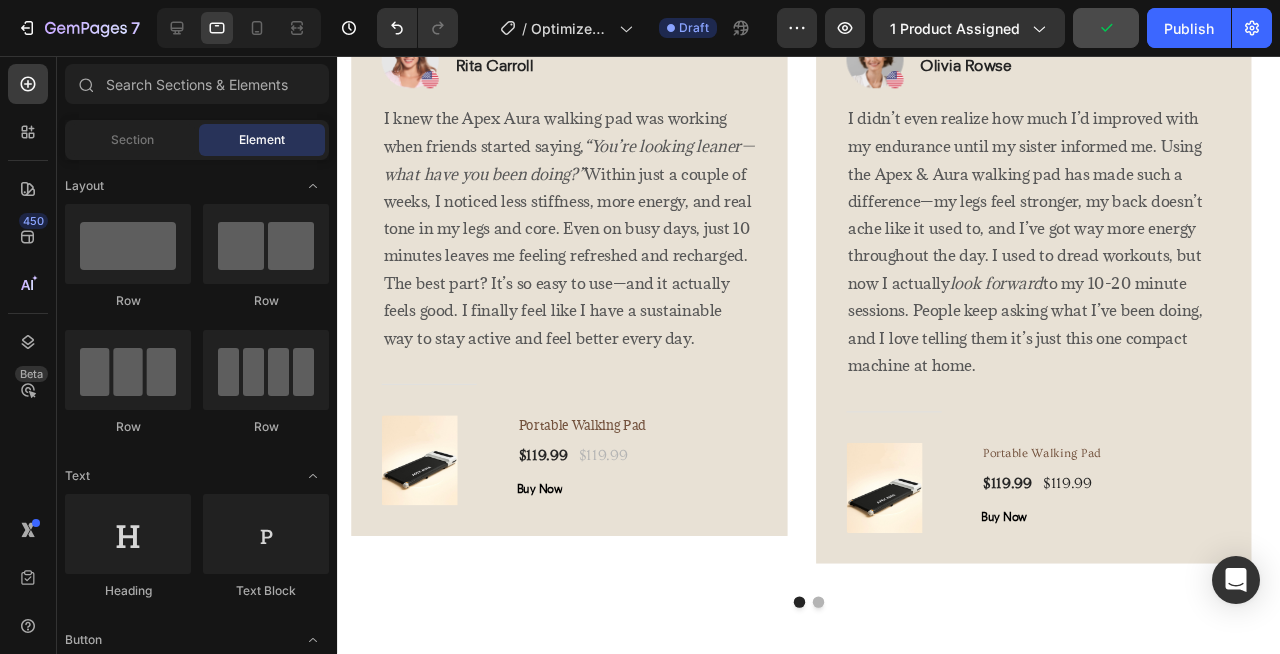 scroll, scrollTop: 3818, scrollLeft: 0, axis: vertical 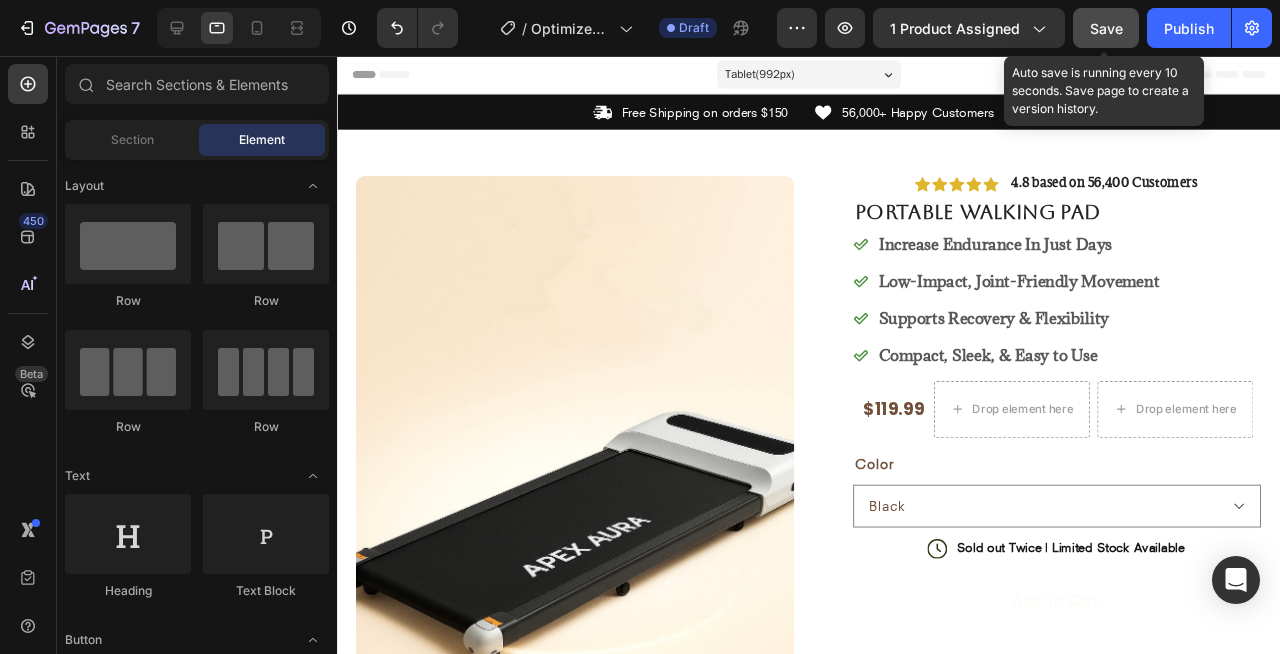 click on "Save" at bounding box center (1106, 28) 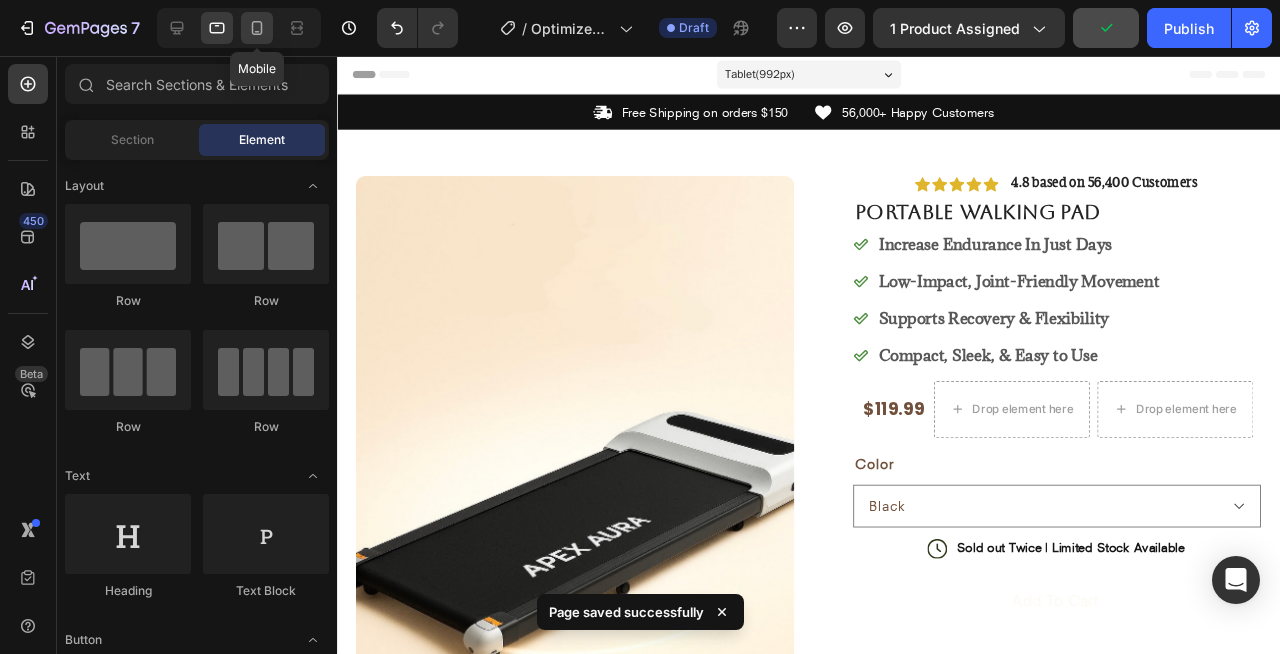 click 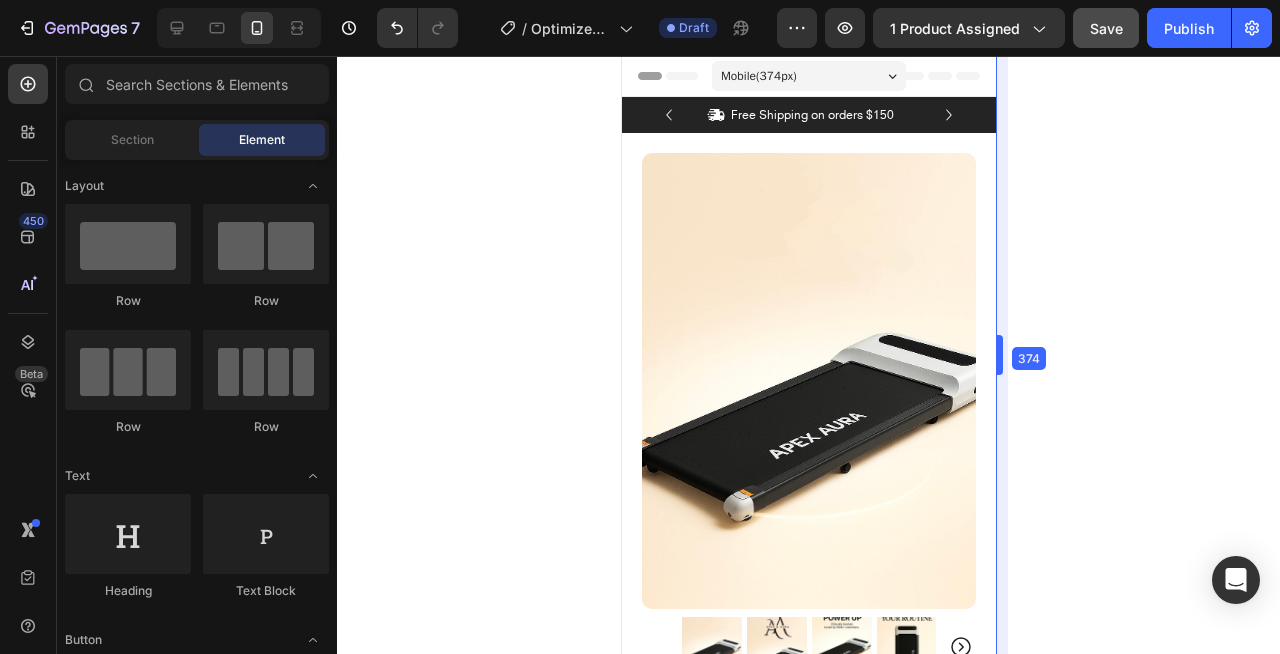 drag, startPoint x: 998, startPoint y: 352, endPoint x: 997, endPoint y: 336, distance: 16.03122 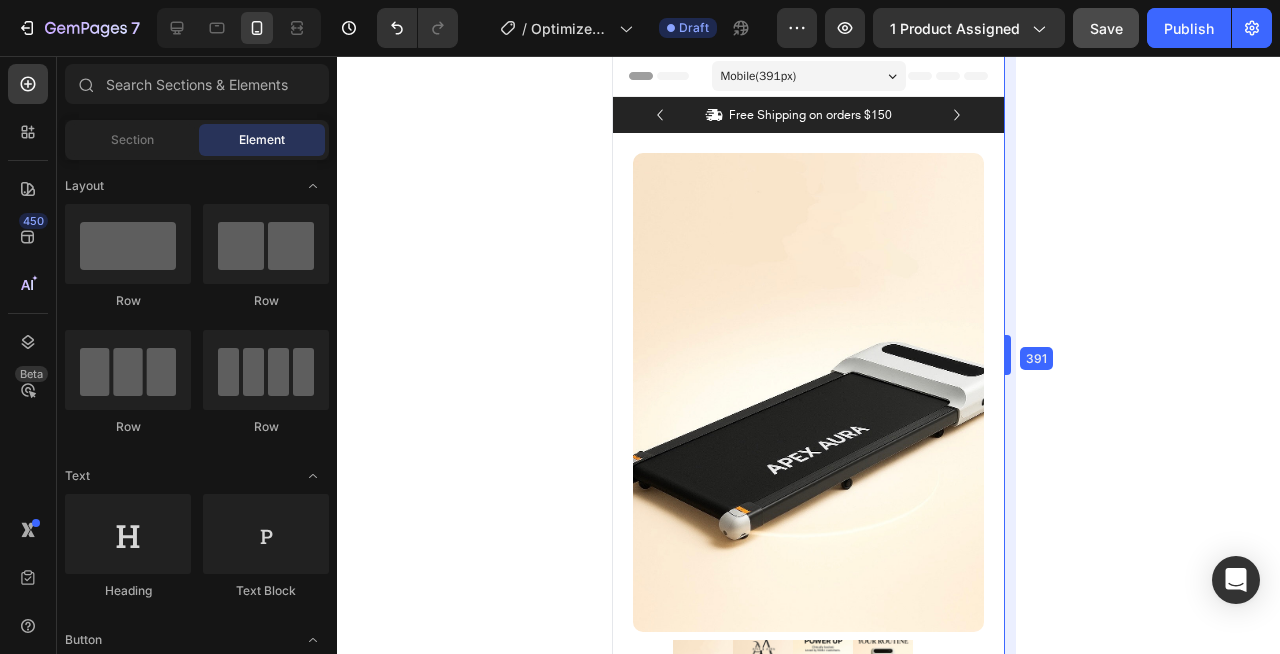 drag, startPoint x: 1003, startPoint y: 362, endPoint x: 1022, endPoint y: 359, distance: 19.235384 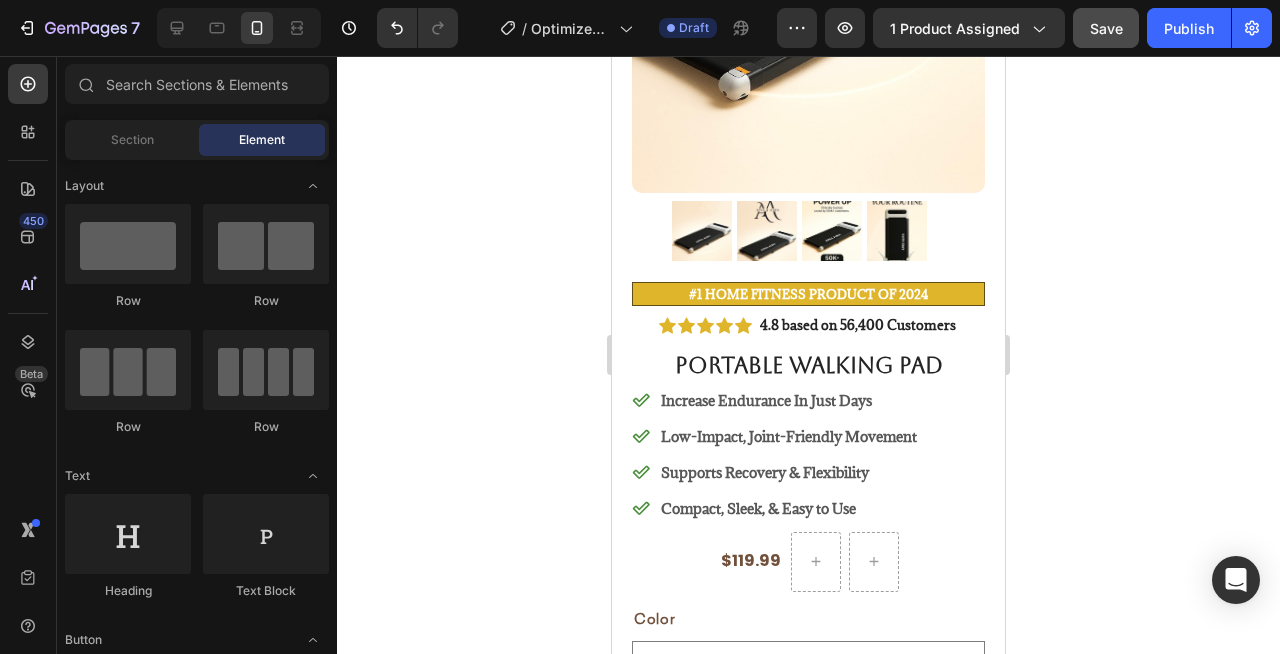 scroll, scrollTop: 448, scrollLeft: 0, axis: vertical 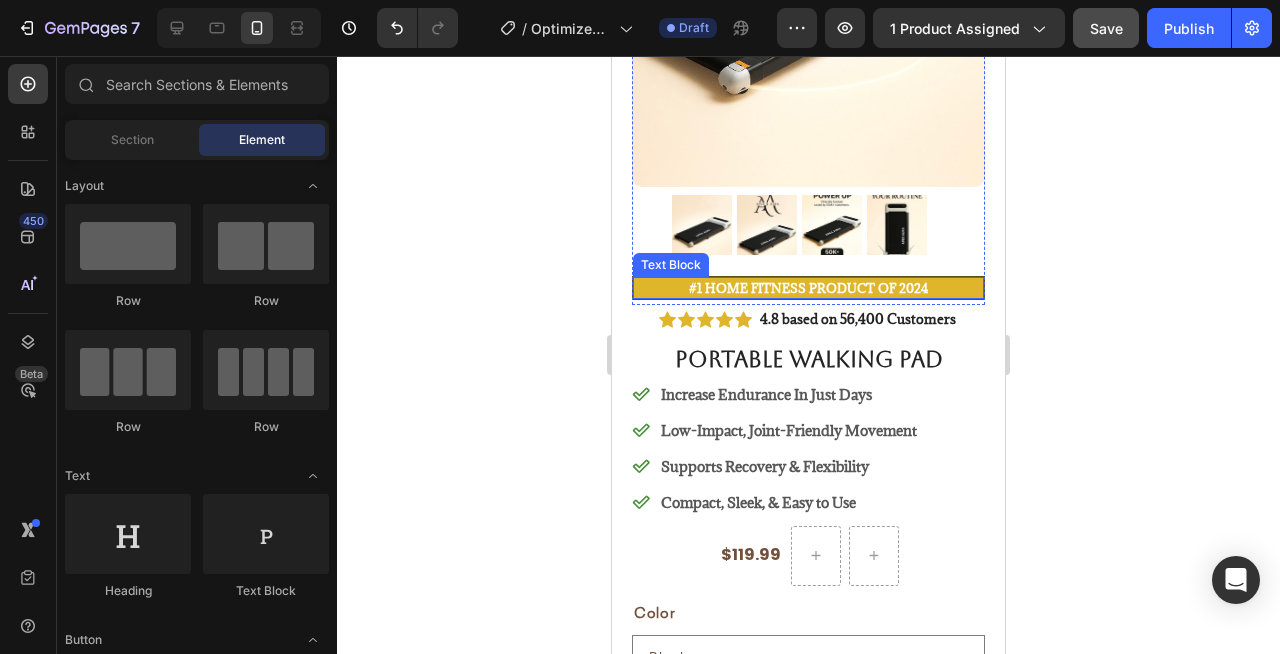 click on "#1 Home fitness Product of 2024" at bounding box center [808, 288] 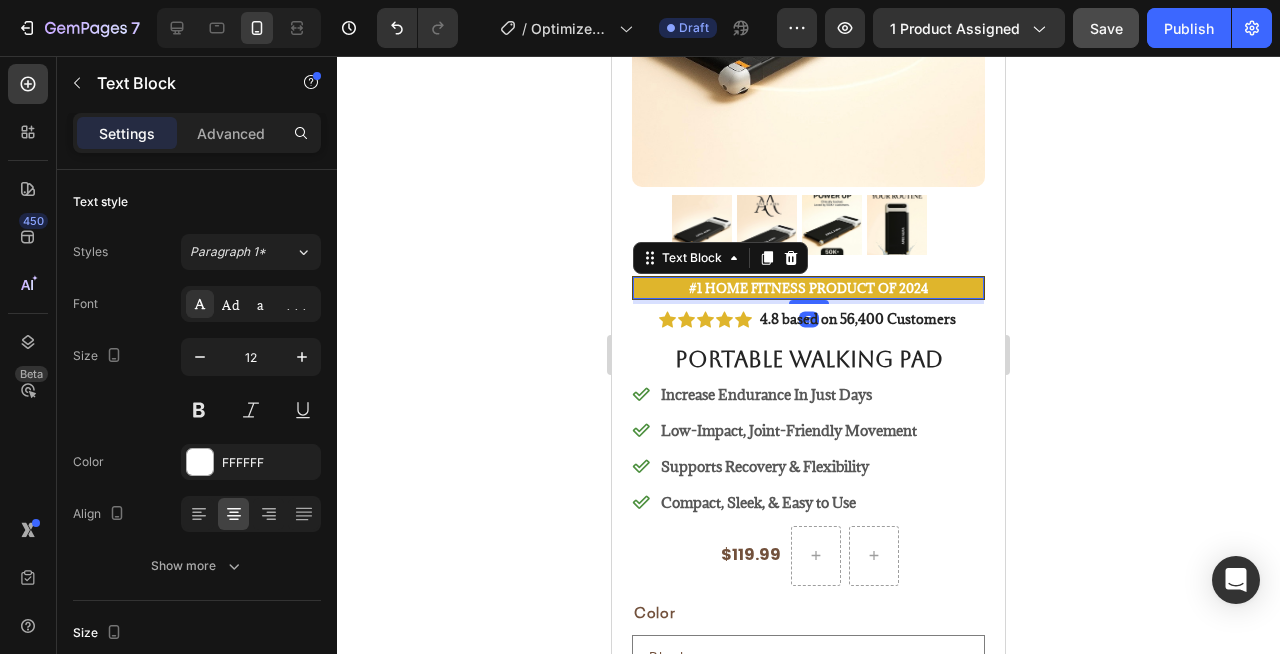 click on "#1 Home fitness Product of 2024" at bounding box center (808, 288) 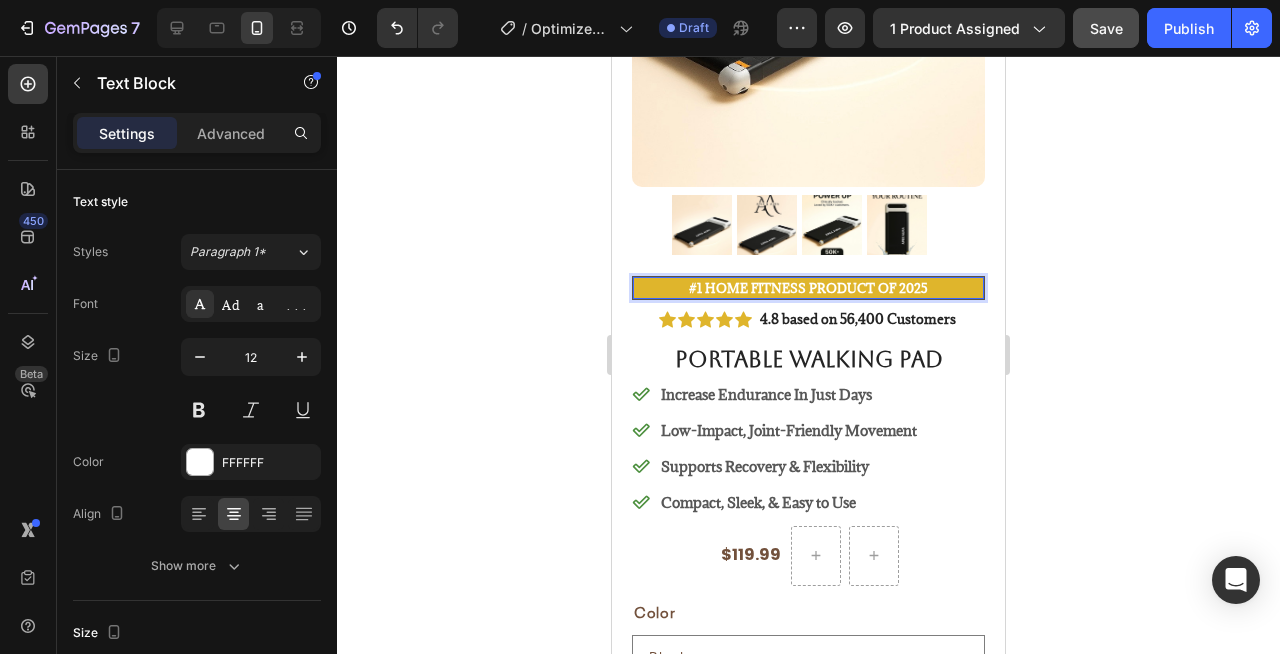 click 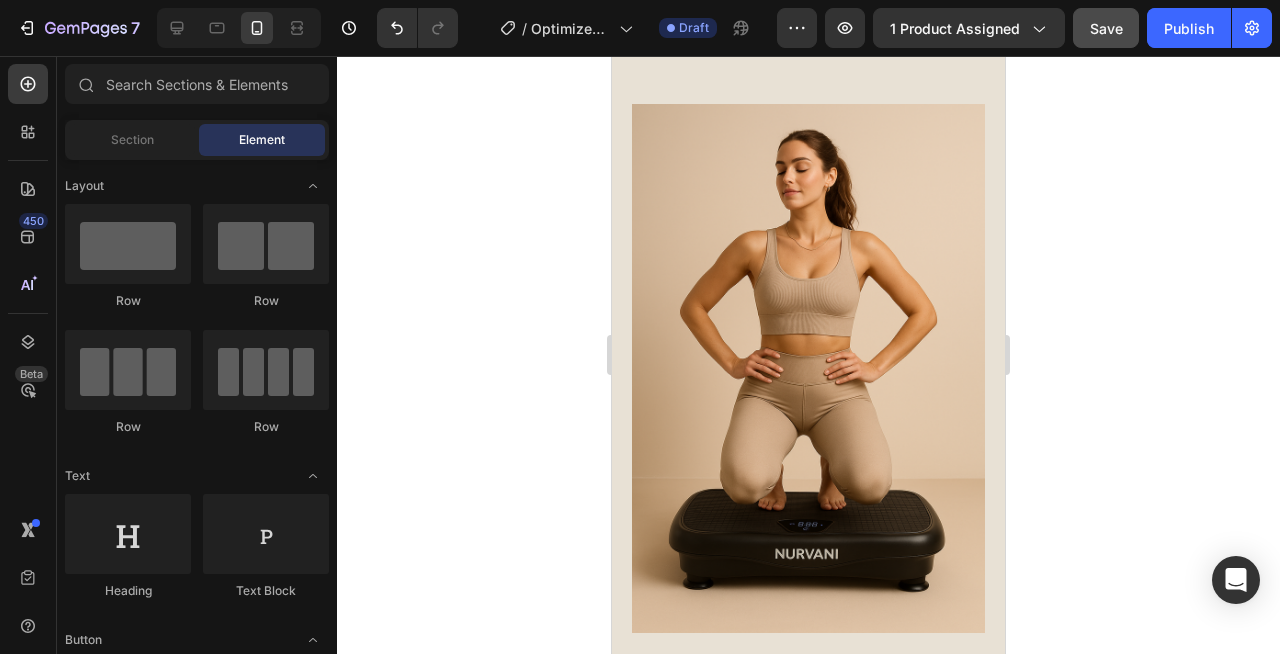 scroll, scrollTop: 2156, scrollLeft: 0, axis: vertical 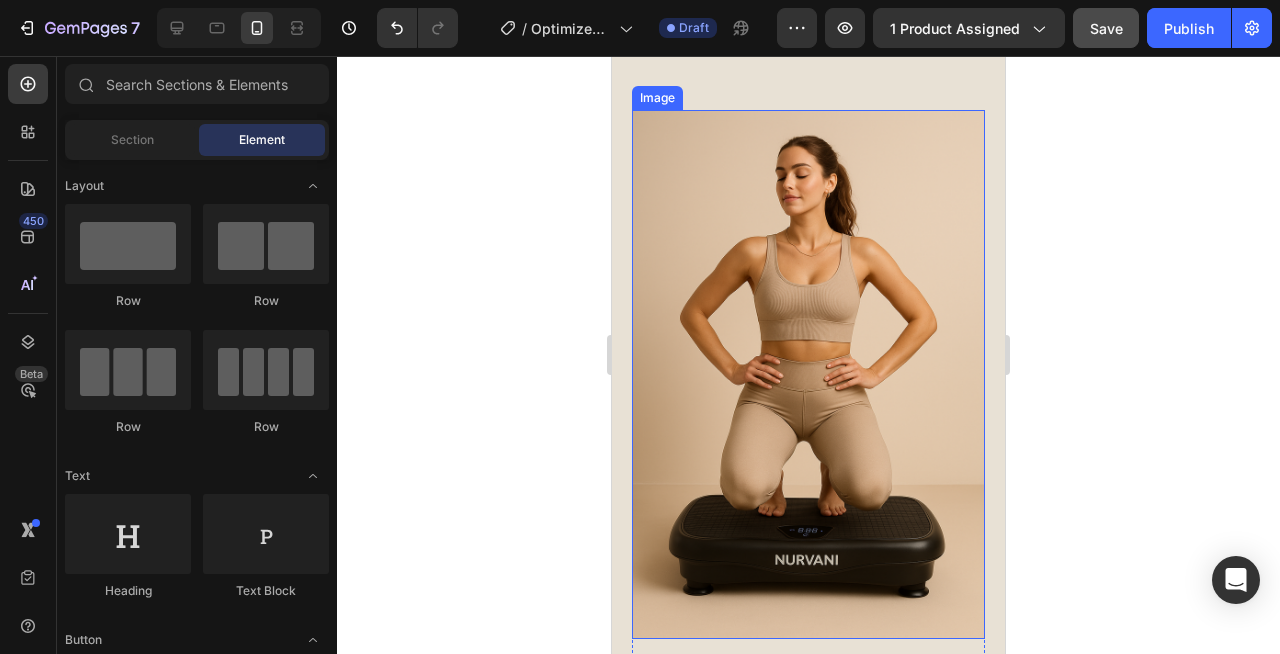 click at bounding box center (808, 375) 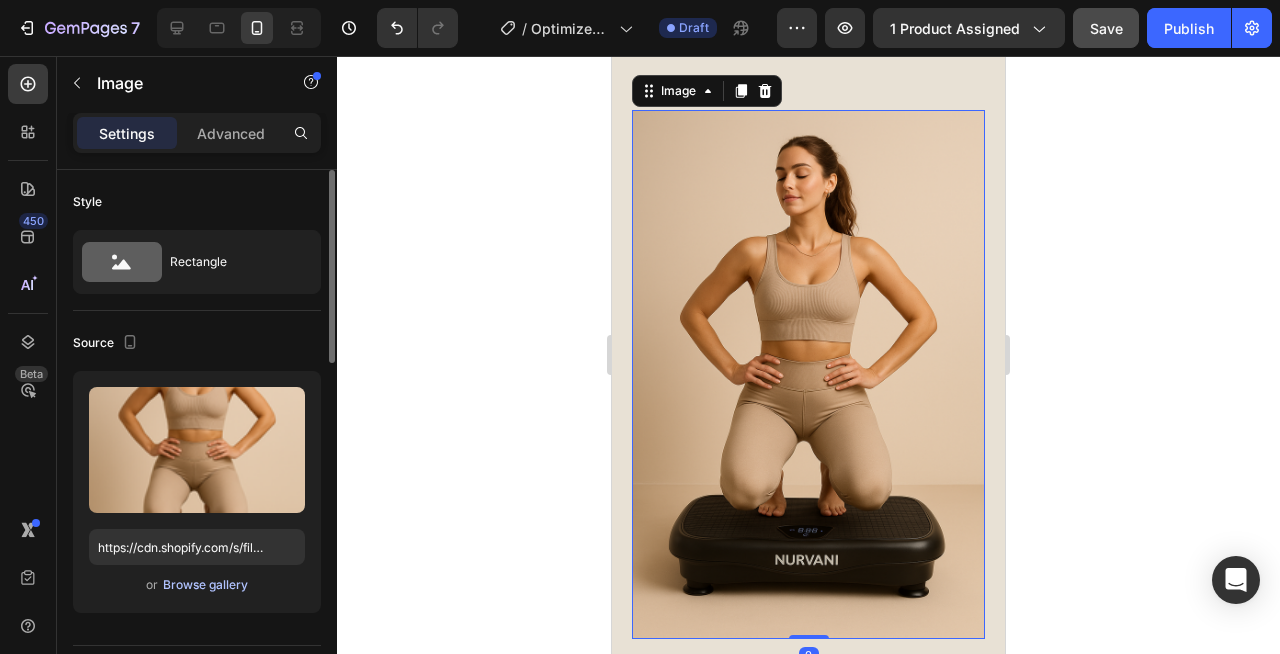 click on "Browse gallery" at bounding box center [205, 585] 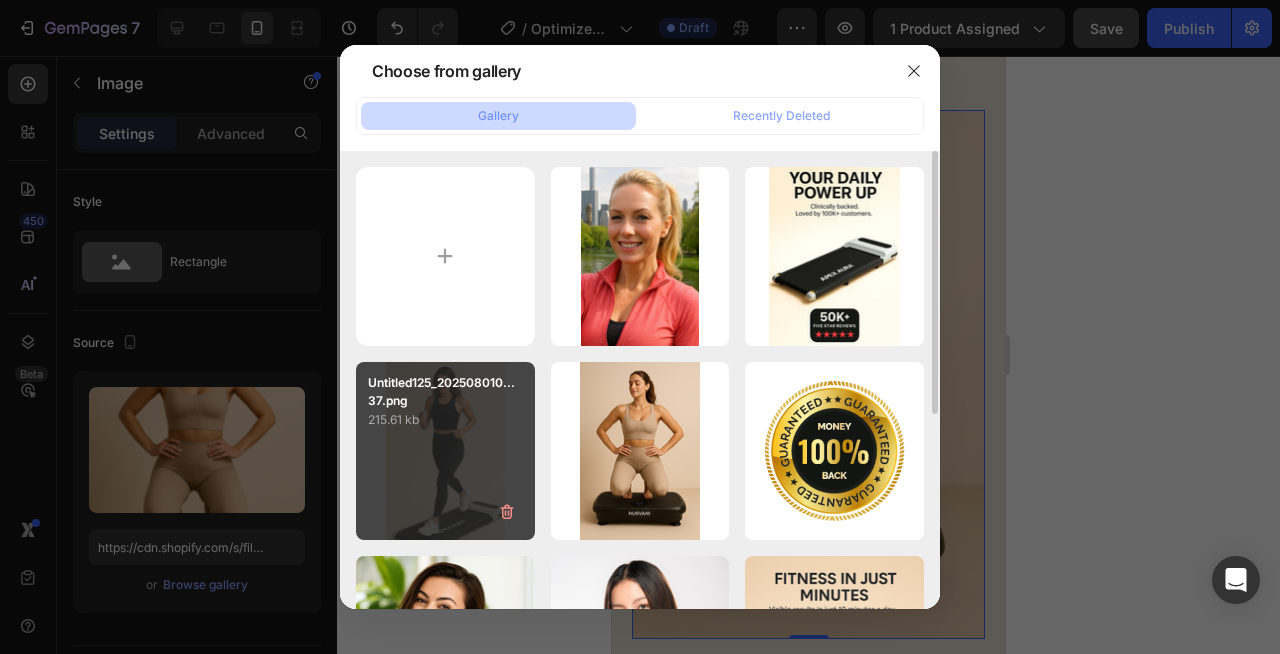 click on "Untitled125_202508010...37.png 215.61 kb" at bounding box center [445, 451] 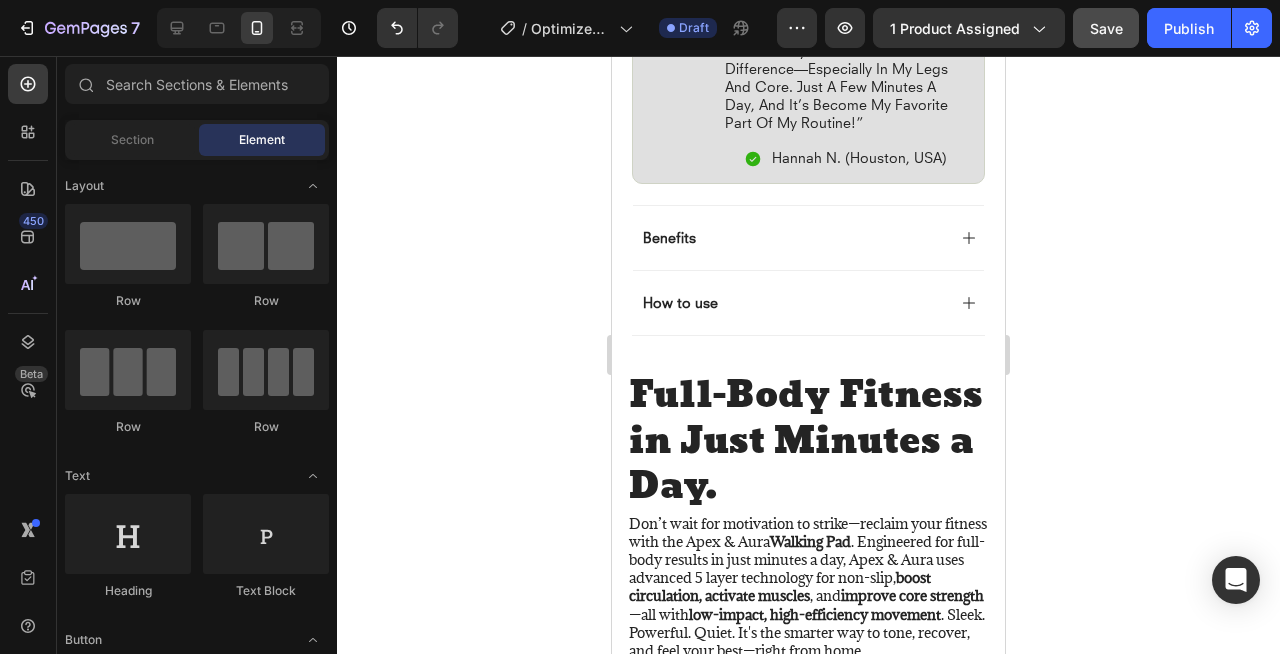 scroll, scrollTop: 1455, scrollLeft: 0, axis: vertical 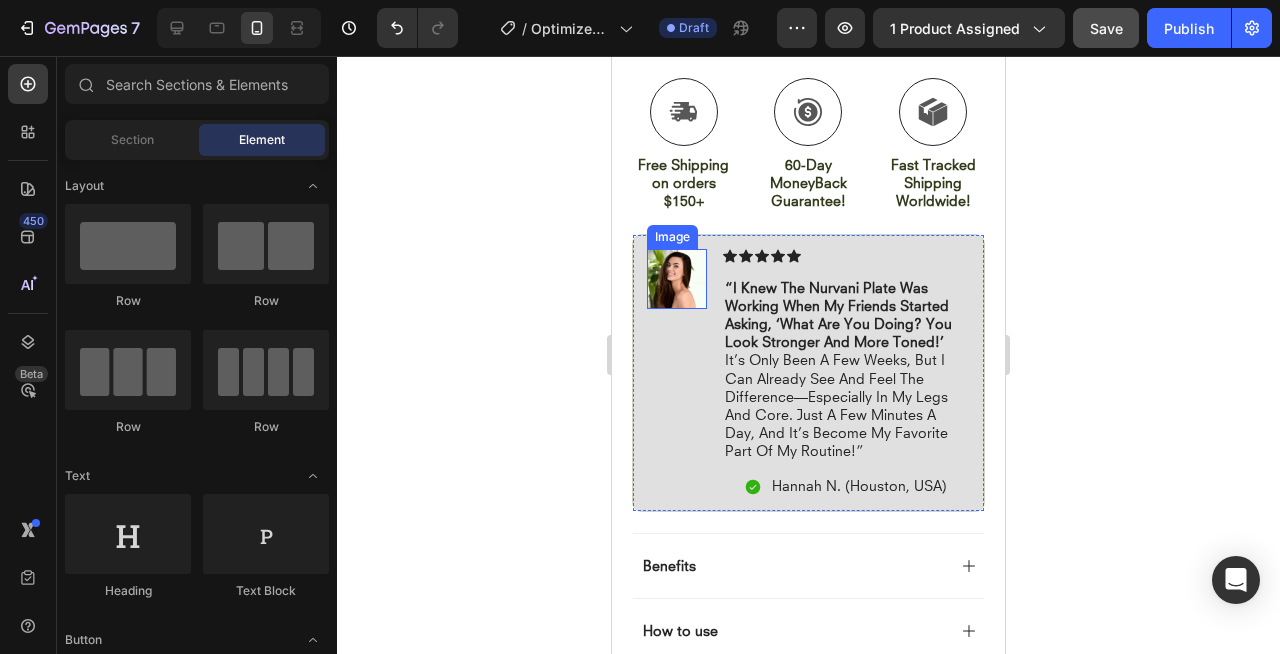 click at bounding box center (677, 279) 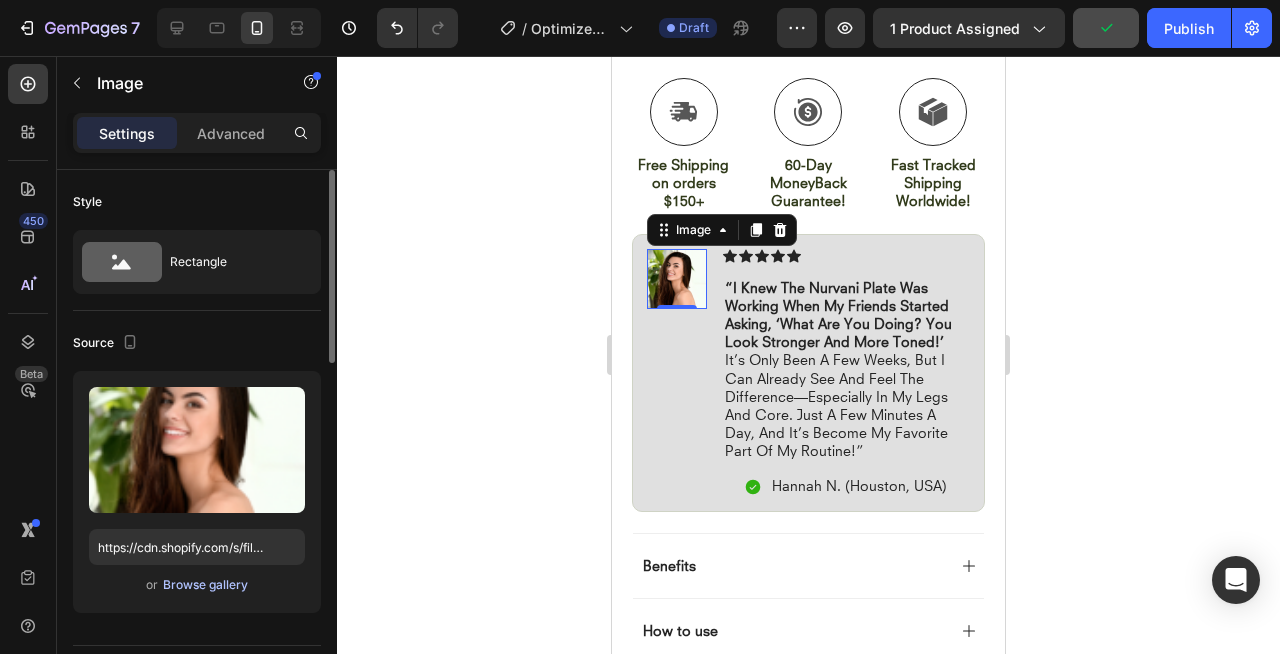 click on "Browse gallery" at bounding box center [205, 585] 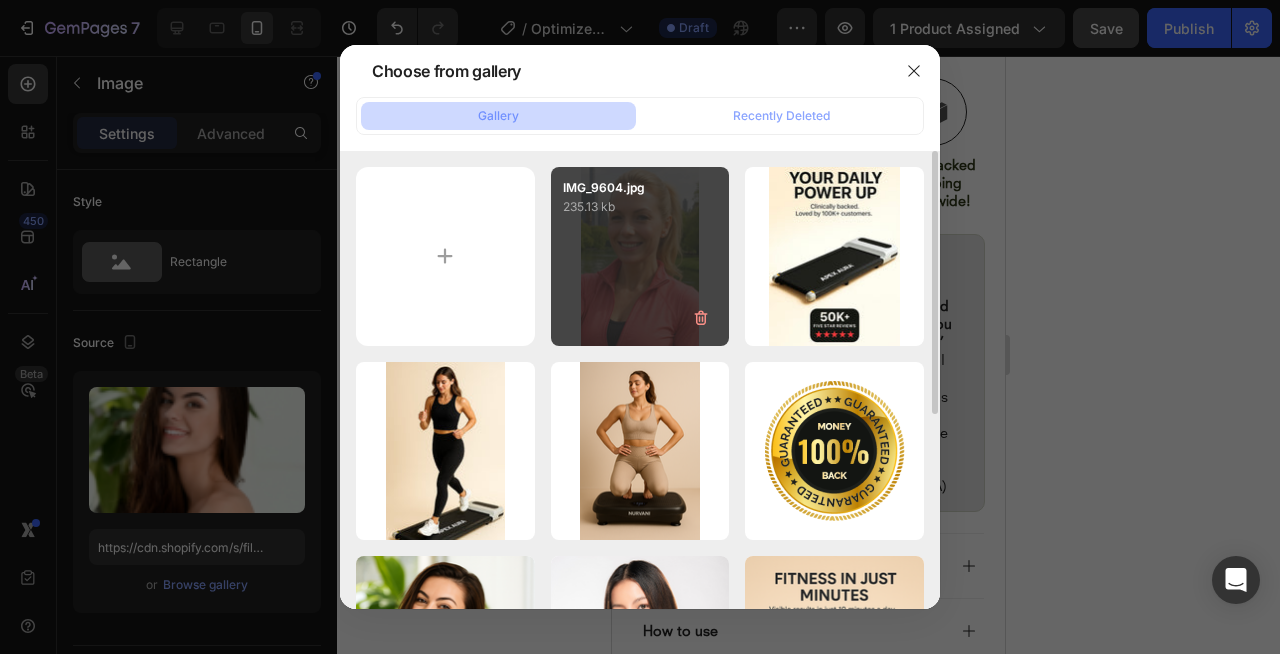 click on "IMG_9604.jpg 235.13 kb" at bounding box center (640, 256) 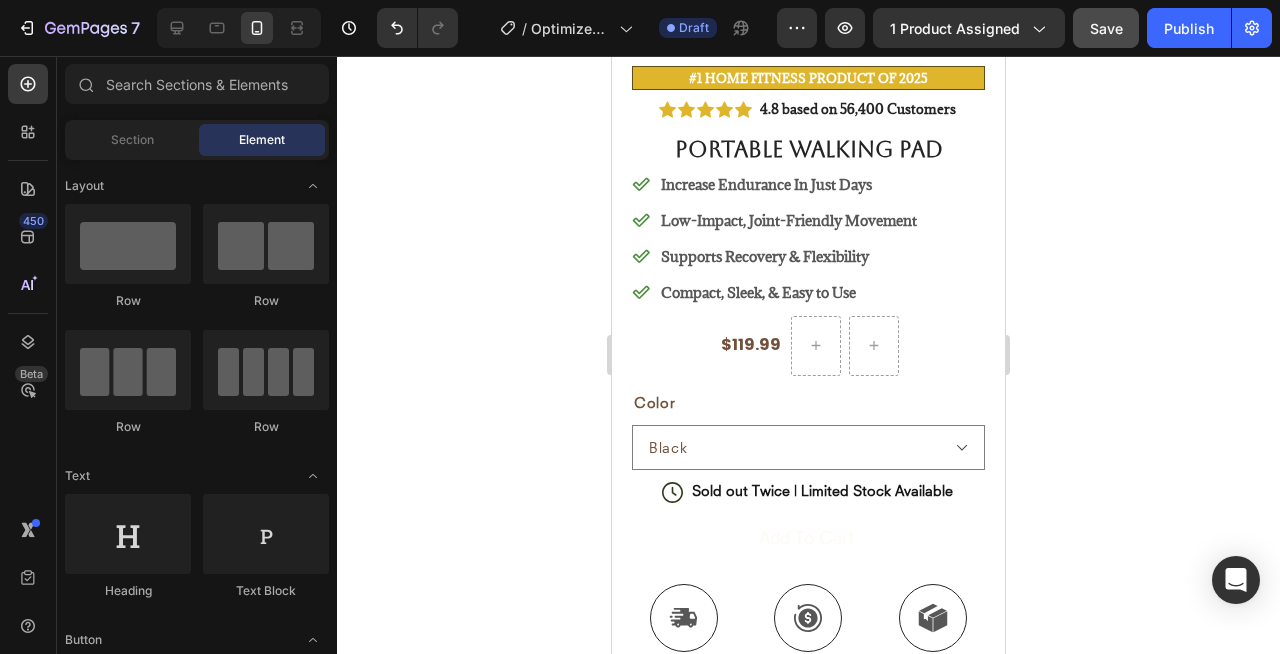 scroll, scrollTop: 633, scrollLeft: 0, axis: vertical 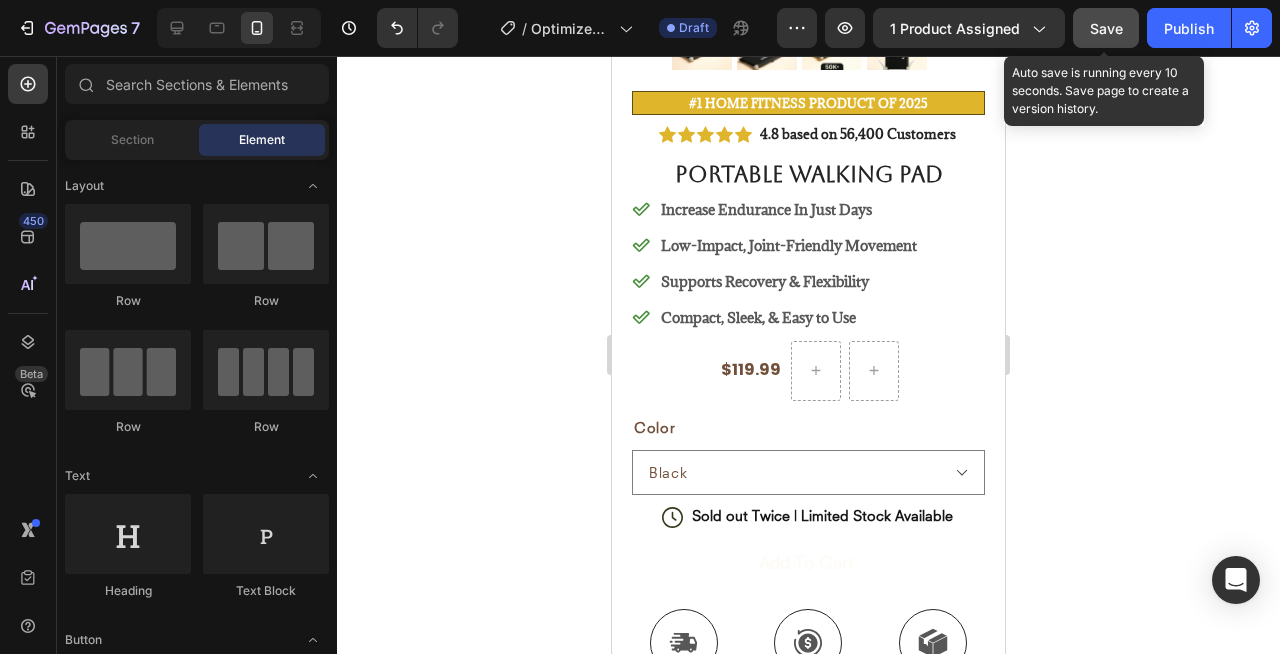 click on "Save" 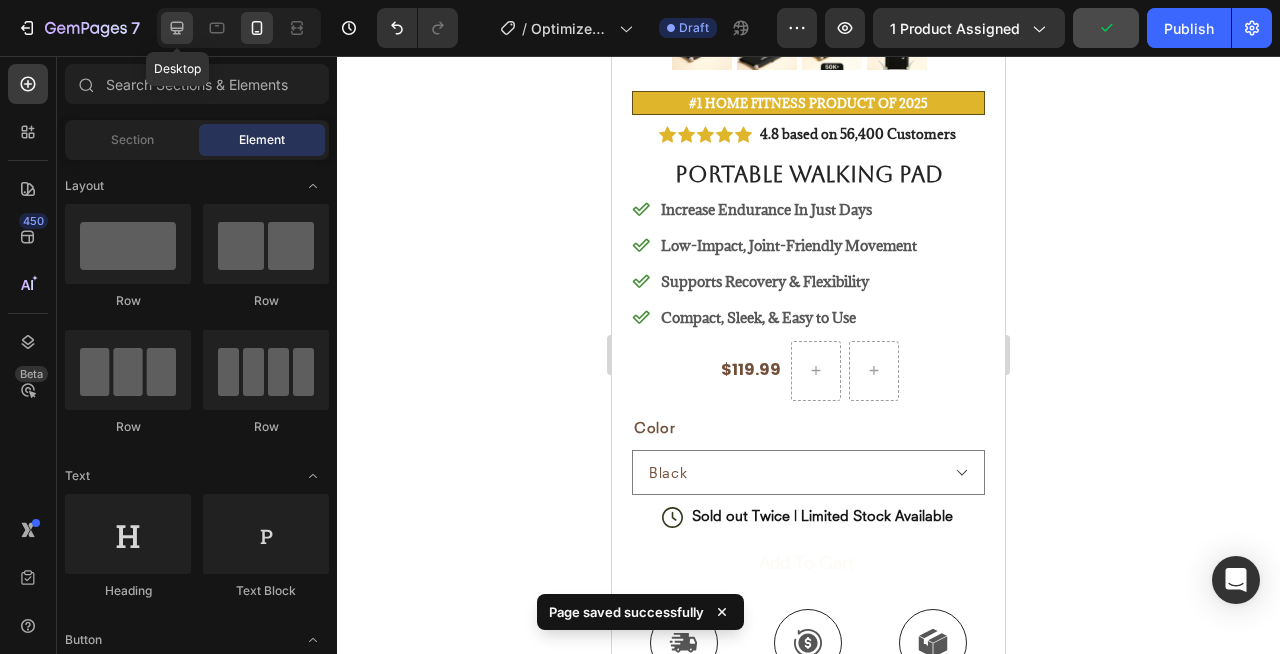 click 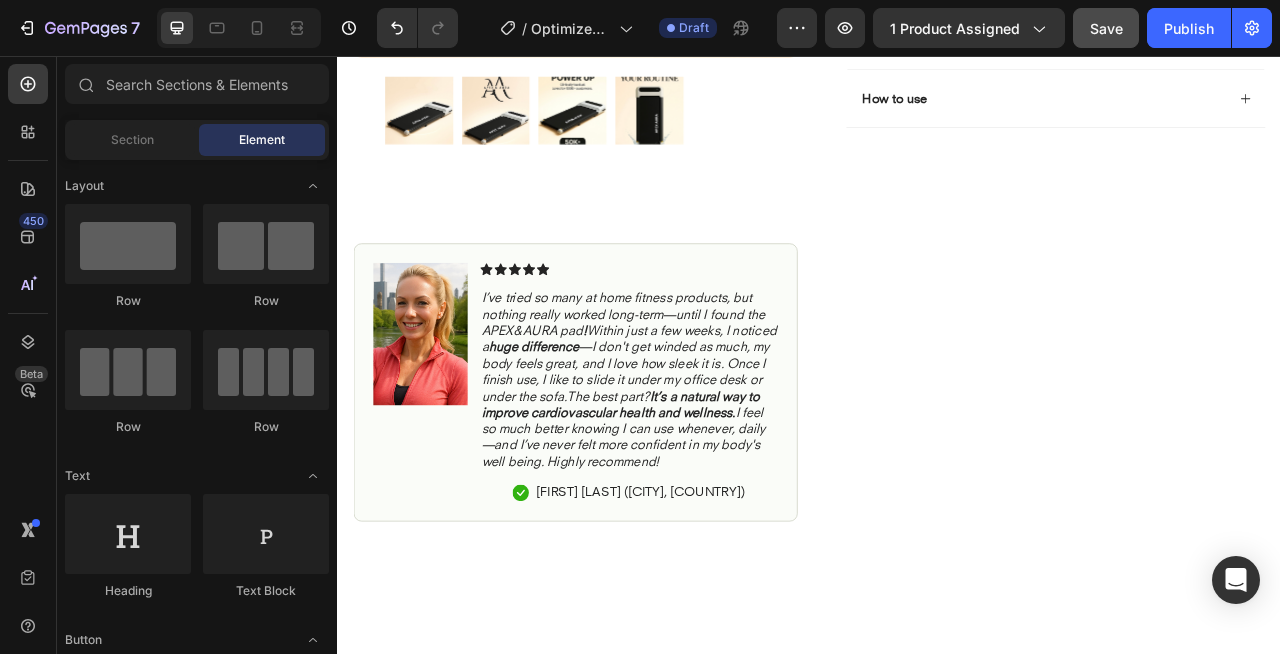 scroll, scrollTop: 957, scrollLeft: 0, axis: vertical 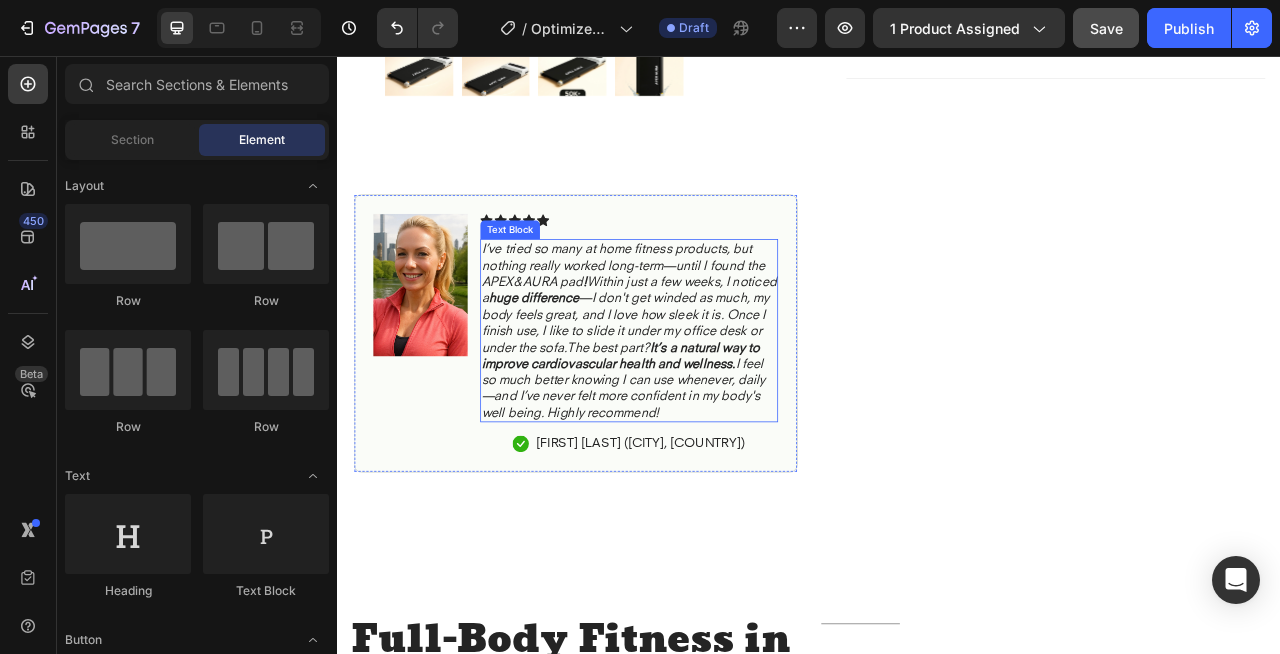 click on "I’ve tried so many at home fitness products, but nothing really worked long-term—until I found the APEX&AURA pad !  Within just a few weeks, I noticed a  huge difference —I don't get winded as much, my body feels great, and I love how sleek it is. Once I finish use, I like to slide it under my office desk or under the sofa.The best part?  It’s a natural way to improve cardiovascular health and wellness.  I feel so much better knowing I can use whenever, daily—and I’ve never felt more confident in my body's well being. Highly recommend!" at bounding box center [707, 405] 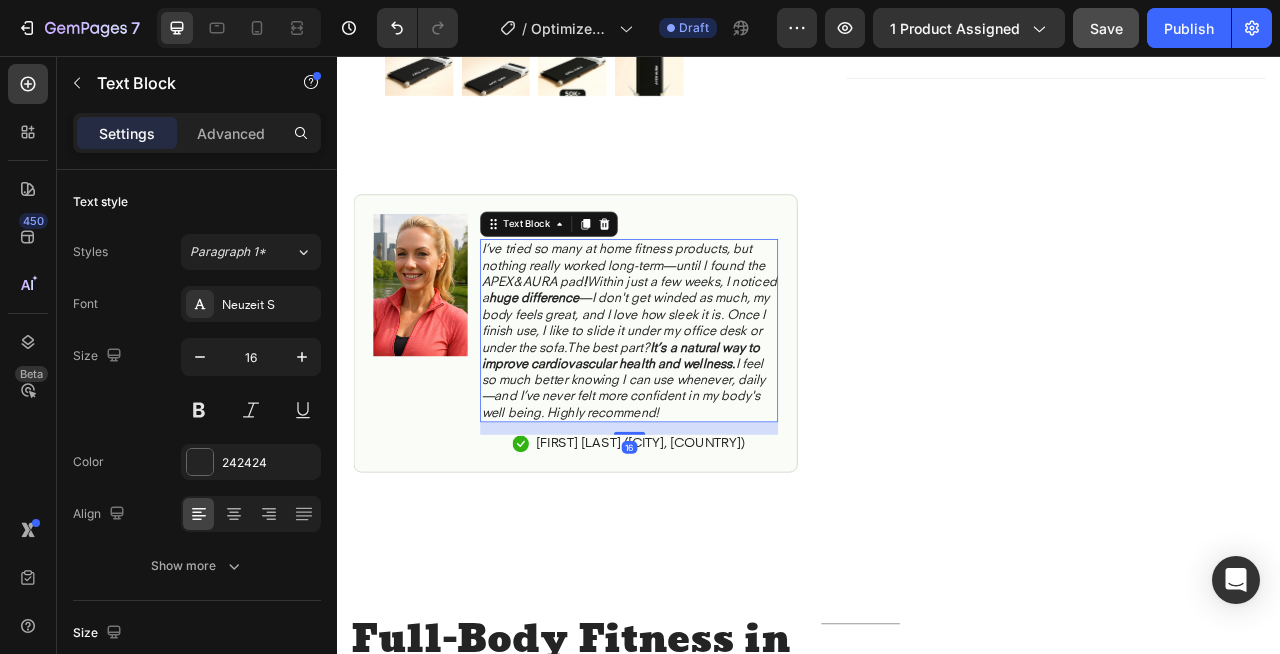click on "I’ve tried so many at home fitness products, but nothing really worked long-term—until I found the APEX&AURA pad !  Within just a few weeks, I noticed a  huge difference —I don't get winded as much, my body feels great, and I love how sleek it is. Once I finish use, I like to slide it under my office desk or under the sofa.The best part?  It’s a natural way to improve cardiovascular health and wellness.  I feel so much better knowing I can use whenever, daily—and I’ve never felt more confident in my body's well being. Highly recommend!" at bounding box center (707, 405) 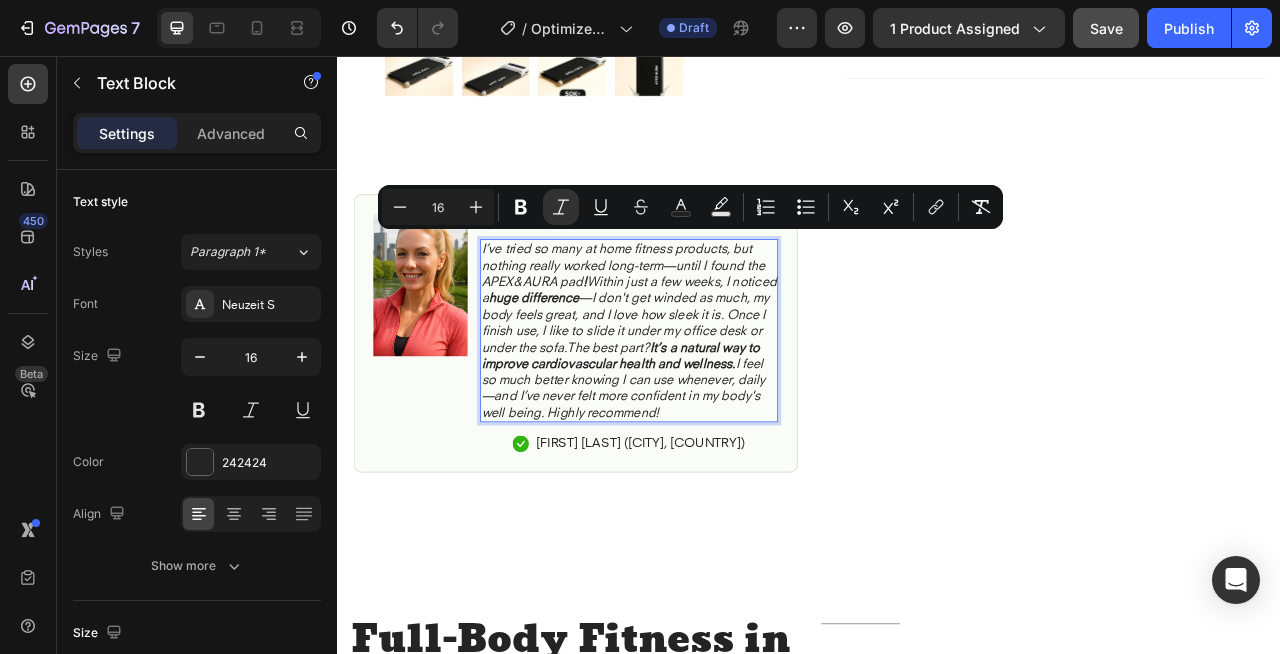 drag, startPoint x: 621, startPoint y: 516, endPoint x: 522, endPoint y: 298, distance: 239.42639 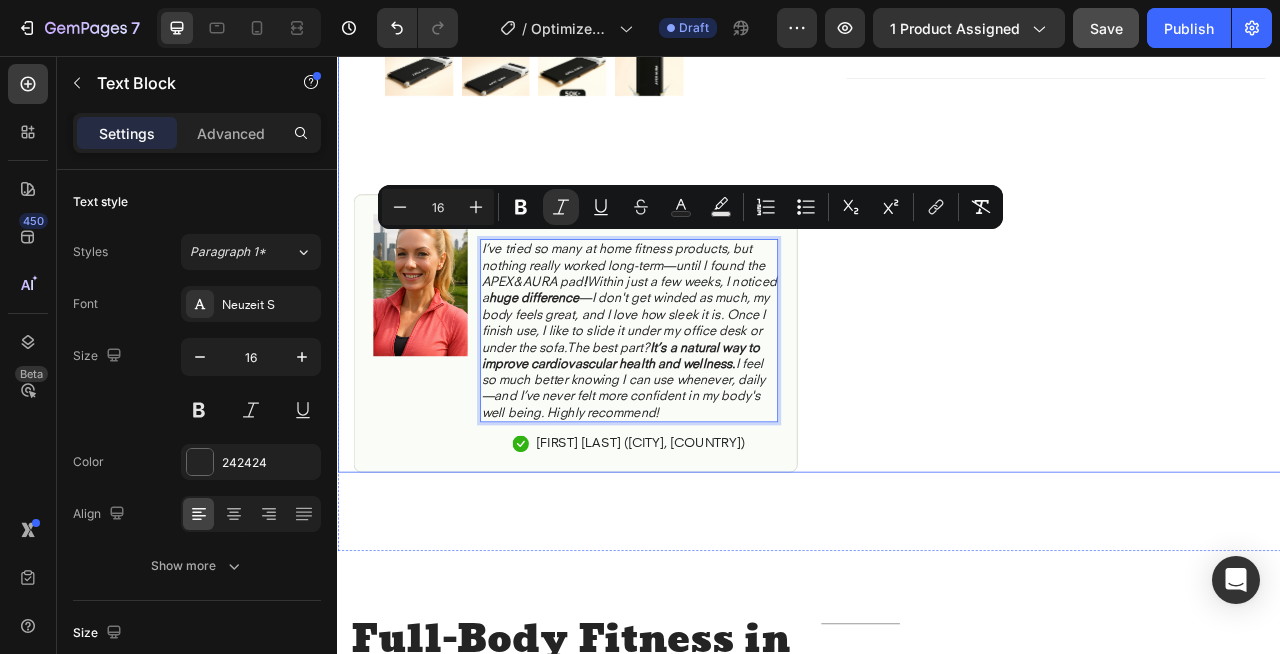 click on "Icon Icon Icon Icon Icon Icon List 4.8 based on 56,400 Customers Text Block Row Portable Walking Pad Product Title
Increase Endurance In Just Days
Low-Impact, Joint-Friendly Movement
Supports Recovery & Flexibility
Compact, Sleek, & Easy to Use Item List $119.99 Product Price Product Price
Row Color   Black Product Variants & Swatches
Icon Sold out Twice | Limited Stock Available Text Block Row Add to cart Add to Cart
Icon Free Shipping on orders $150+ Text Block
Icon 60-Day MoneyBack Guarantee! Text Block
Icon Fast Tracked Shipping Worldwide! Text Block Row Image Icon Icon Icon Icon Icon Icon List “i knew the nurvani plate was working when my friends started asking, ‘what are you doing? you look stronger and more toned!’ Text Block
Icon [FIRST] [LAST] ([CITY], [COUNTRY]) Text Block Row Row
Benefits Row" at bounding box center [1234, -95] 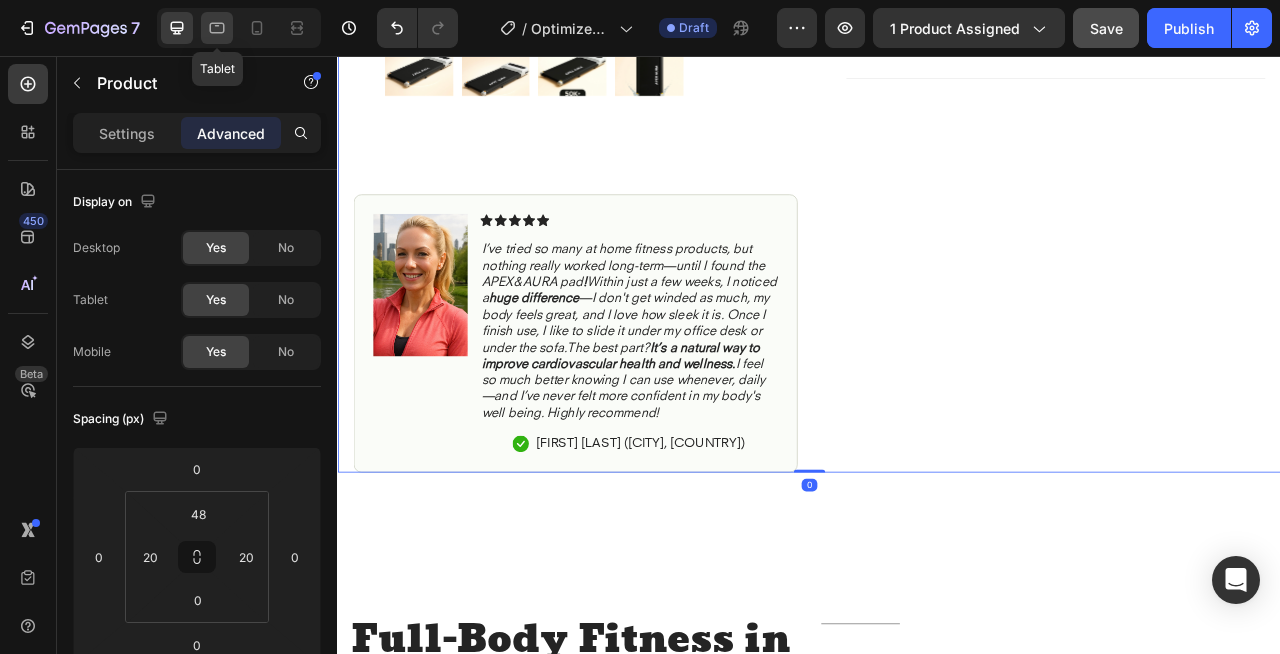click 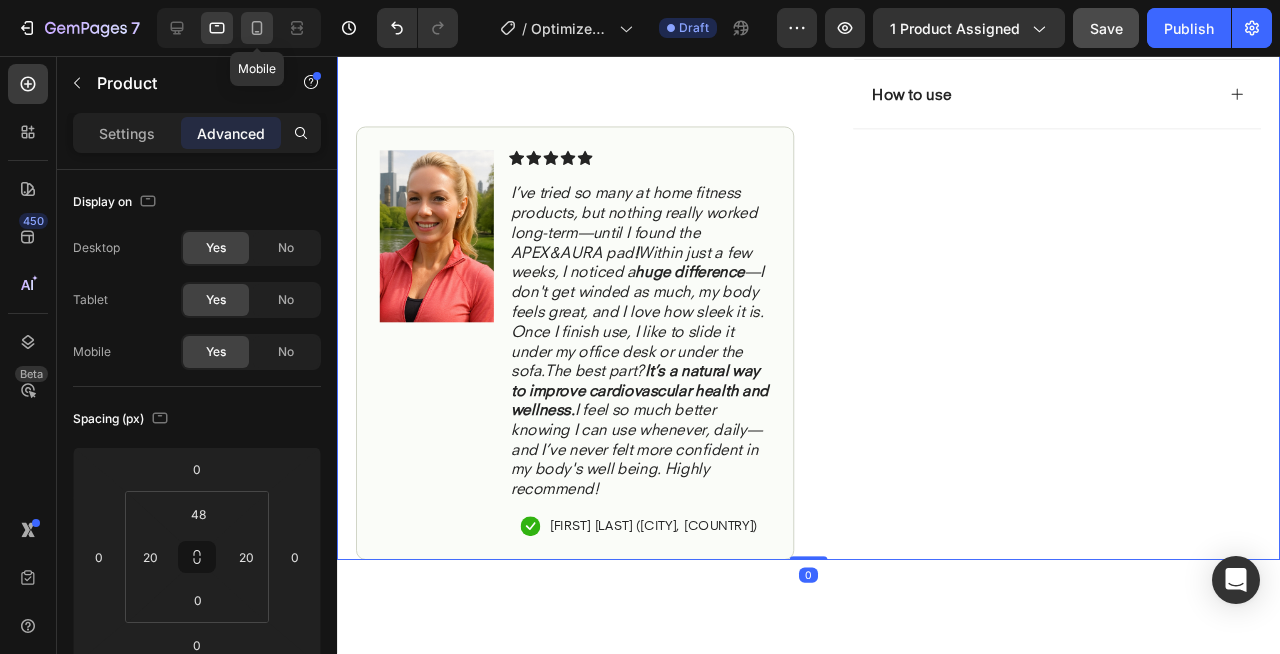 click 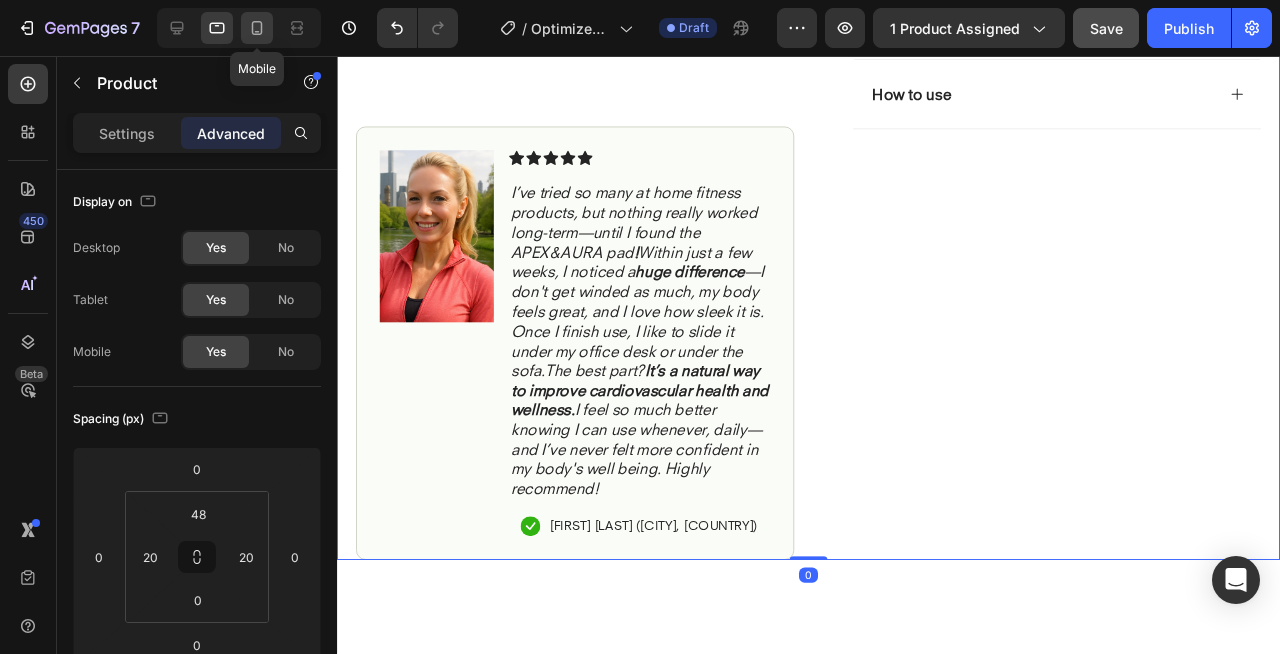 type on "20" 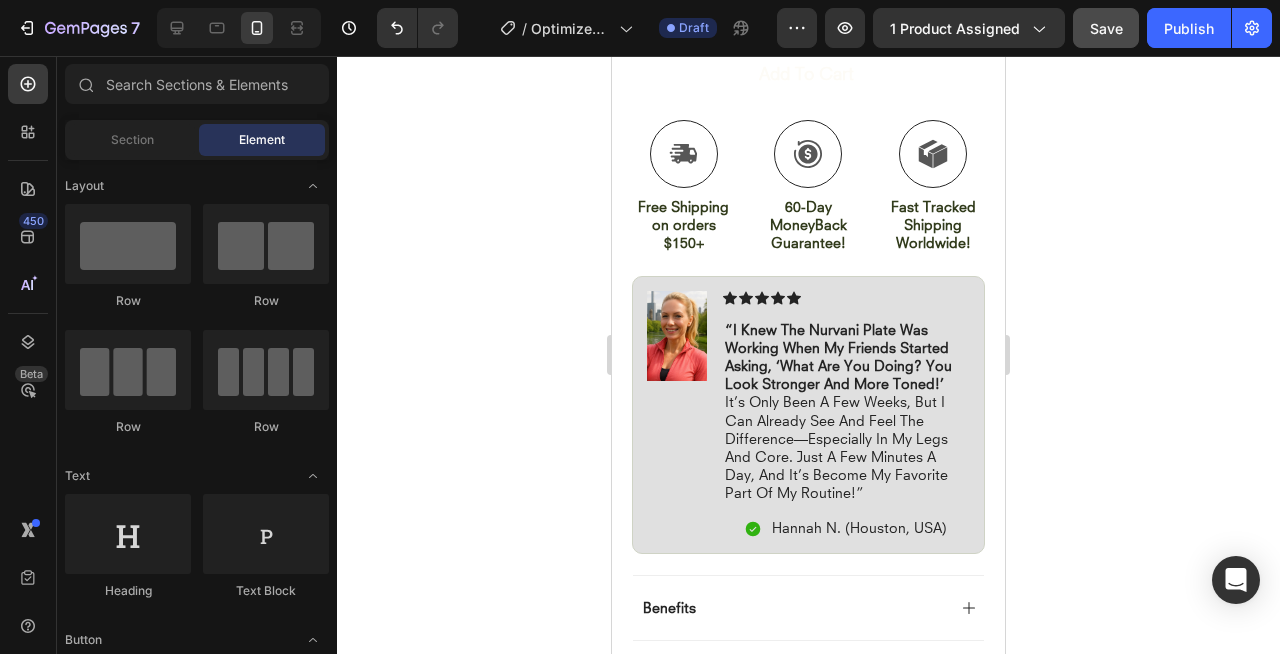 scroll, scrollTop: 1134, scrollLeft: 0, axis: vertical 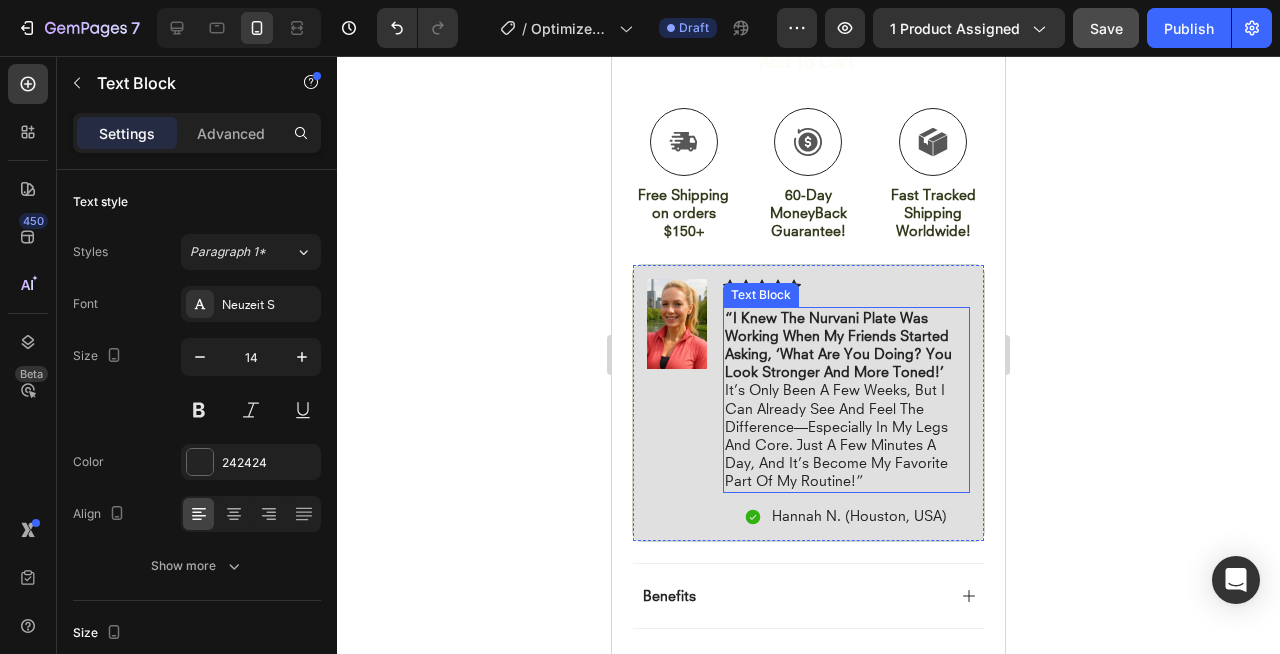 click on "“i knew the nurvani plate was working when my friends started asking, ‘what are you doing? you look stronger and more toned!’ it’s only been a few weeks, but i can already see and feel the difference—especially in my legs and core. just a few minutes a day, and it’s become my favorite part of my routine!”" at bounding box center (846, 400) 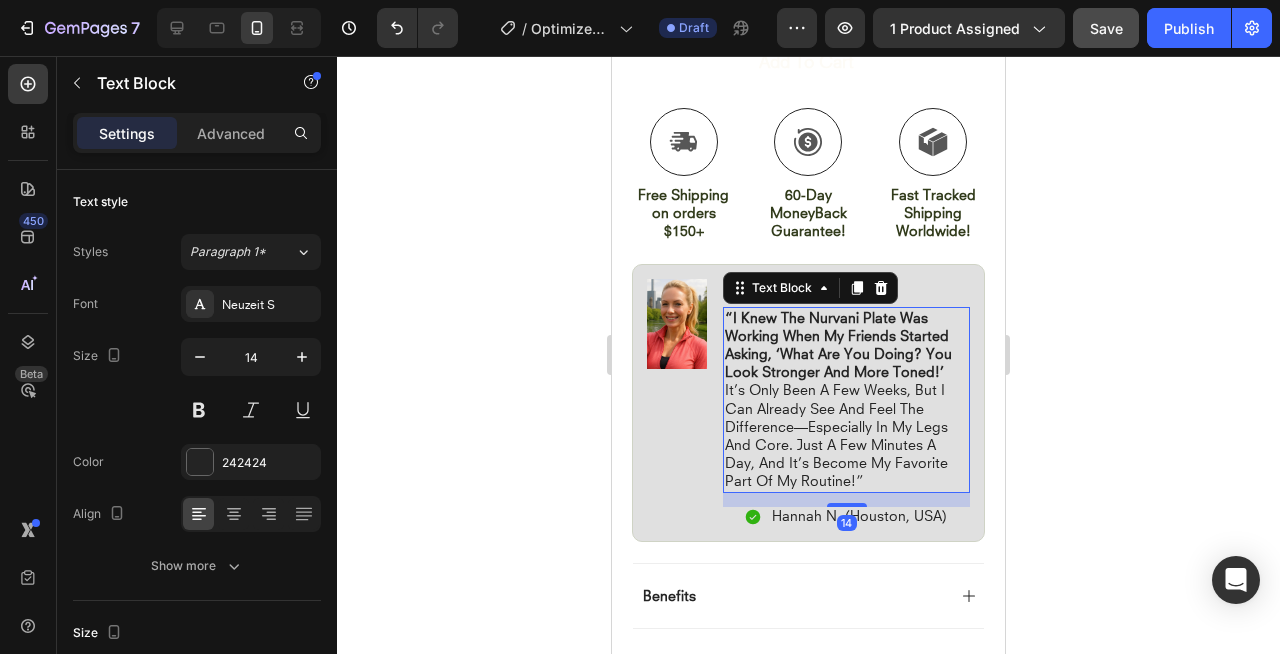 click on "“i knew the nurvani plate was working when my friends started asking, ‘what are you doing? you look stronger and more toned!’ it’s only been a few weeks, but i can already see and feel the difference—especially in my legs and core. just a few minutes a day, and it’s become my favorite part of my routine!”" at bounding box center [846, 400] 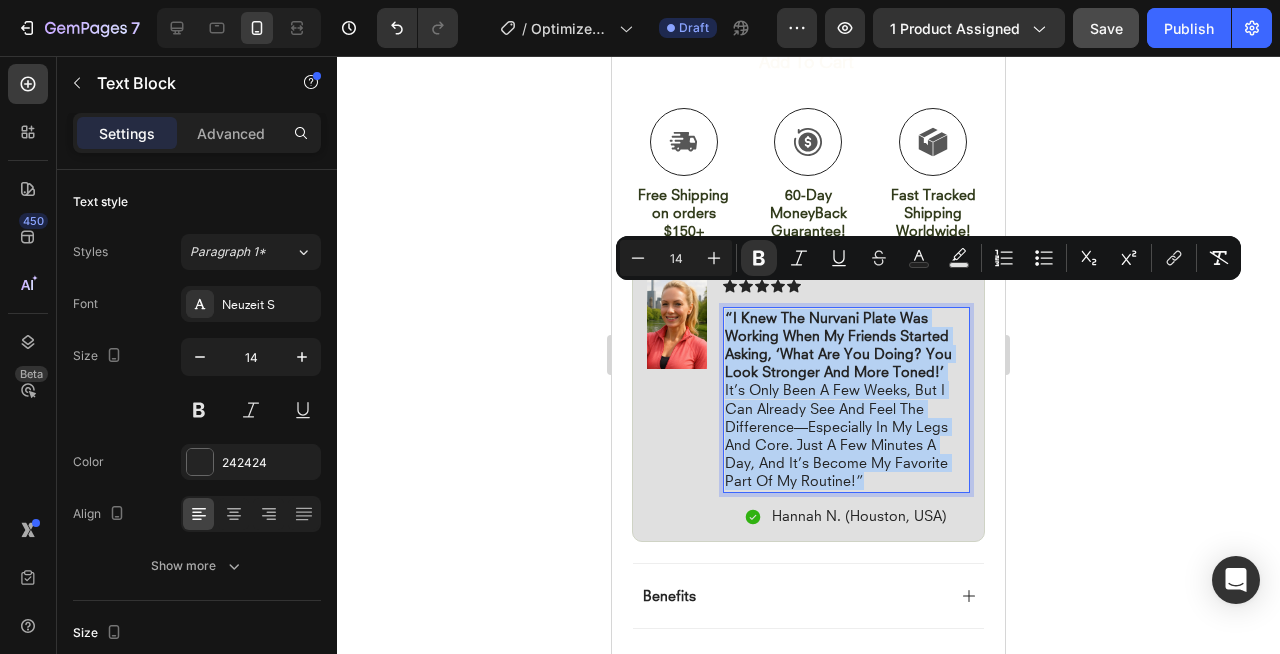 drag, startPoint x: 877, startPoint y: 454, endPoint x: 723, endPoint y: 296, distance: 220.63545 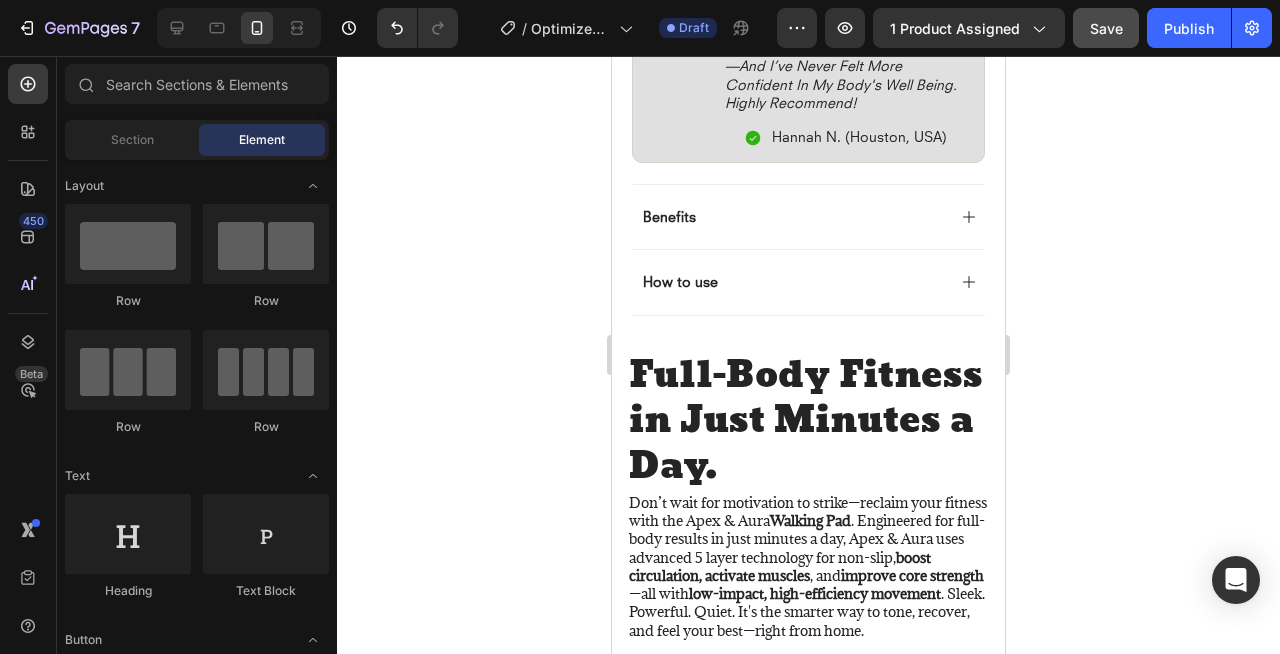 scroll, scrollTop: 1646, scrollLeft: 0, axis: vertical 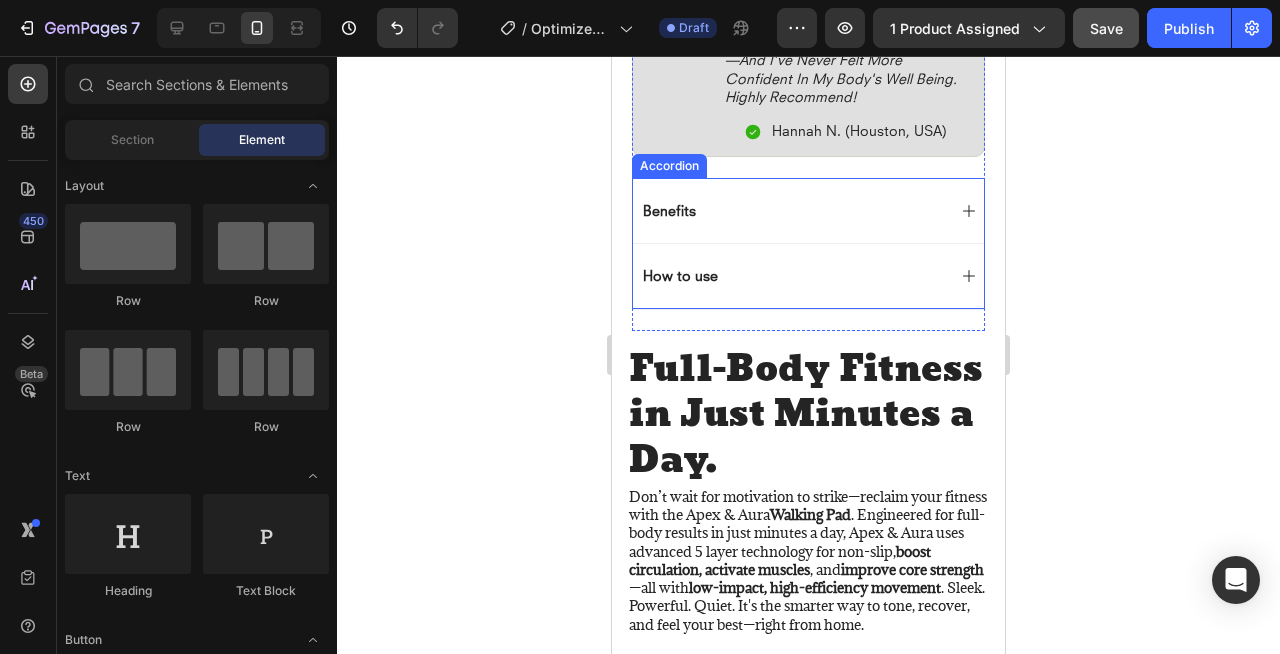 click 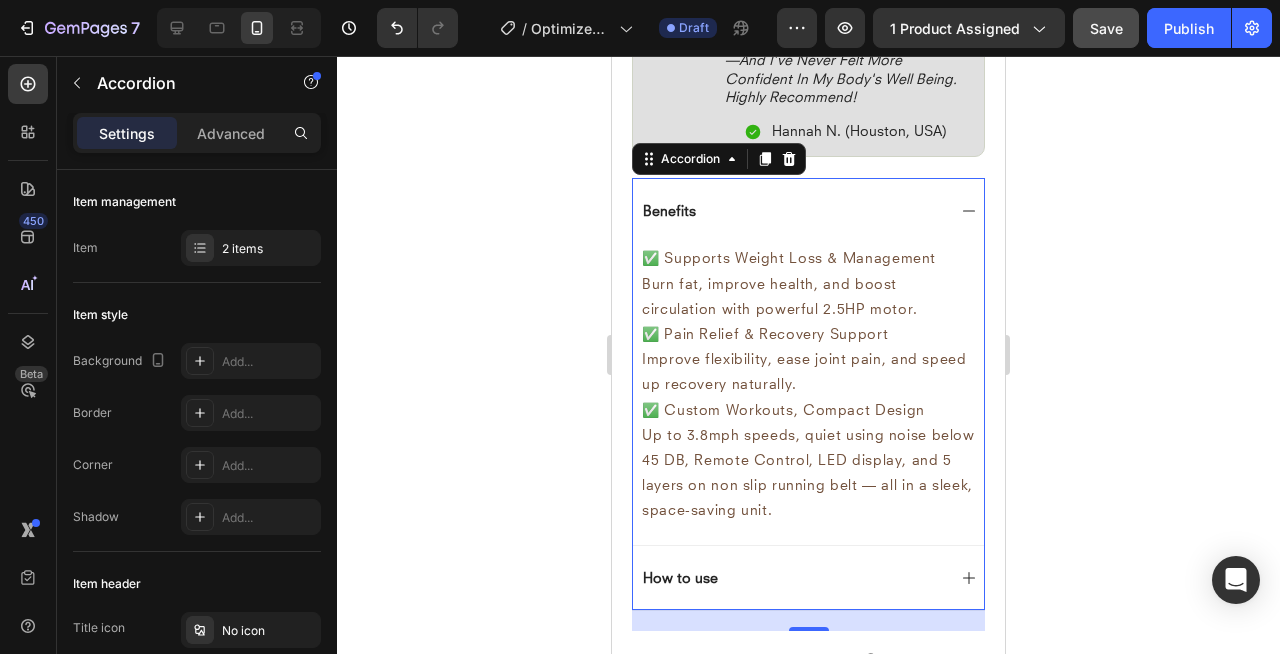 click 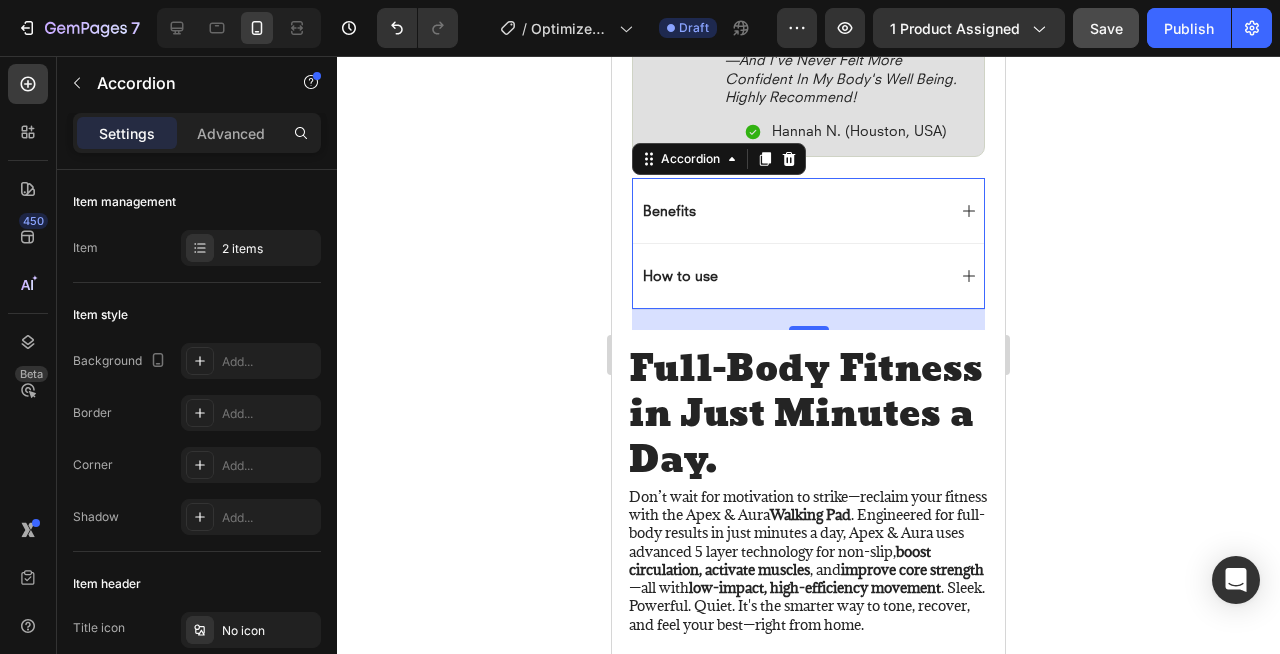 click on "How to use" at bounding box center (792, 276) 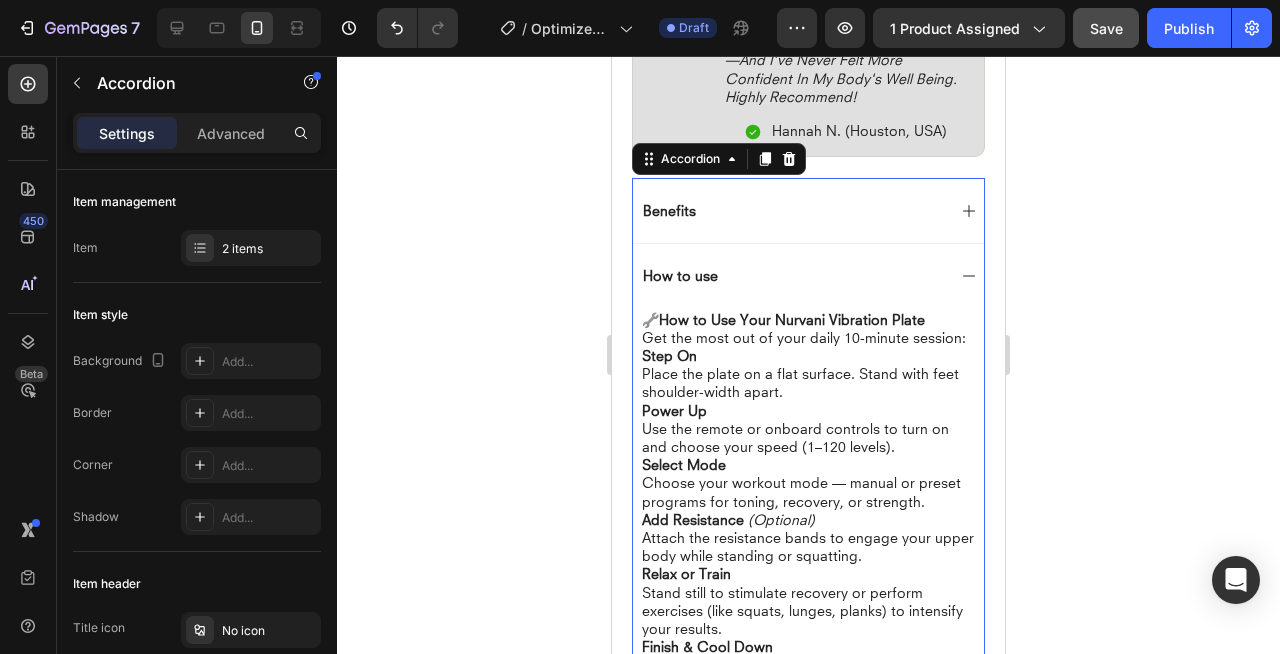 click on "How to use" at bounding box center [808, 275] 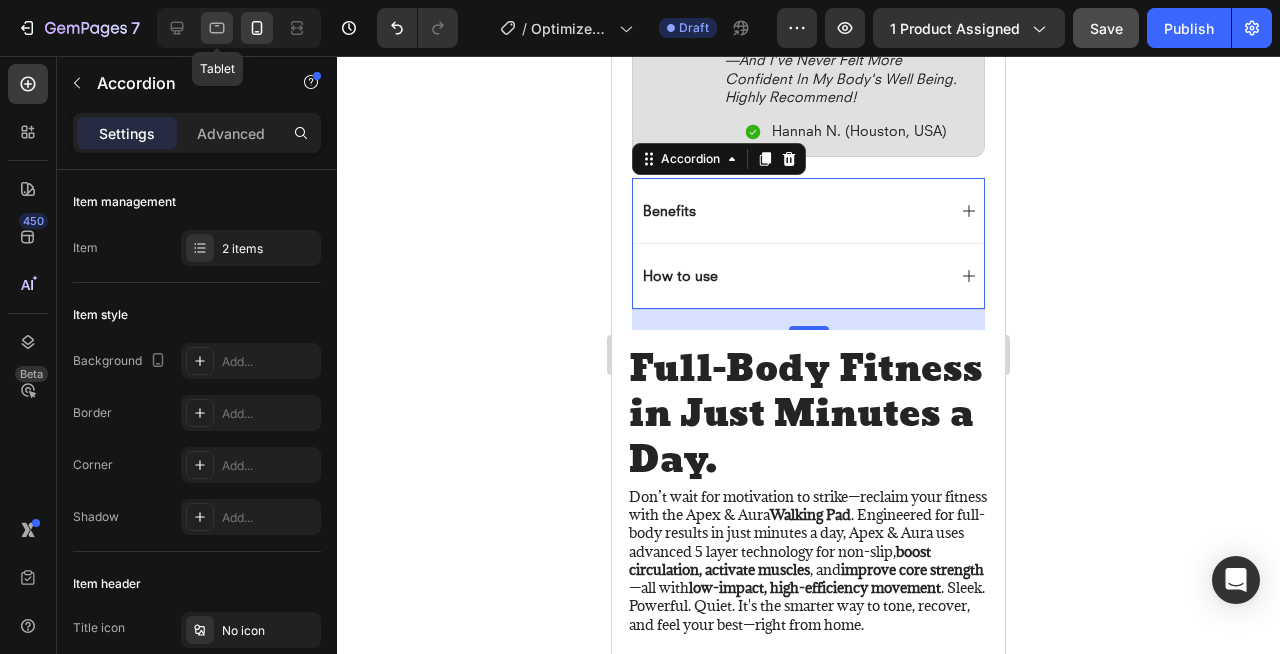 click 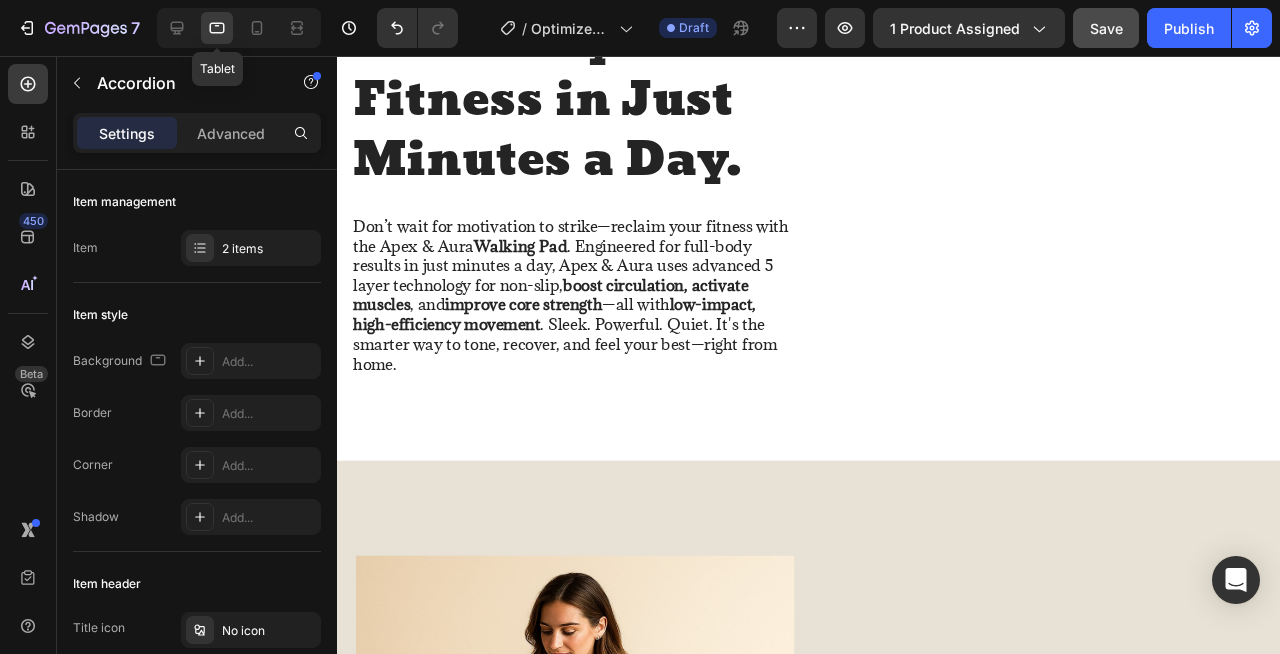 scroll, scrollTop: 1800, scrollLeft: 0, axis: vertical 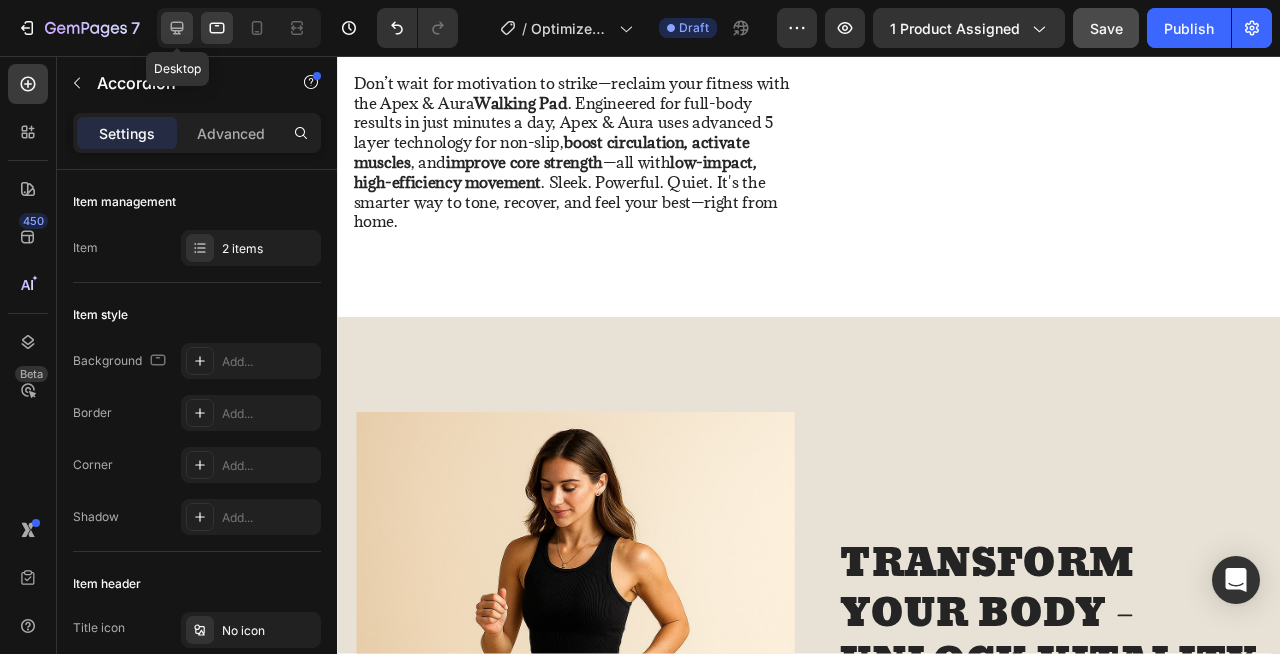 click 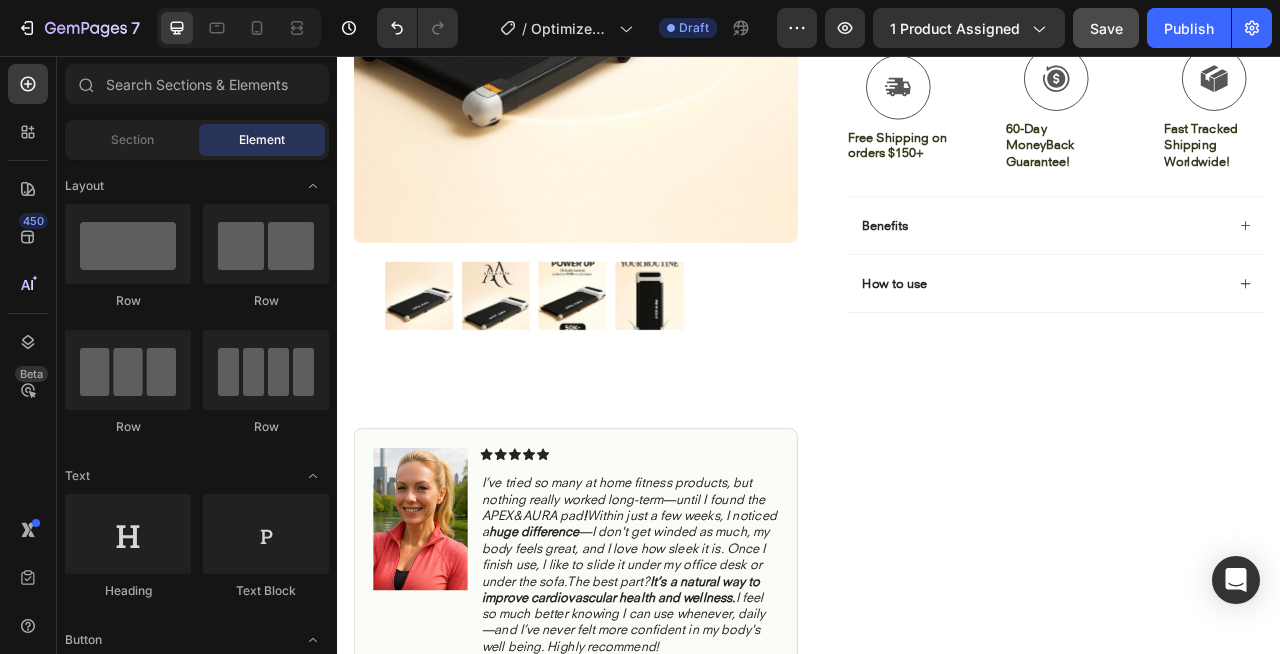 scroll, scrollTop: 550, scrollLeft: 0, axis: vertical 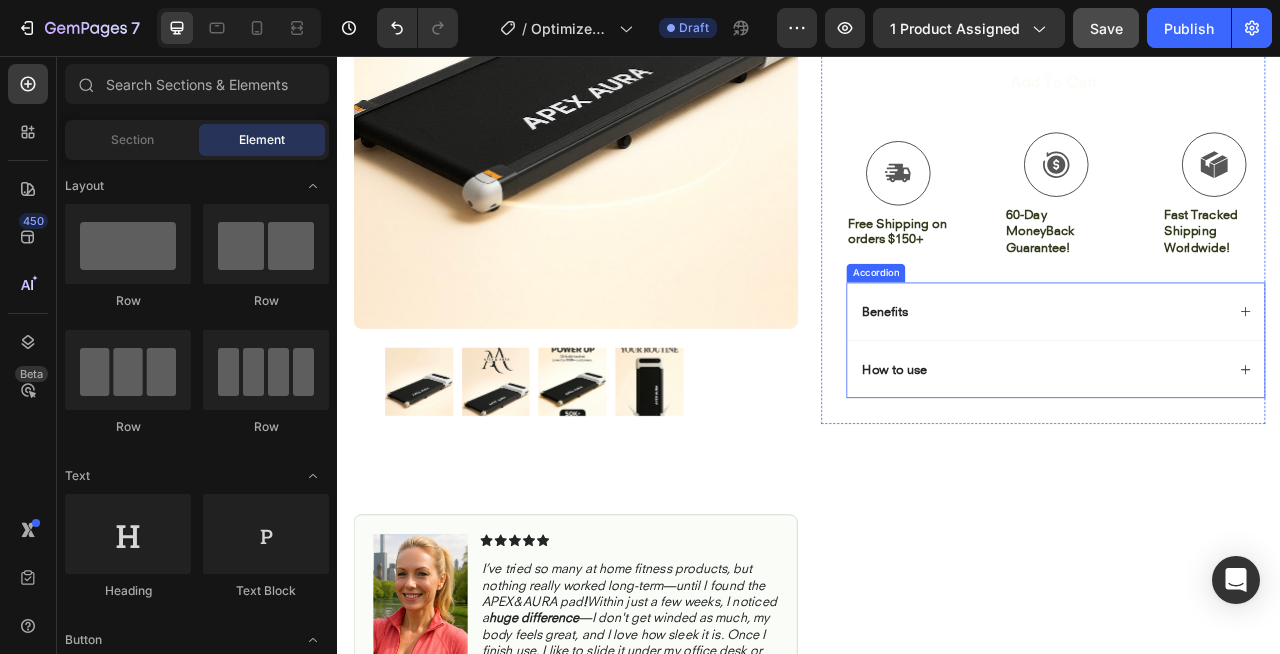 click on "How to use" at bounding box center [1250, 454] 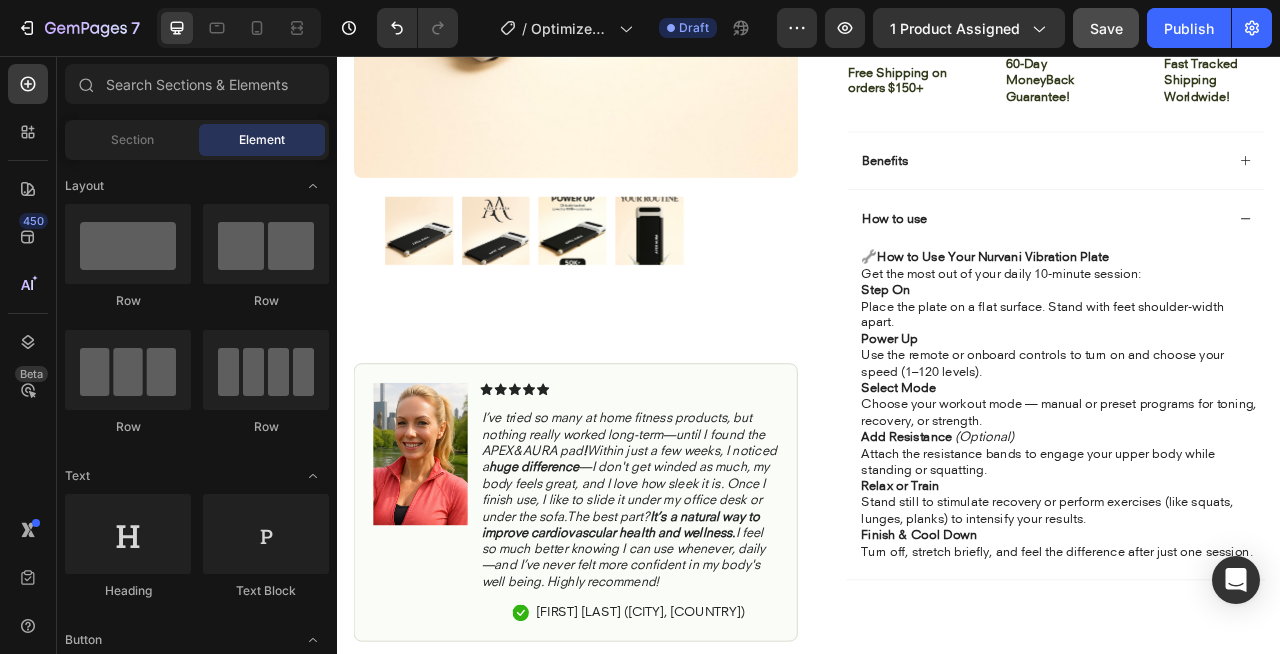 scroll, scrollTop: 761, scrollLeft: 0, axis: vertical 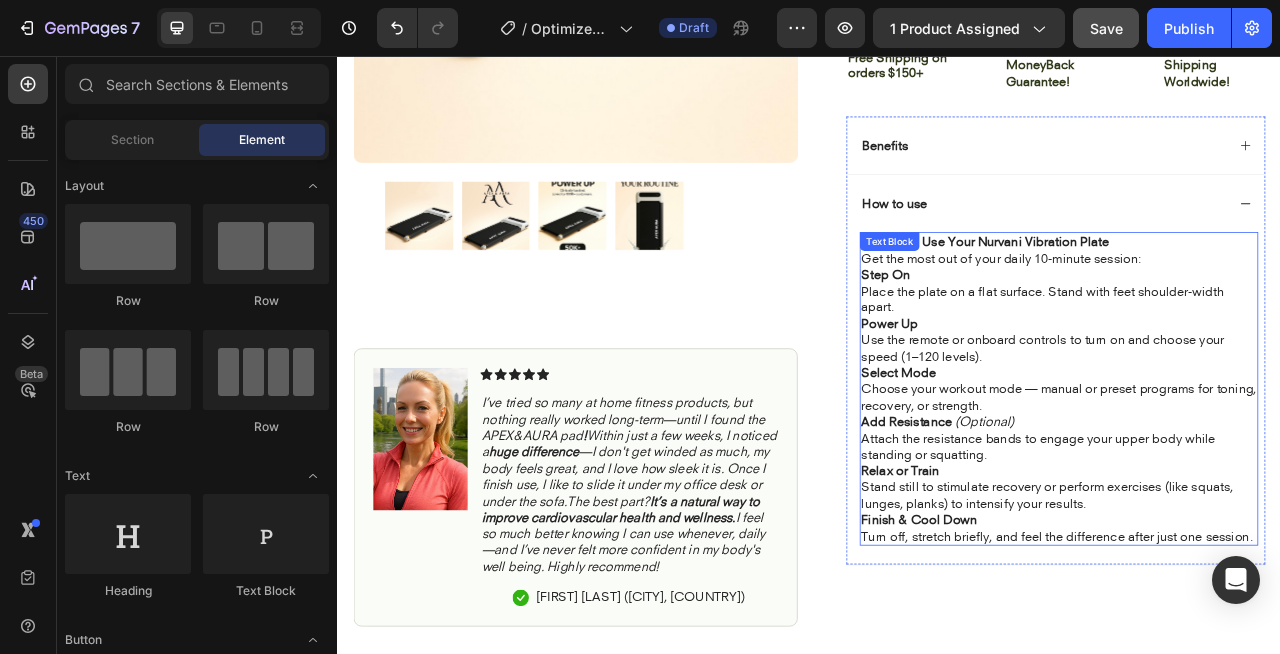 click on "Step On Place the plate on a flat surface. Stand with feet shoulder-width apart." at bounding box center [1254, 355] 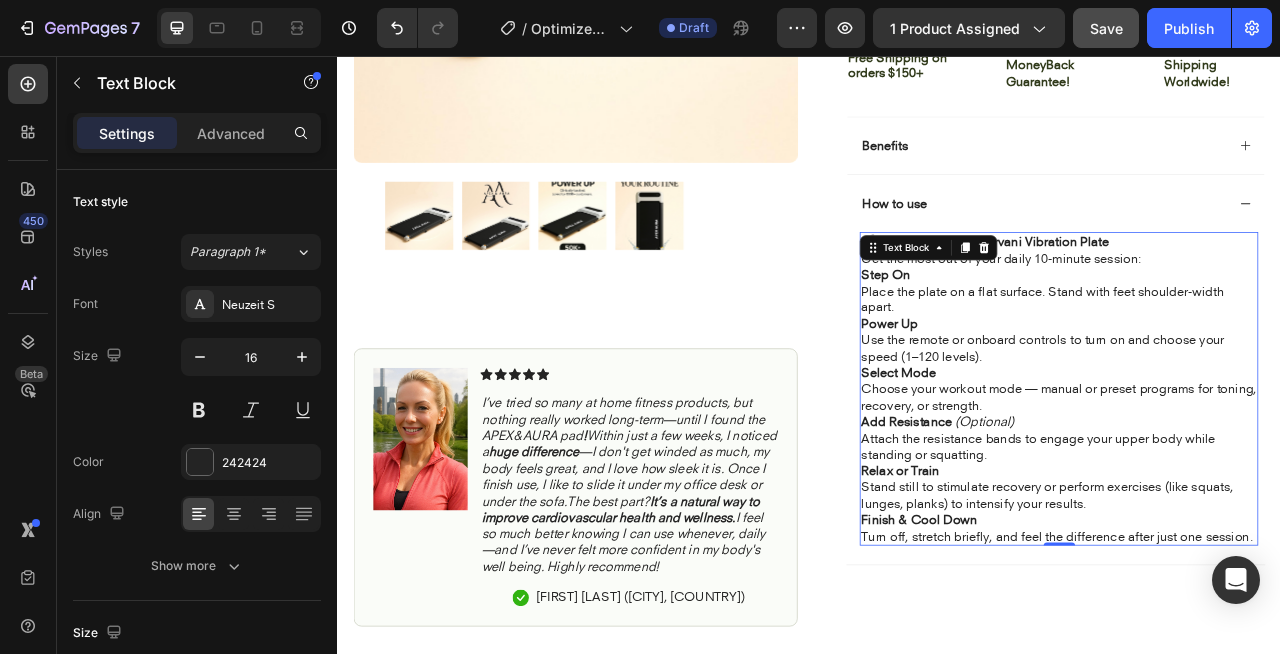 click on "Power Up Use the remote or onboard controls to turn on and choose your speed (1–120 levels)." at bounding box center (1254, 417) 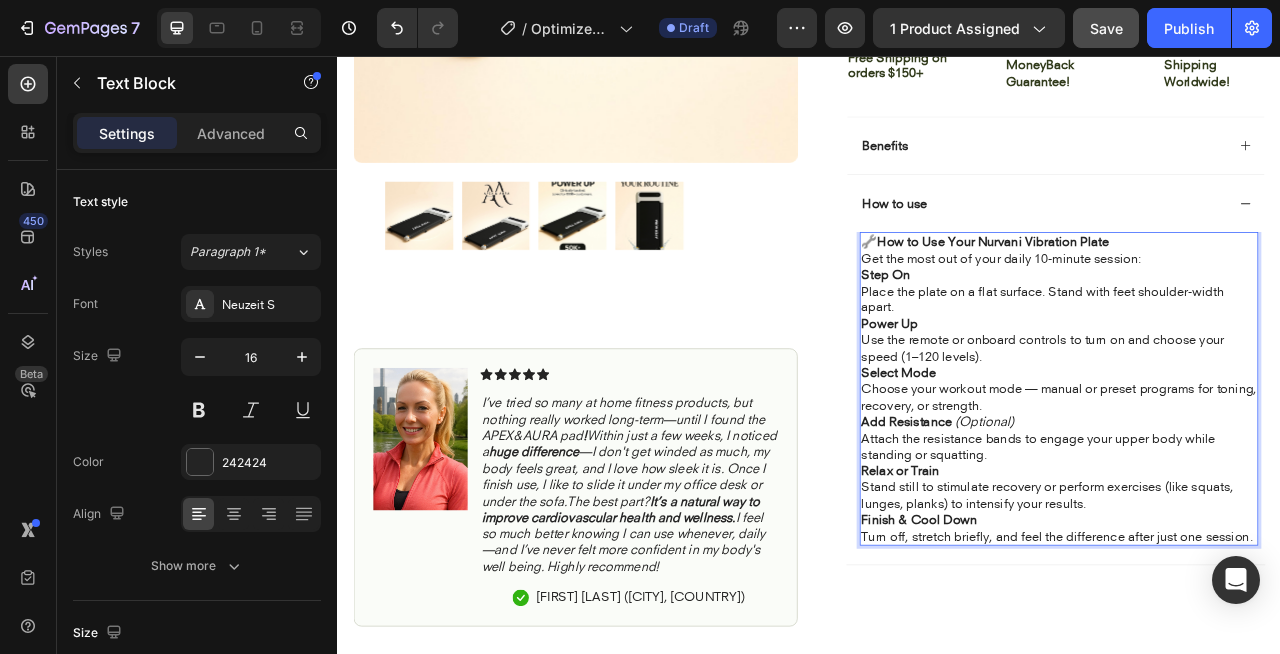click on "How to Use Your Nurvani Vibration Plate" at bounding box center [1170, 292] 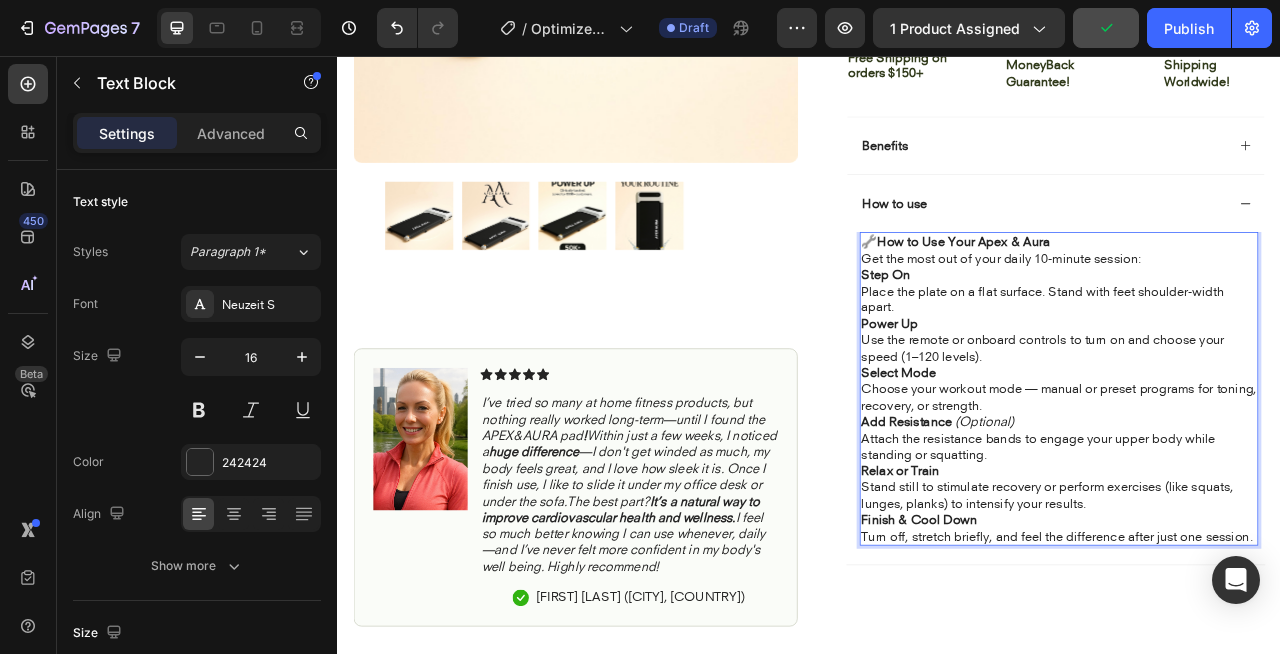 click on "How to Use Your Apex & Aura" at bounding box center [1133, 292] 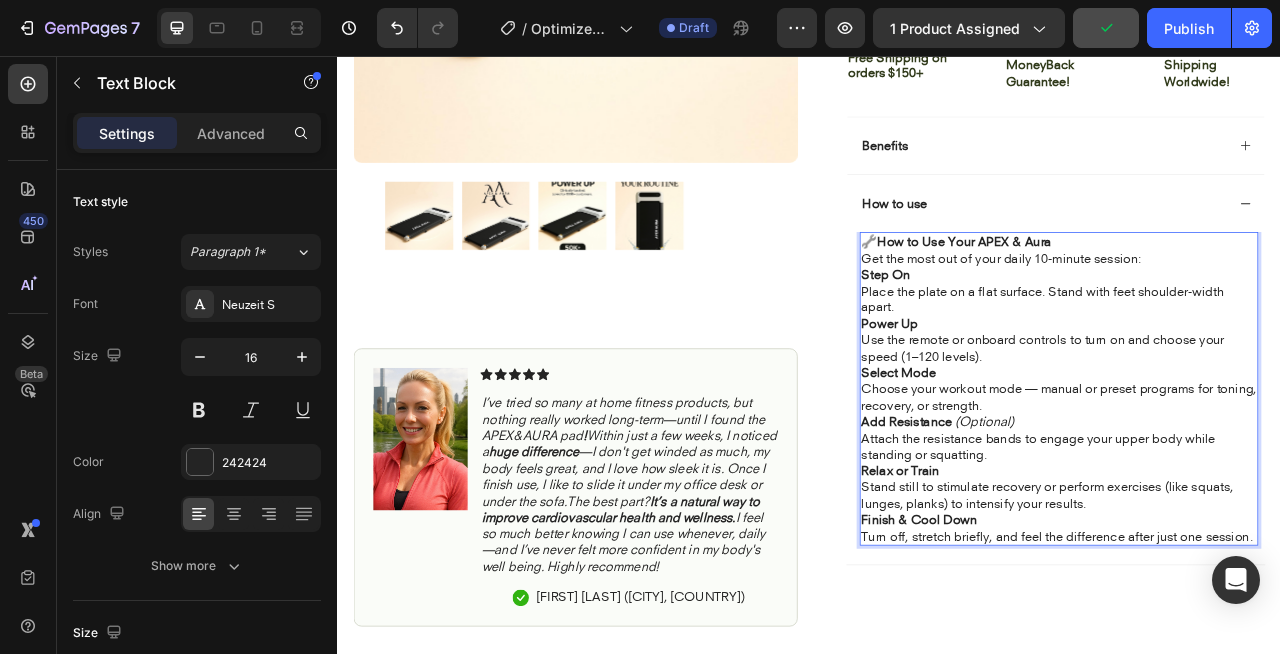 click on "🔧  How to Use Your APEX & Aura" at bounding box center (1254, 292) 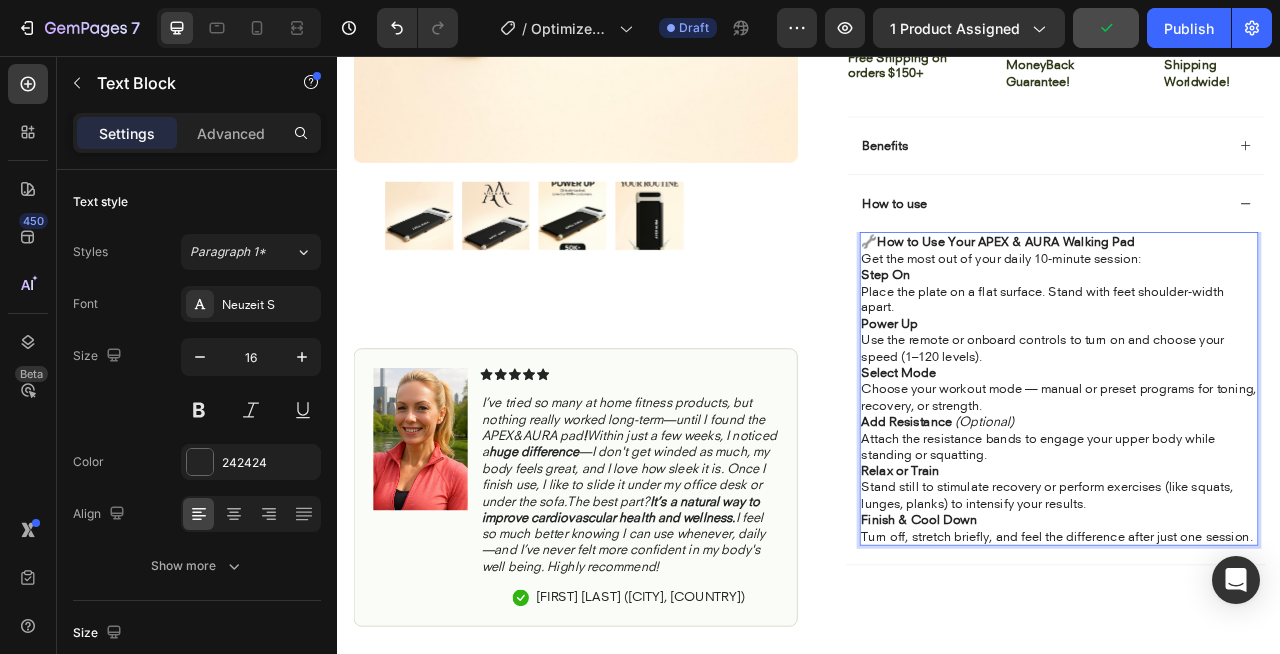 click on "Step On Place the plate on a flat surface. Stand with feet shoulder-width apart." at bounding box center (1254, 355) 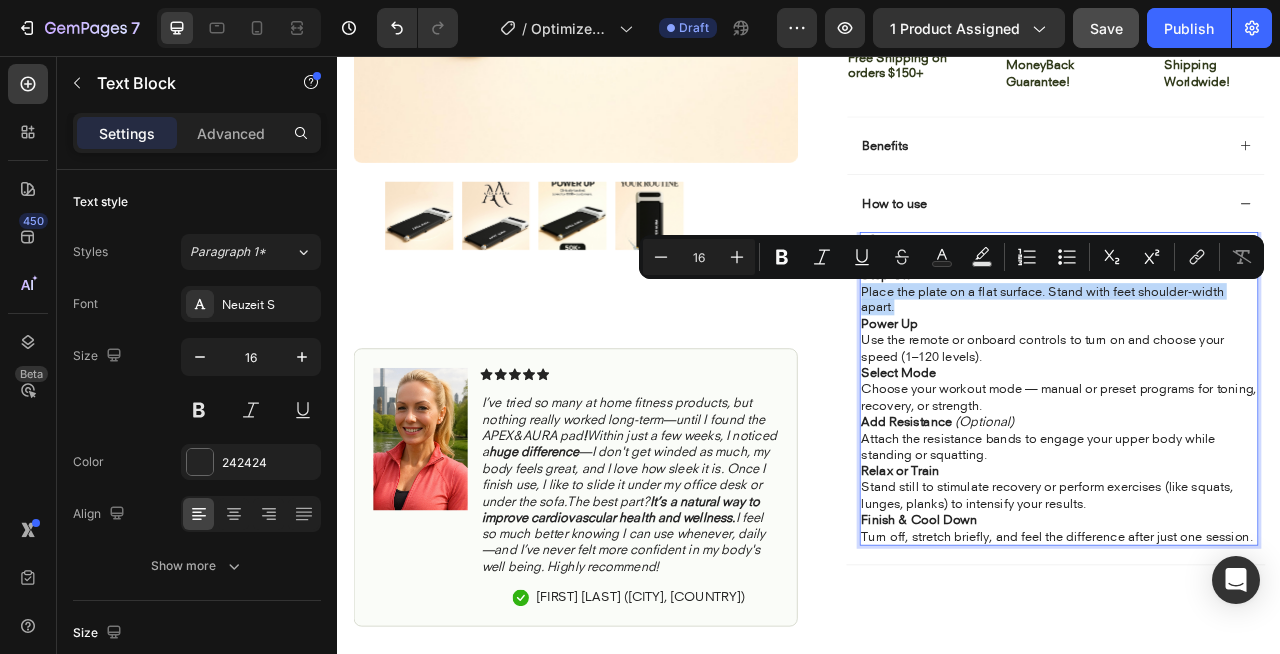 drag, startPoint x: 1038, startPoint y: 377, endPoint x: 991, endPoint y: 349, distance: 54.708317 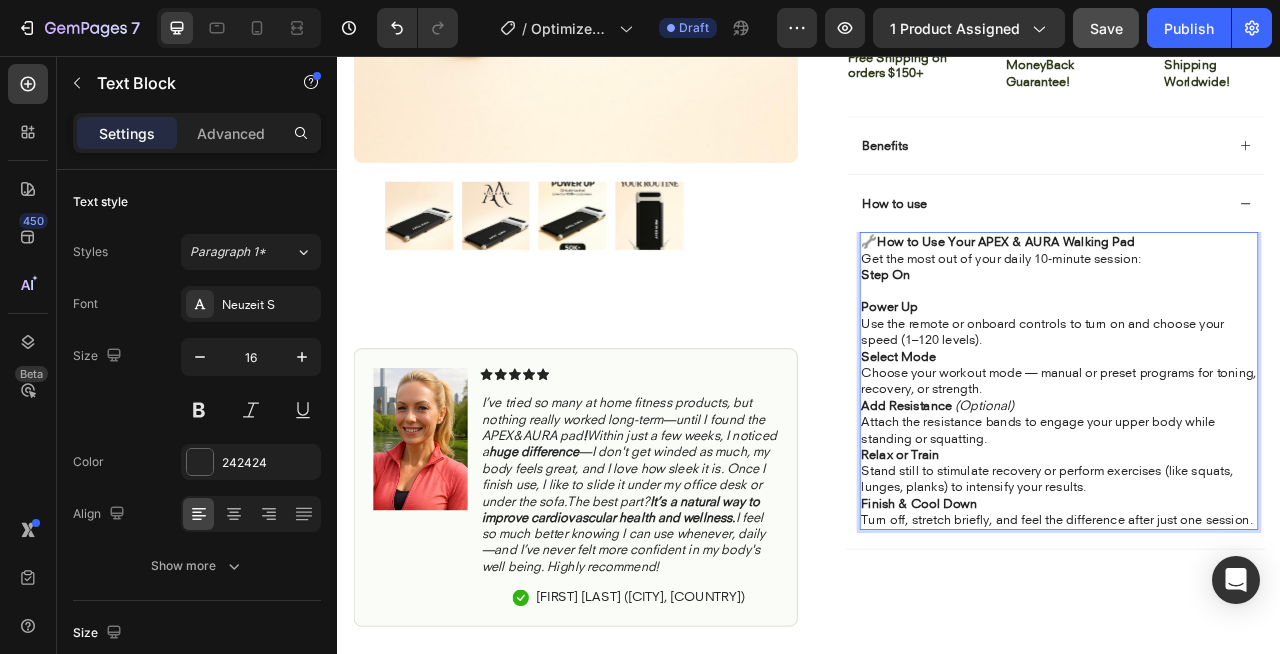 click on "Step On" at bounding box center [1254, 345] 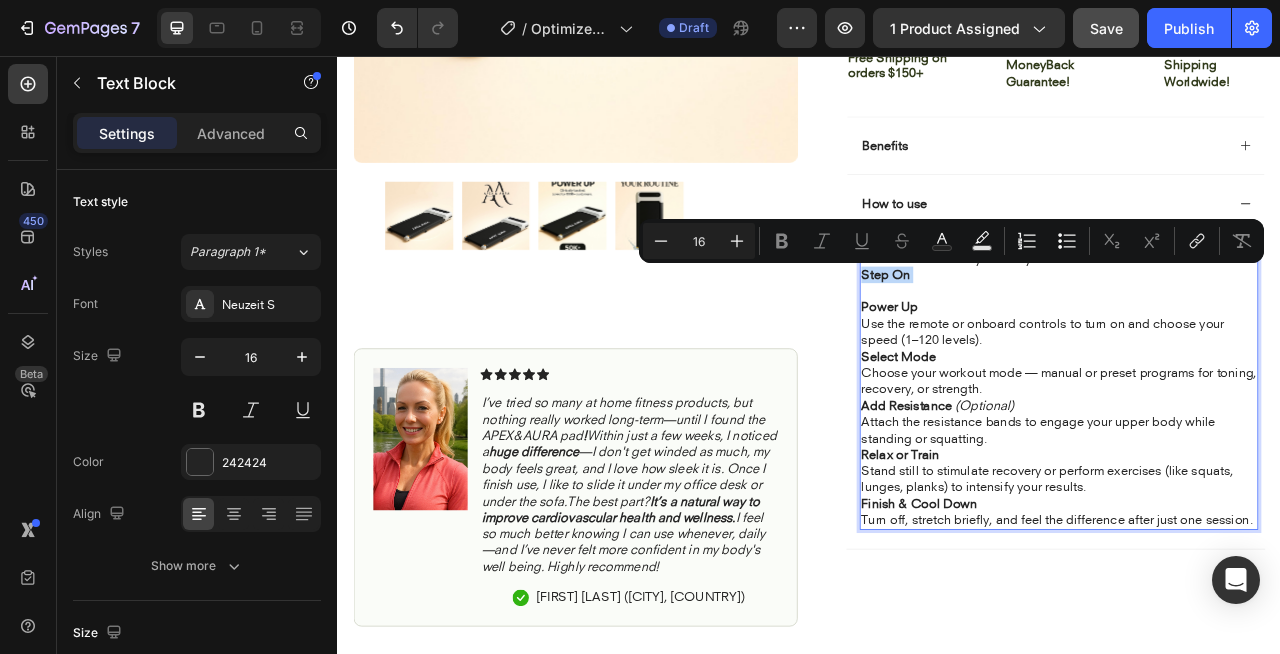 click on "Step On" at bounding box center (1254, 345) 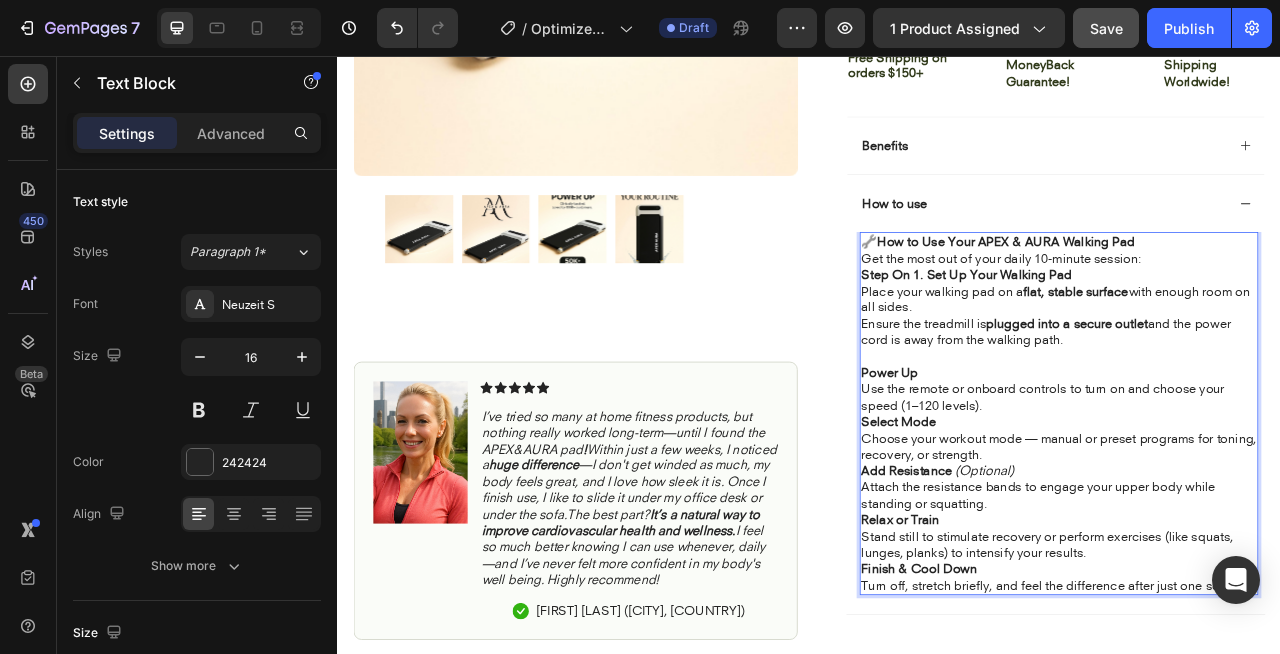 click on "Step On 1. Set Up Your Walking Pad" at bounding box center (1137, 334) 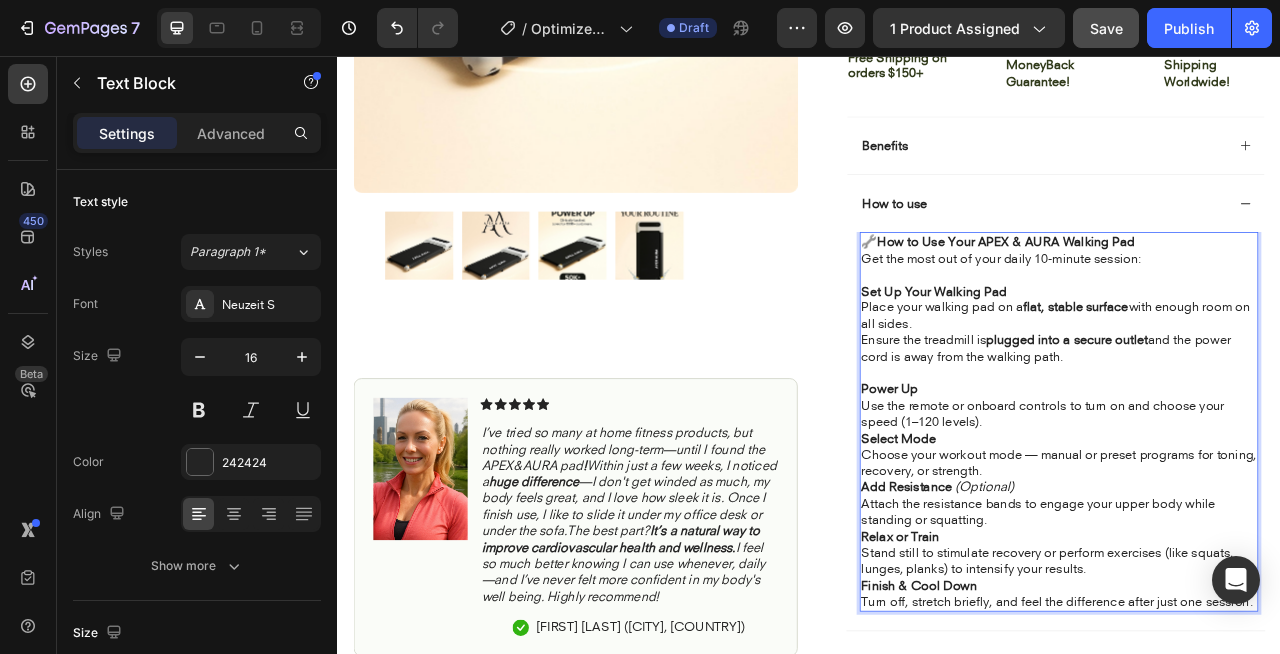click on "Ensure the treadmill is  plugged into a secure outlet  and the power cord is away from the walking path." at bounding box center (1254, 438) 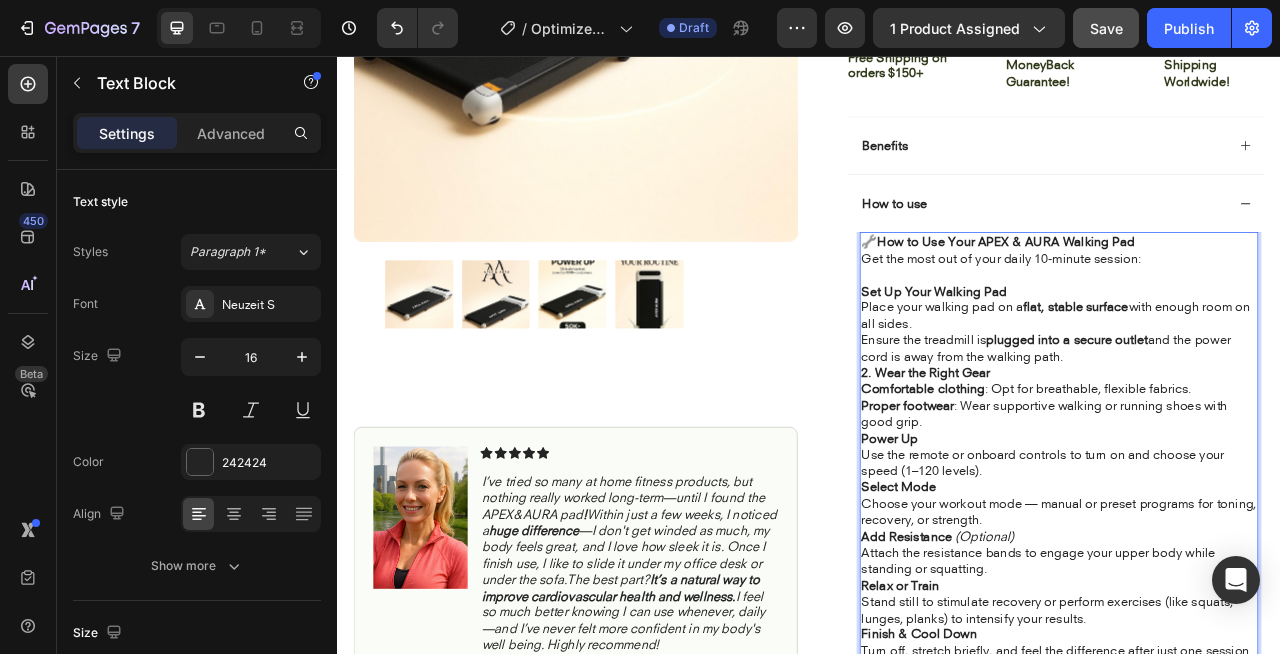 click on "Power Up" at bounding box center (1039, 542) 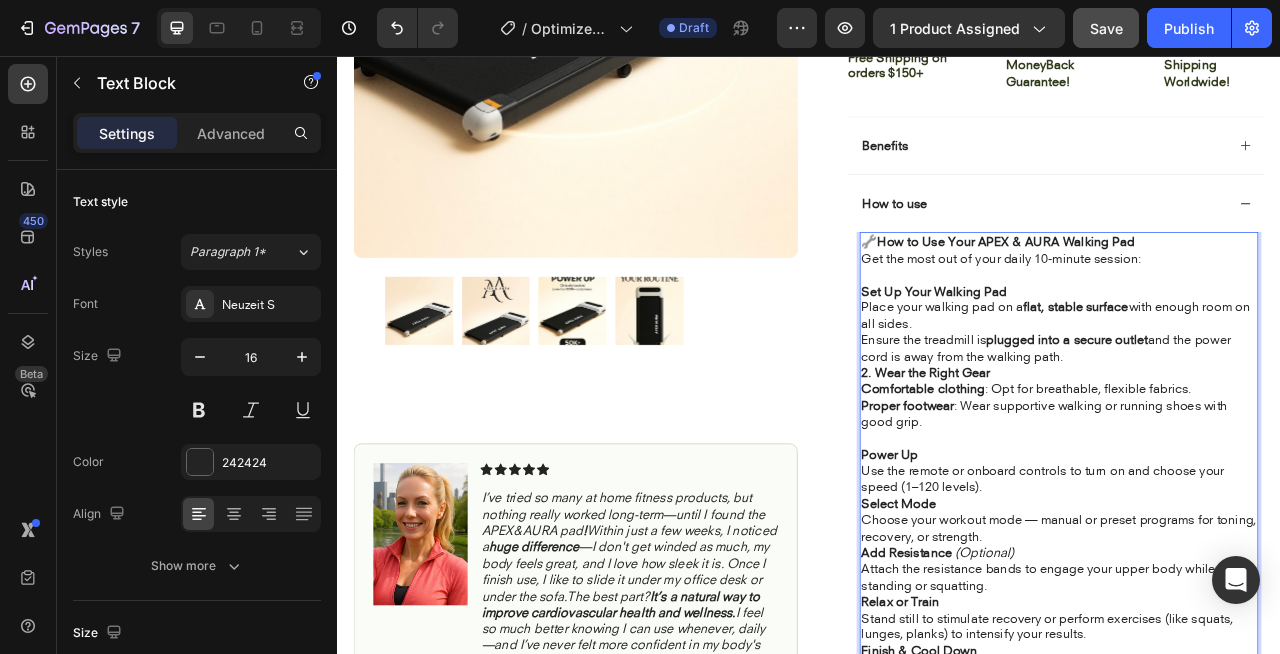 click on "2. Wear the Right Gear" at bounding box center (1085, 459) 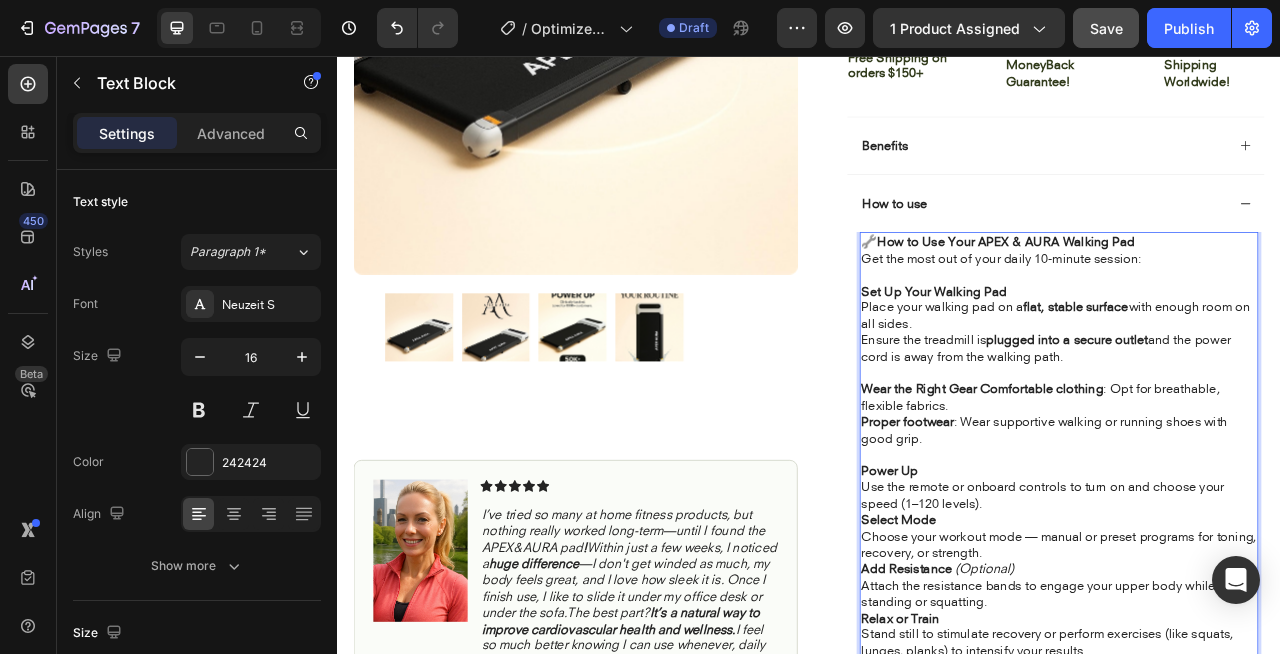 click on "Wear the Right Gear Comfortable clothing : Opt for breathable, flexible fabrics." at bounding box center (1254, 490) 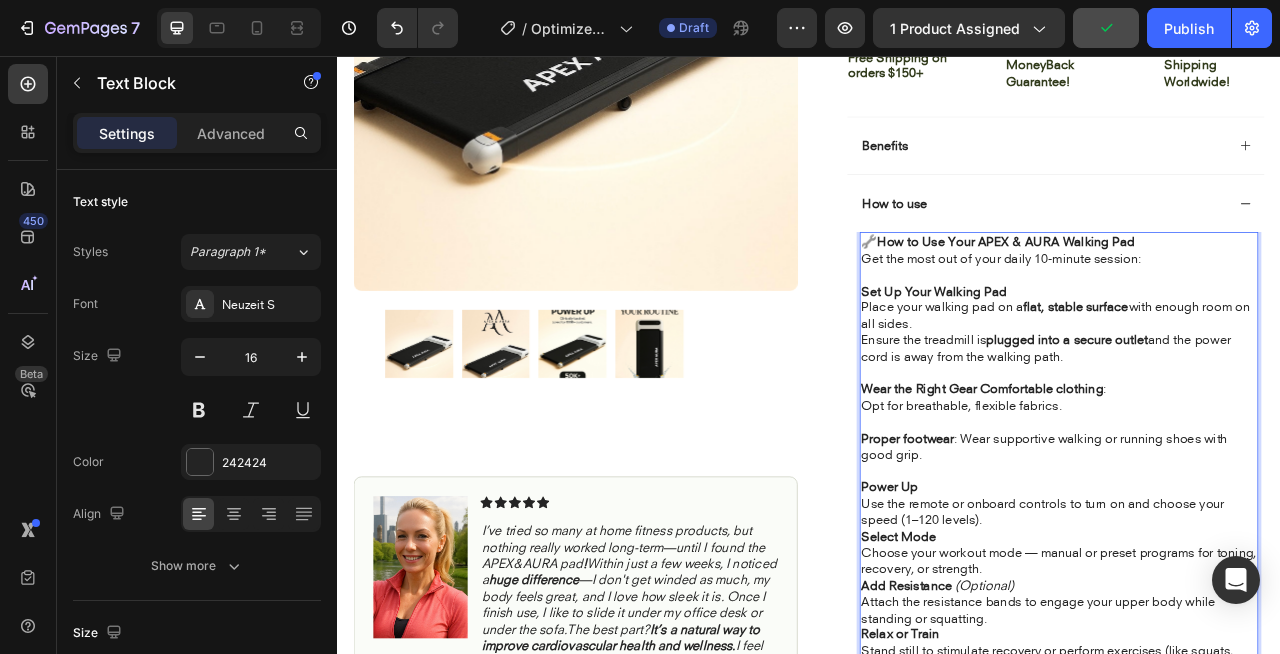 drag, startPoint x: 998, startPoint y: 516, endPoint x: 1533, endPoint y: 207, distance: 617.8236 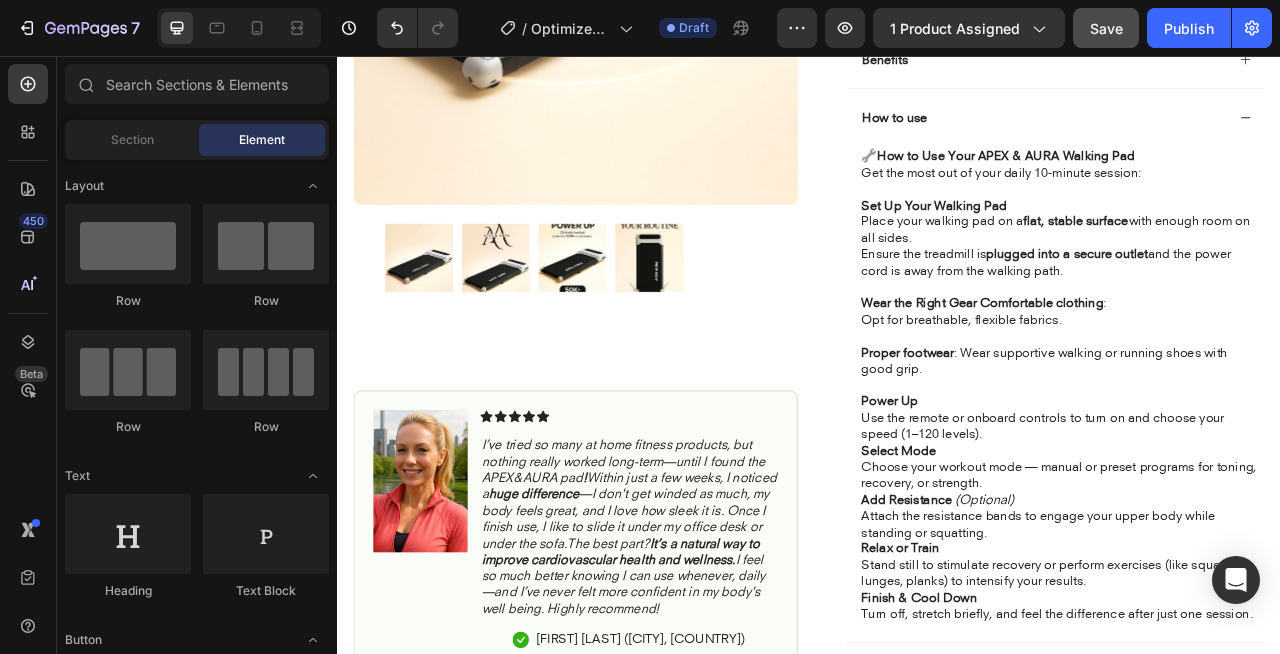 scroll, scrollTop: 846, scrollLeft: 0, axis: vertical 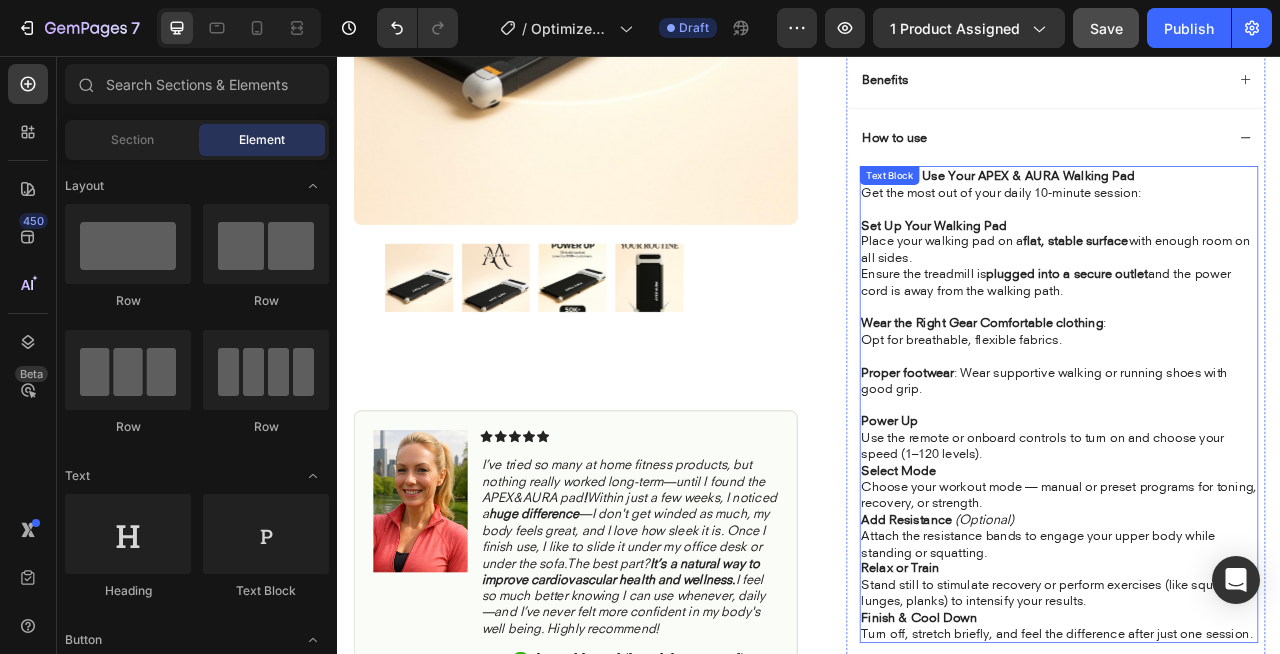 click on "Proper footwear" at bounding box center (1062, 457) 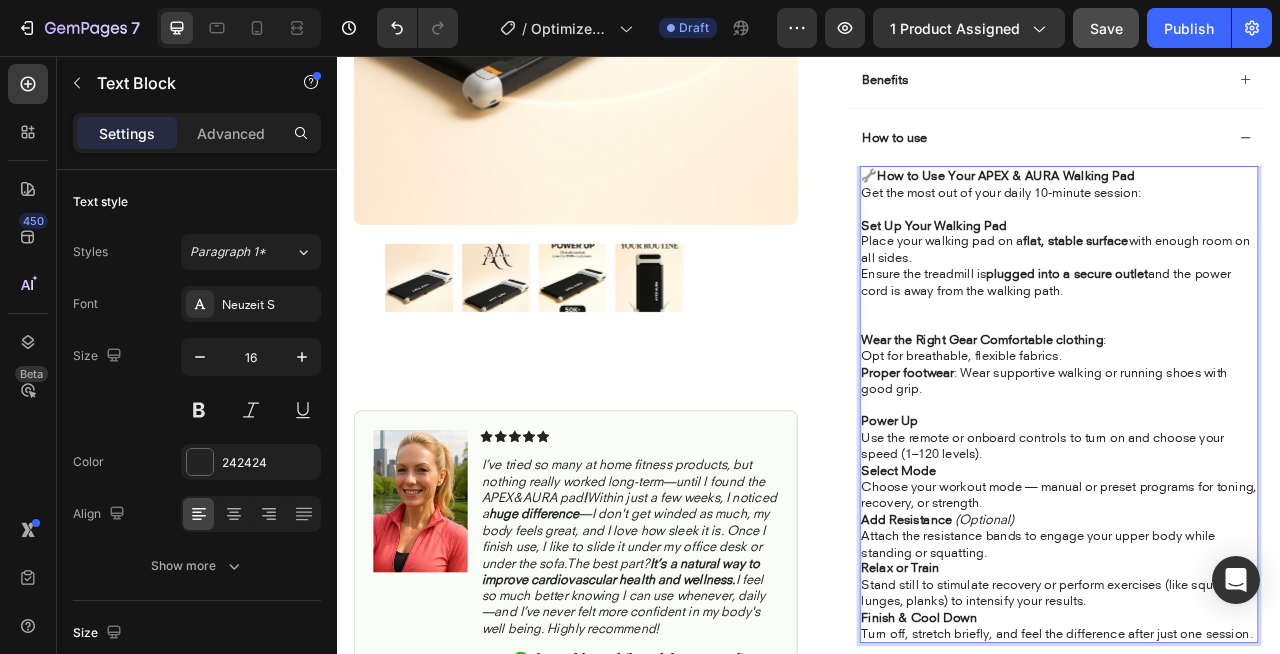 click on "Wear the Right Gear Comfortable clothing" at bounding box center [1157, 415] 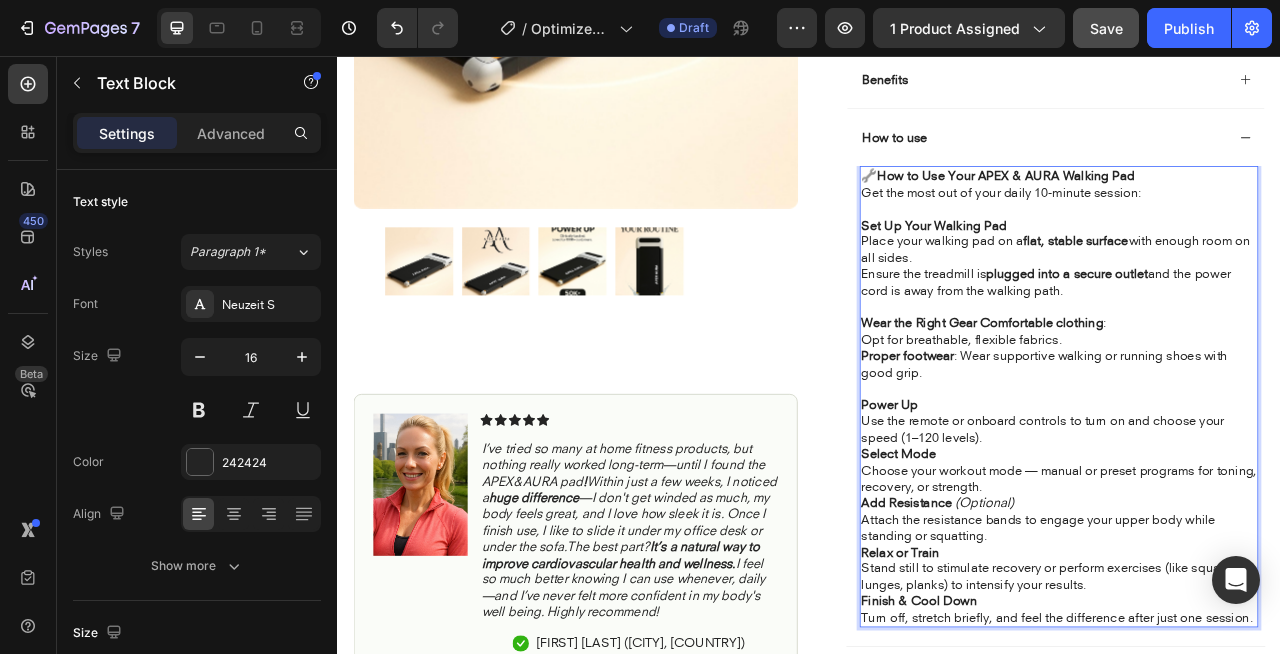 click on "Power Up" at bounding box center [1039, 498] 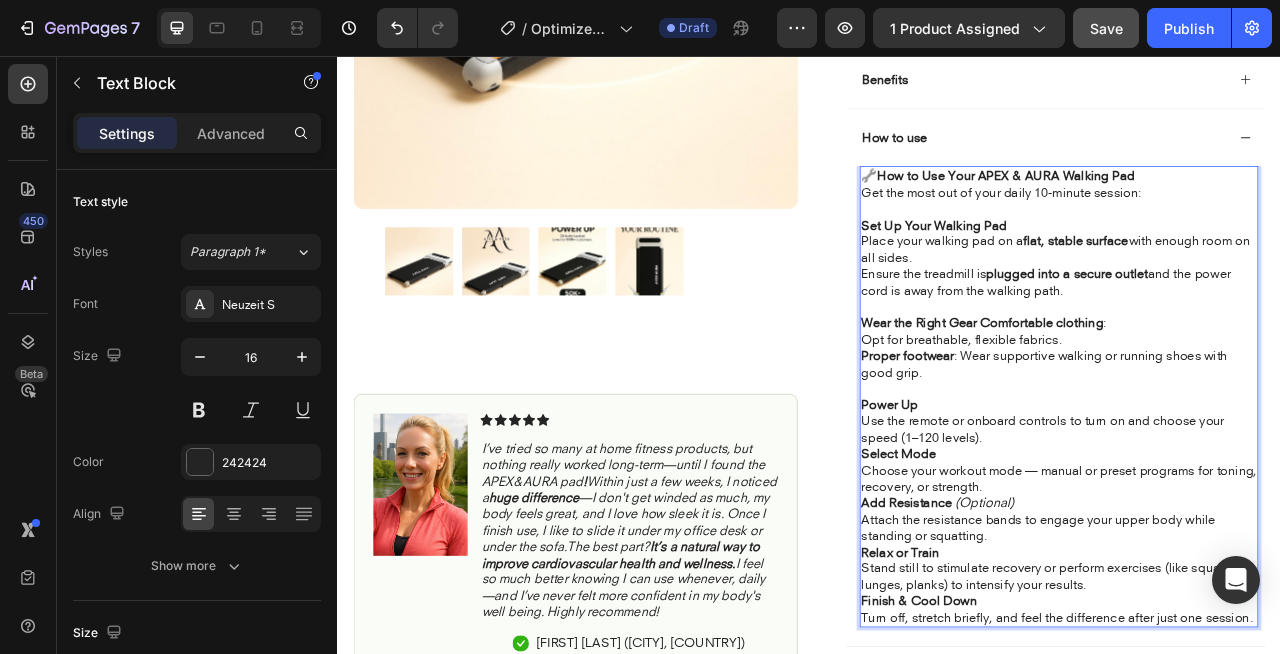 click on "Proper footwear : Wear supportive walking or running shoes with good grip." at bounding box center [1254, 447] 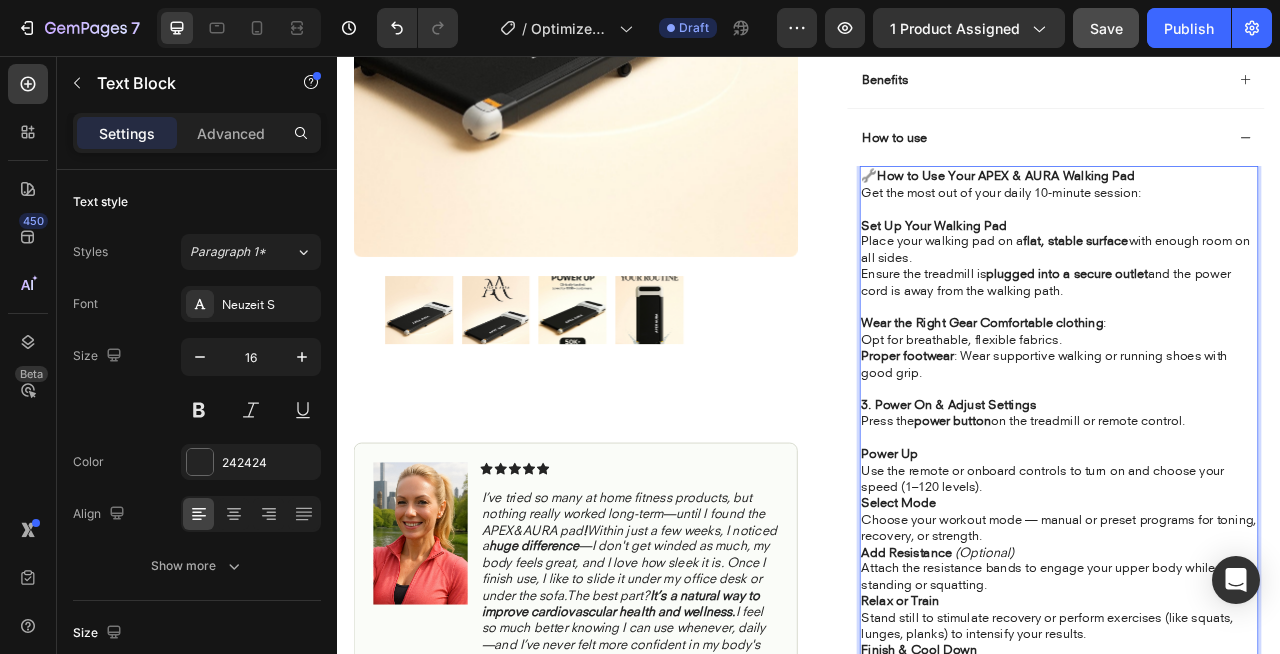 click on "3. Power On & Adjust Settings" at bounding box center [1114, 498] 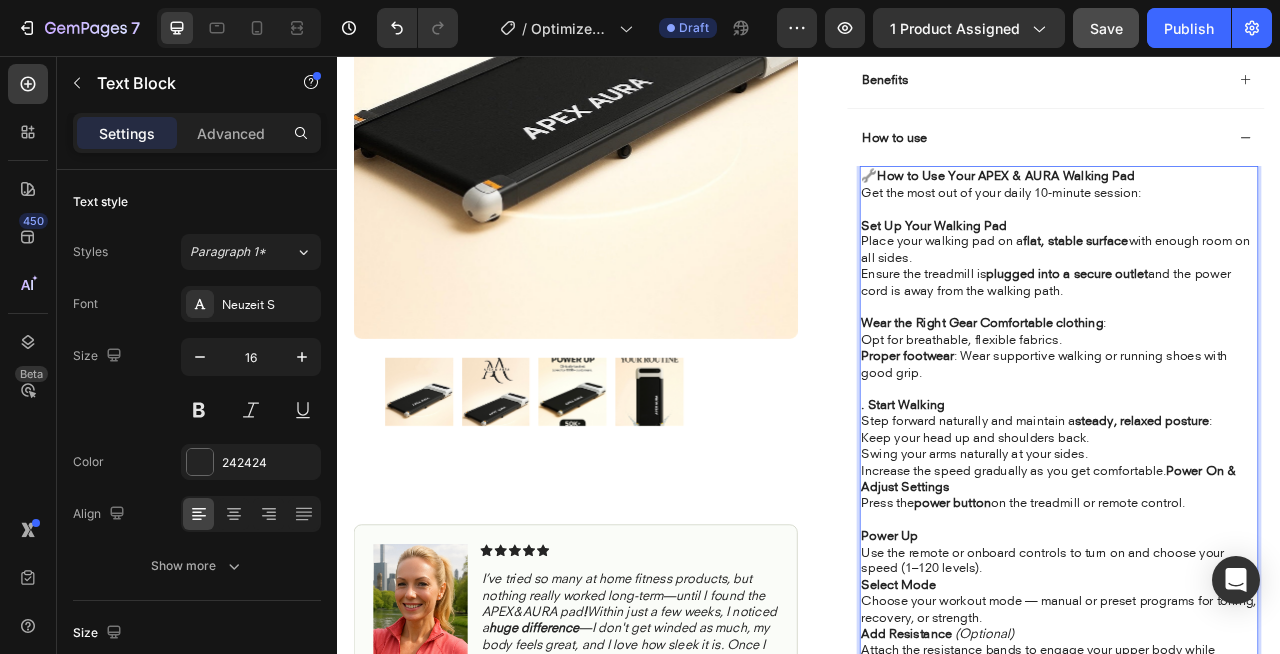 click on ". Start Walking" at bounding box center [1056, 498] 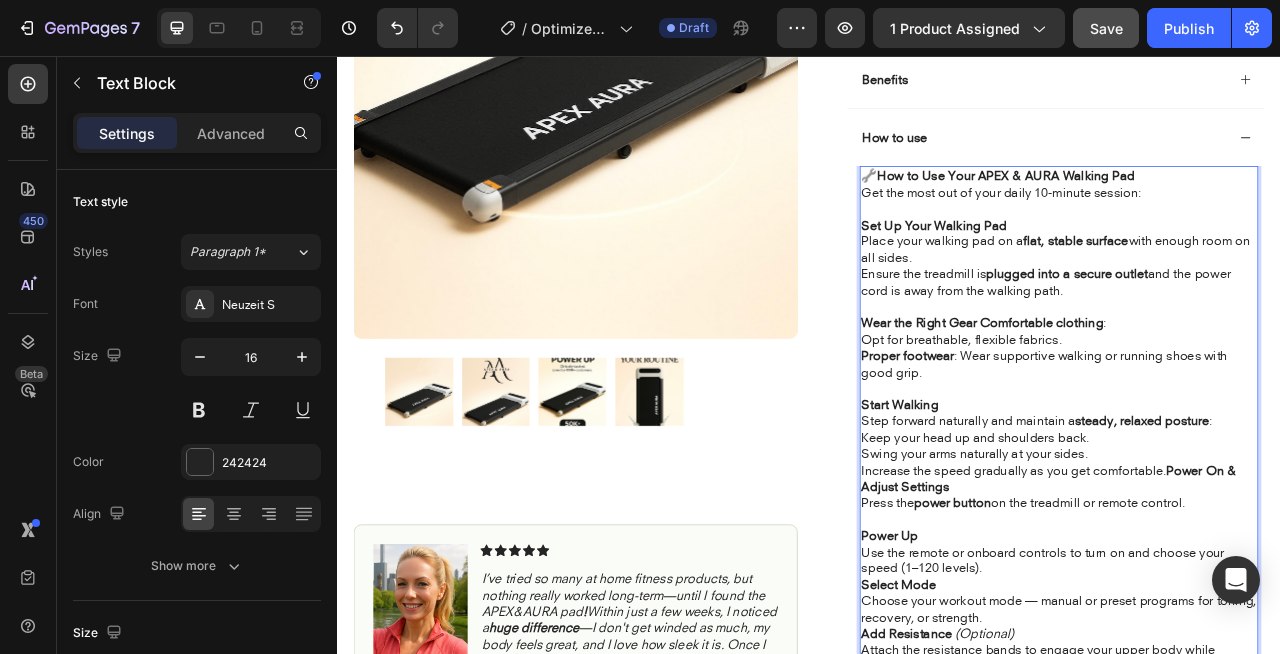 click on "Power On & Adjust Settings" at bounding box center (1241, 592) 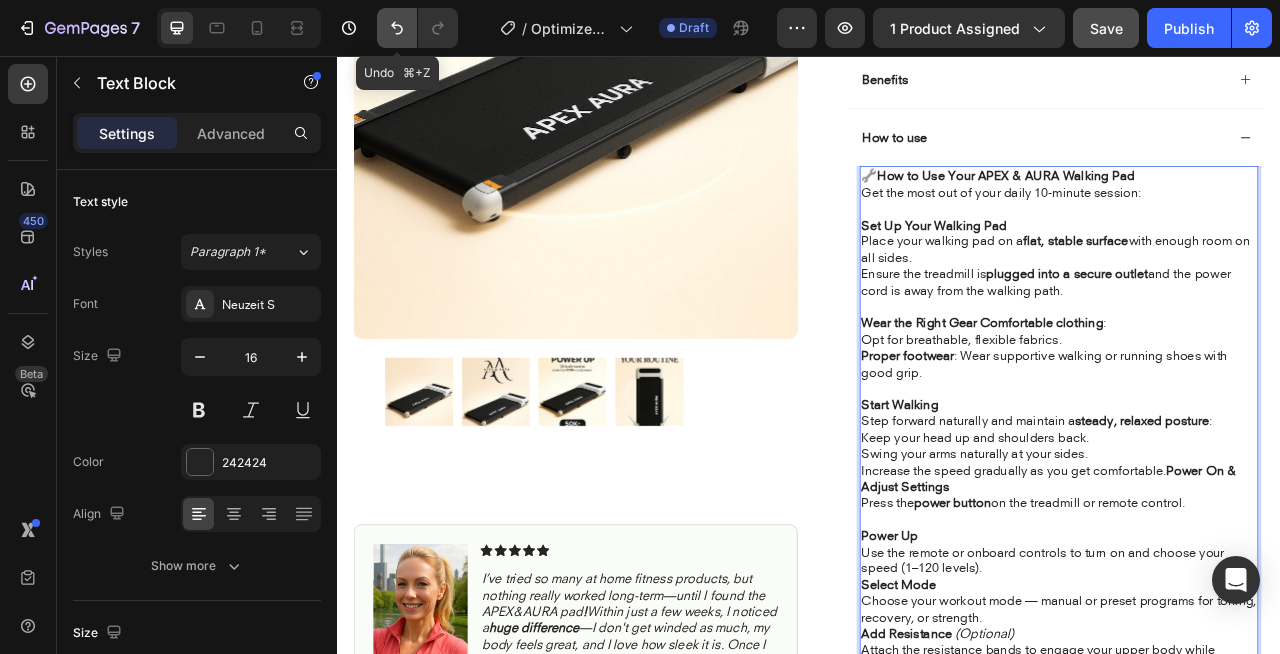 click 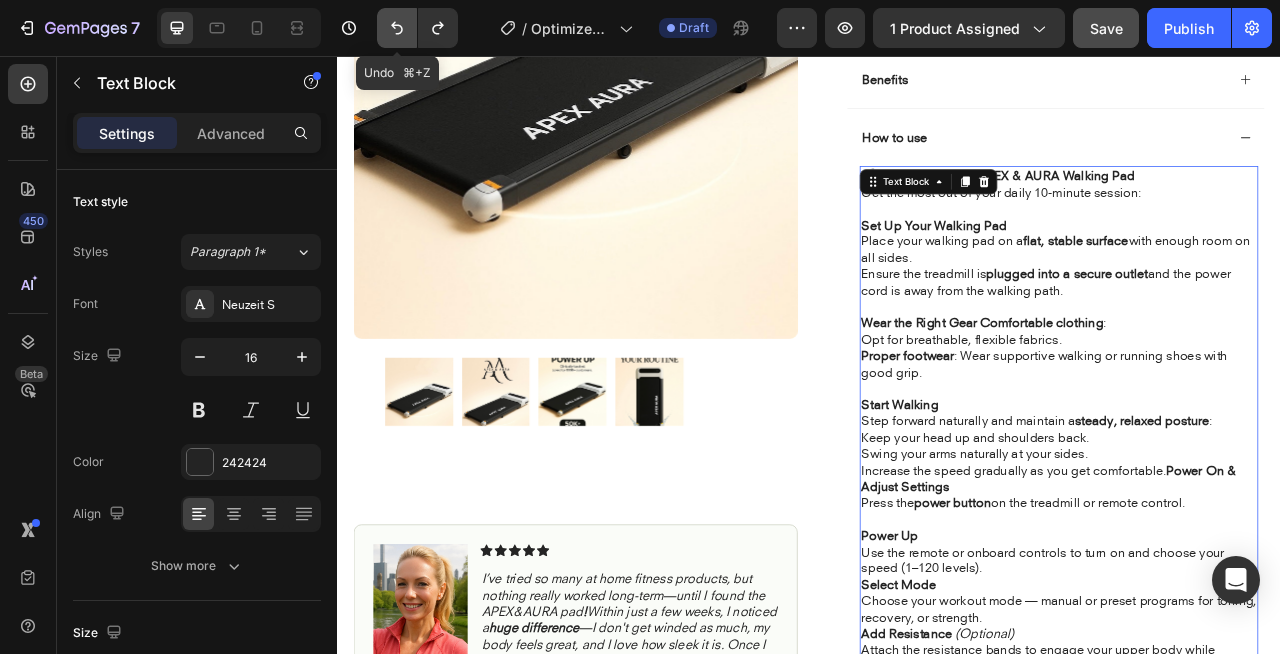 click 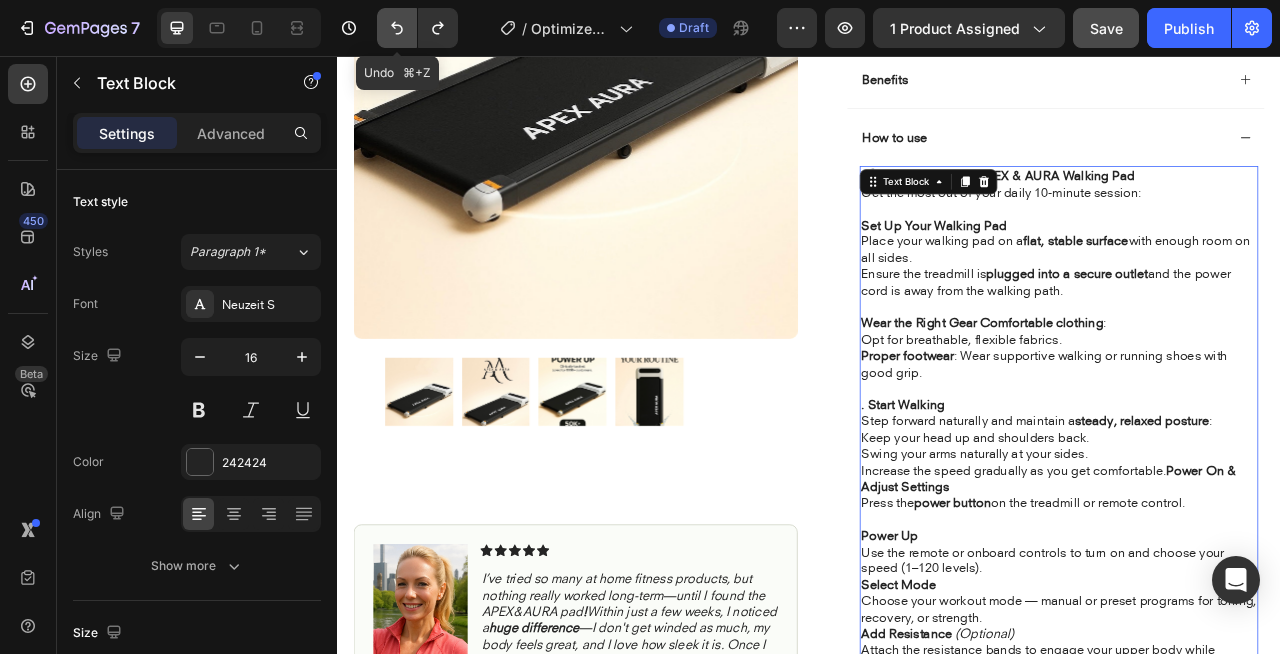 click 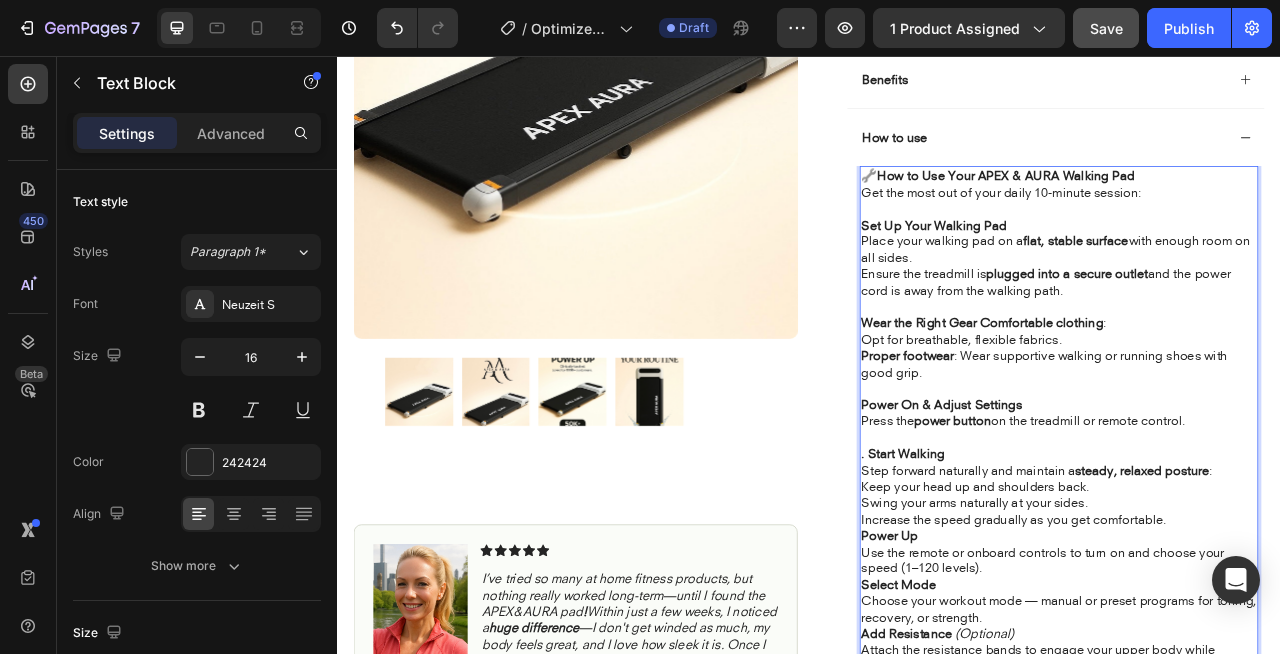click on ". Start Walking" at bounding box center [1056, 561] 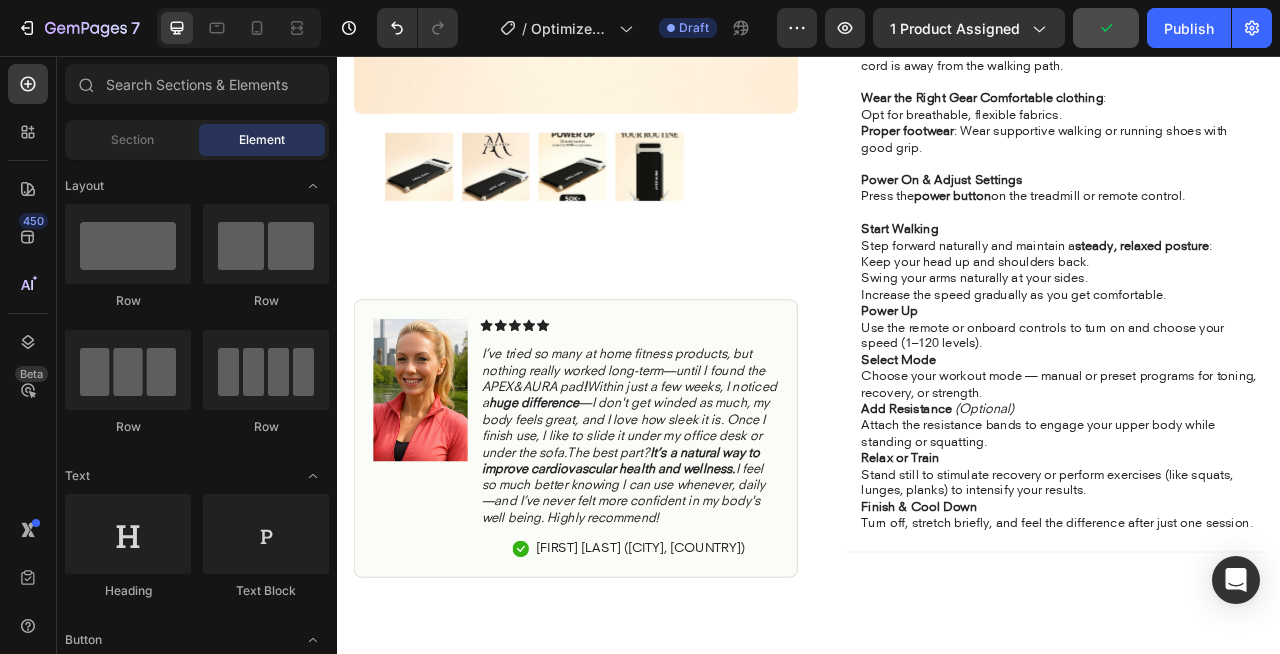 scroll, scrollTop: 1138, scrollLeft: 0, axis: vertical 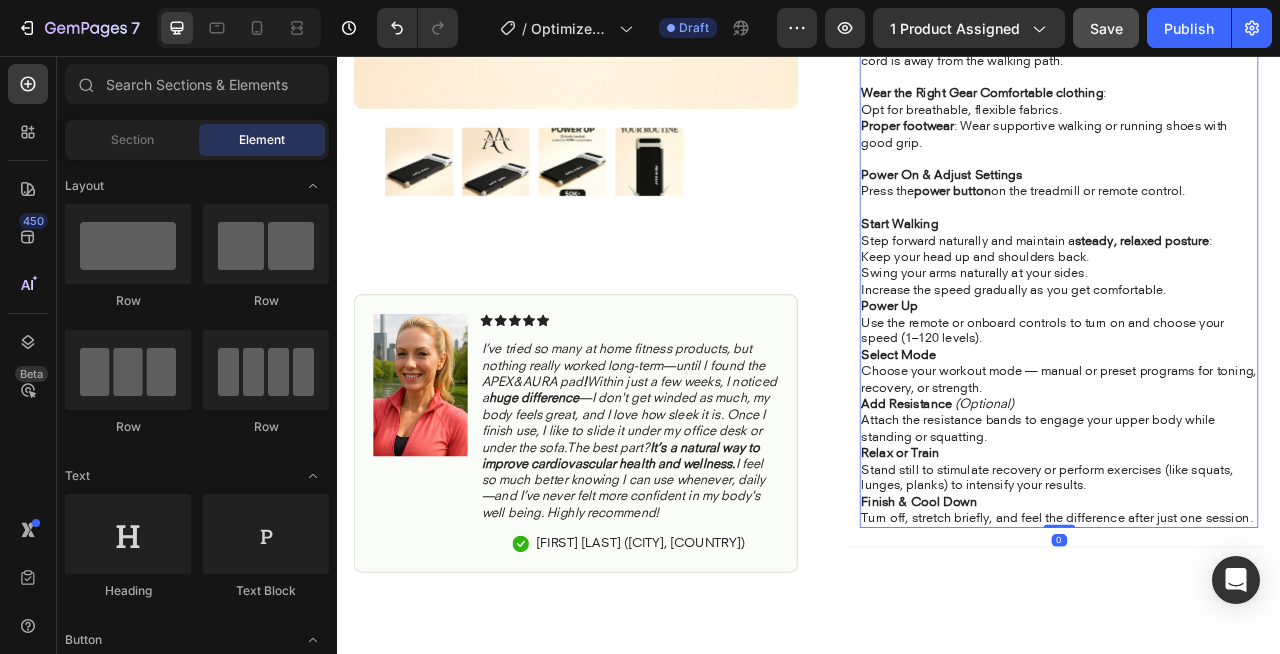 click on "Select Mode Choose your workout mode — manual or preset programs for toning, recovery, or strength." at bounding box center (1254, 456) 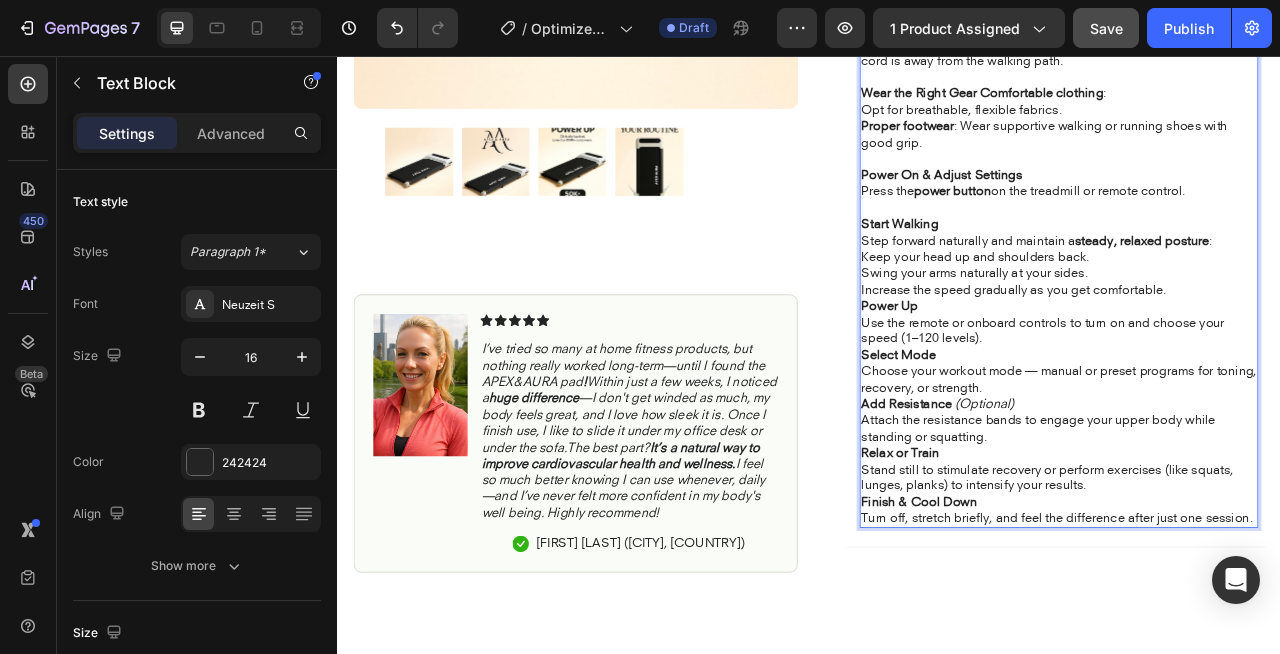 click on "Select Mode Choose your workout mode — manual or preset programs for toning, recovery, or strength." at bounding box center (1254, 456) 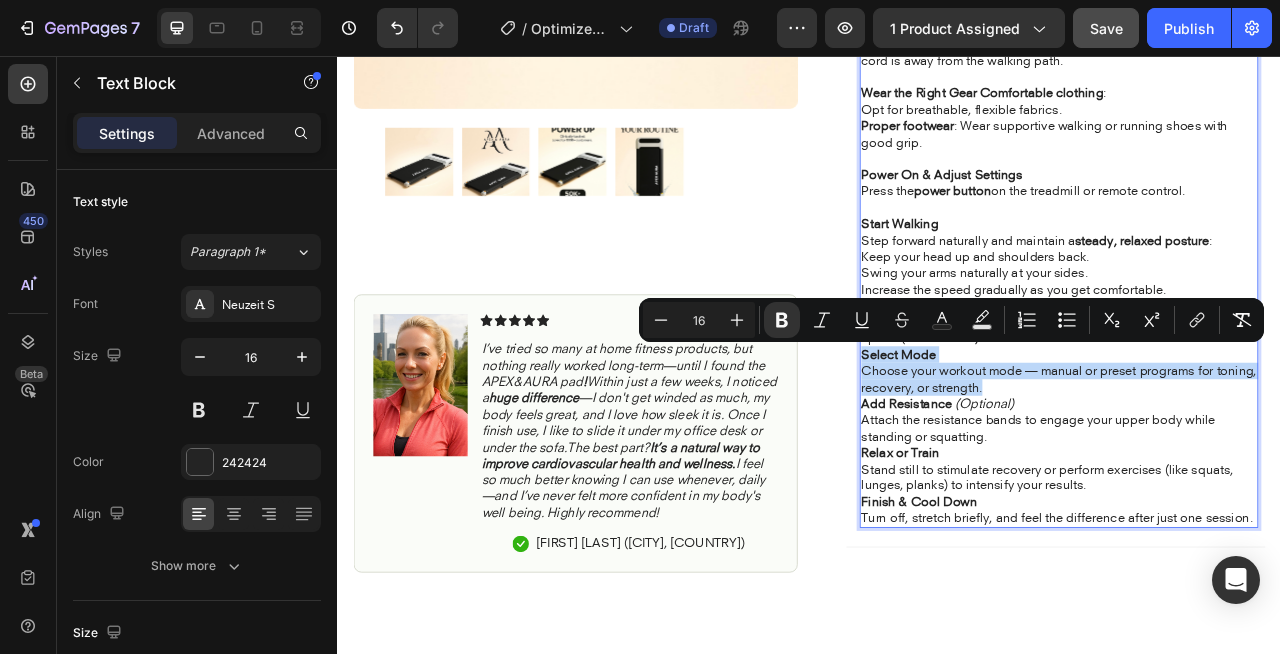 drag, startPoint x: 1205, startPoint y: 476, endPoint x: 1003, endPoint y: 443, distance: 204.6778 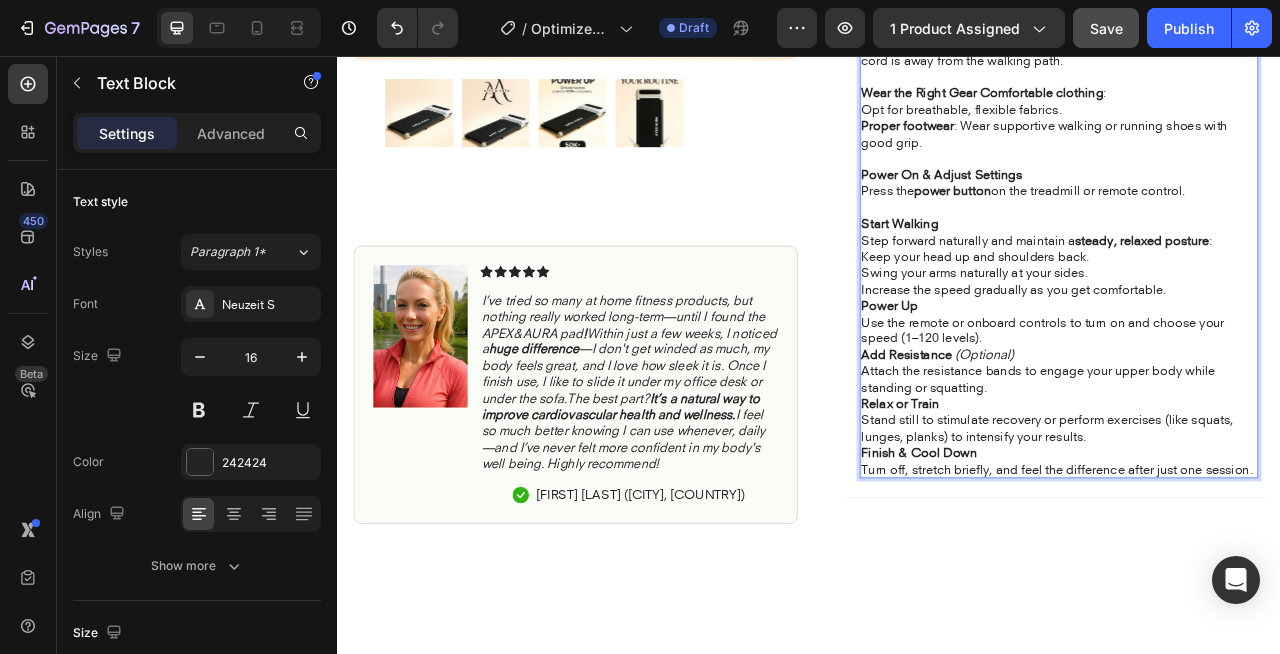 click on "Relax or Train Stand still to stimulate recovery or perform exercises (like squats, lunges, planks) to intensify your results." at bounding box center [1254, 519] 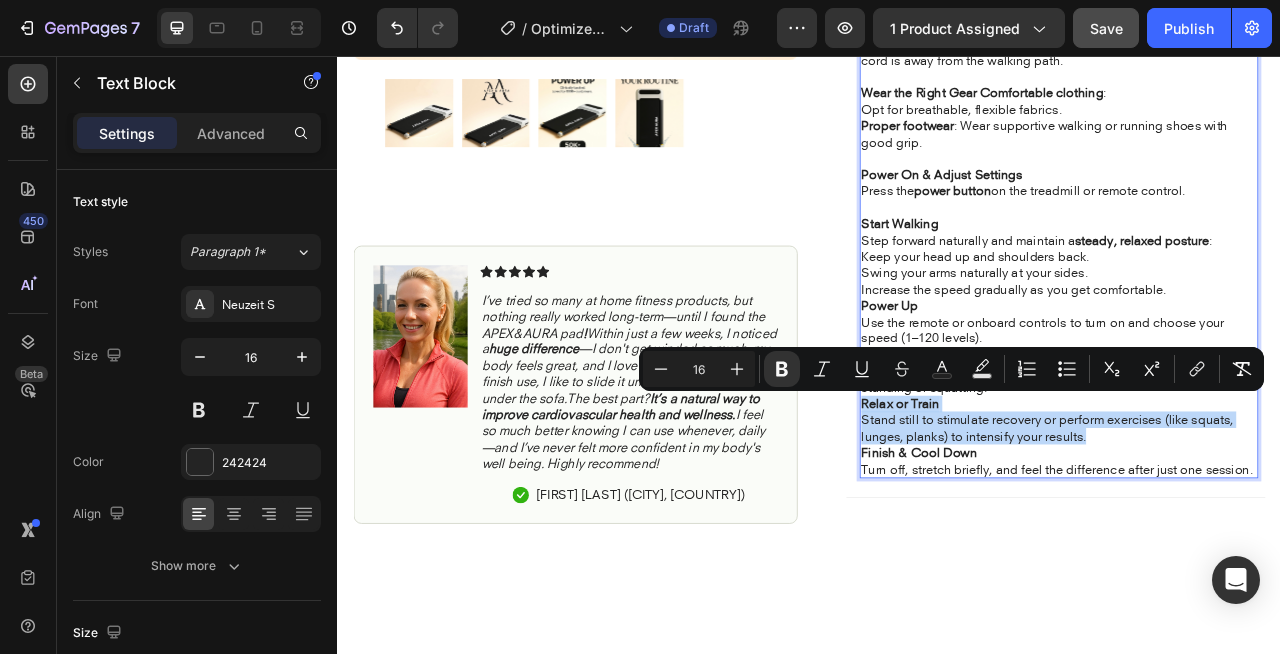 drag, startPoint x: 1291, startPoint y: 534, endPoint x: 997, endPoint y: 497, distance: 296.3191 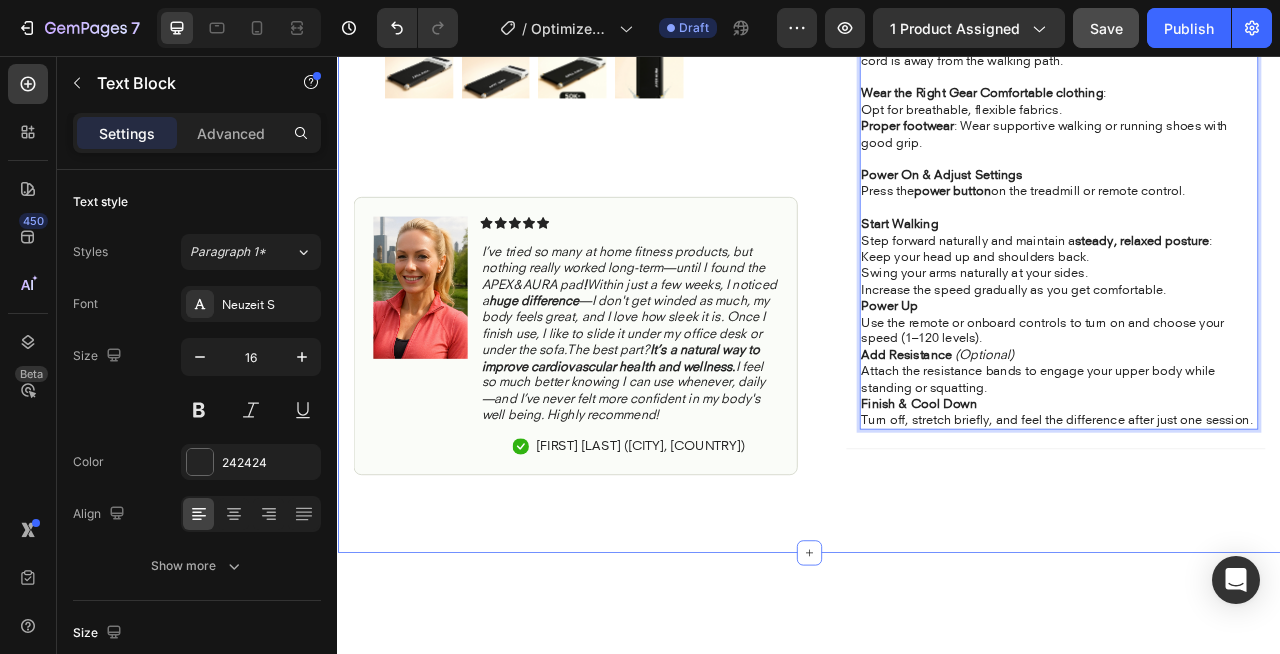 click on "Icon Free Shipping on orders $150 Text Block Row
Icon 56,000+ Happy Customers Text Block Row Carousel Row
Product Images #1 Home fitness Product of 2025 Text Block Image Icon Icon Icon Icon Icon Icon List I’ve tried so many at home fitness products, but nothing really worked long-term—until I found the APEX&AURA pad !  Within just a few weeks, I noticed a  huge difference —I don't get winded as much, my body feels great, and I love how sleek it is. Once I finish use, I like to slide it under my office desk or under the sofa.The best part?  It’s a natural way to improve cardiovascular health and wellness.  I feel so much better knowing I can use whenever, daily—and I’ve never felt more confident in my body's well being. Highly recommend! Text Block
Icon [FIRST] [LAST] ([CITY], [COUNTRY]) Text Block Row Row Row Icon Icon Icon Icon Icon Icon List 4.8 based on 56,400 Customers Text Block Row Portable Walking Pad Product Title" at bounding box center [937, -177] 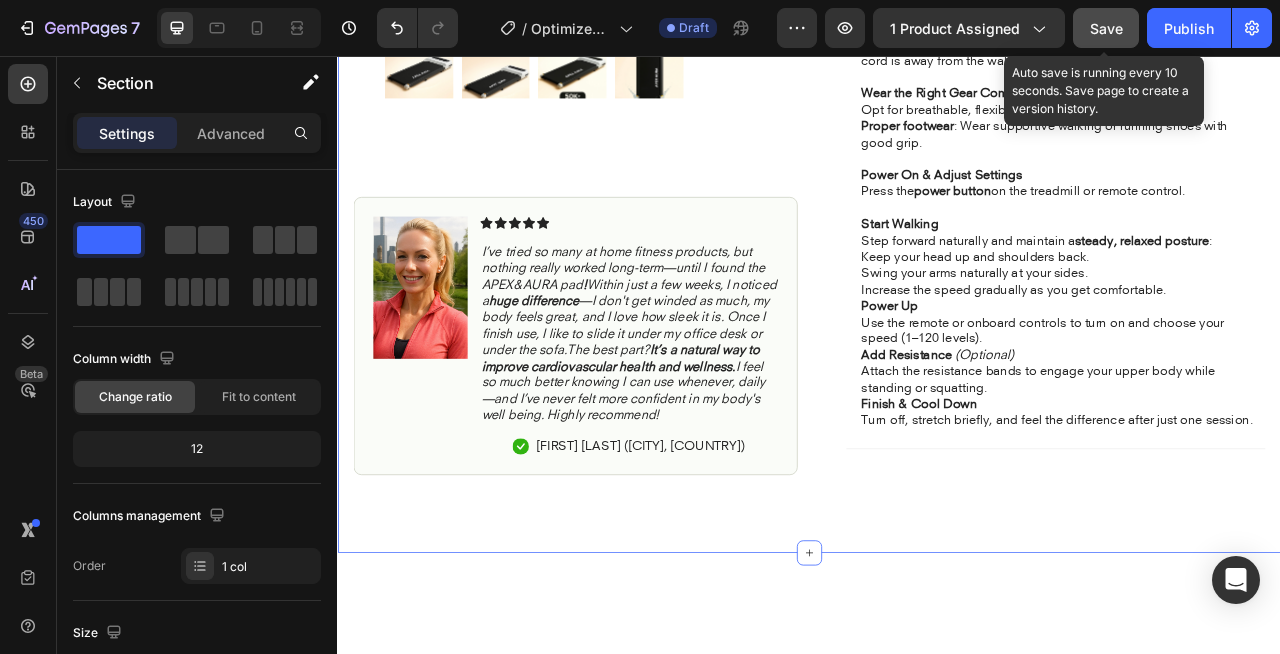 click on "Save" at bounding box center (1106, 28) 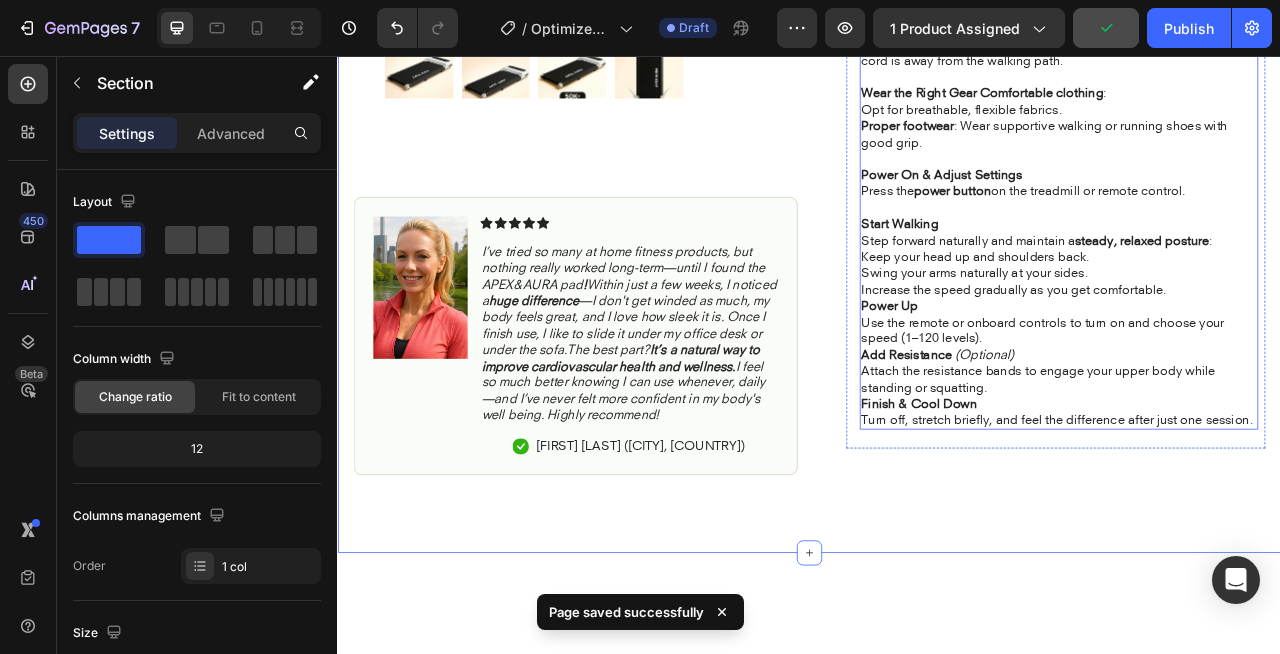 click on "Start Walking" at bounding box center [1052, 269] 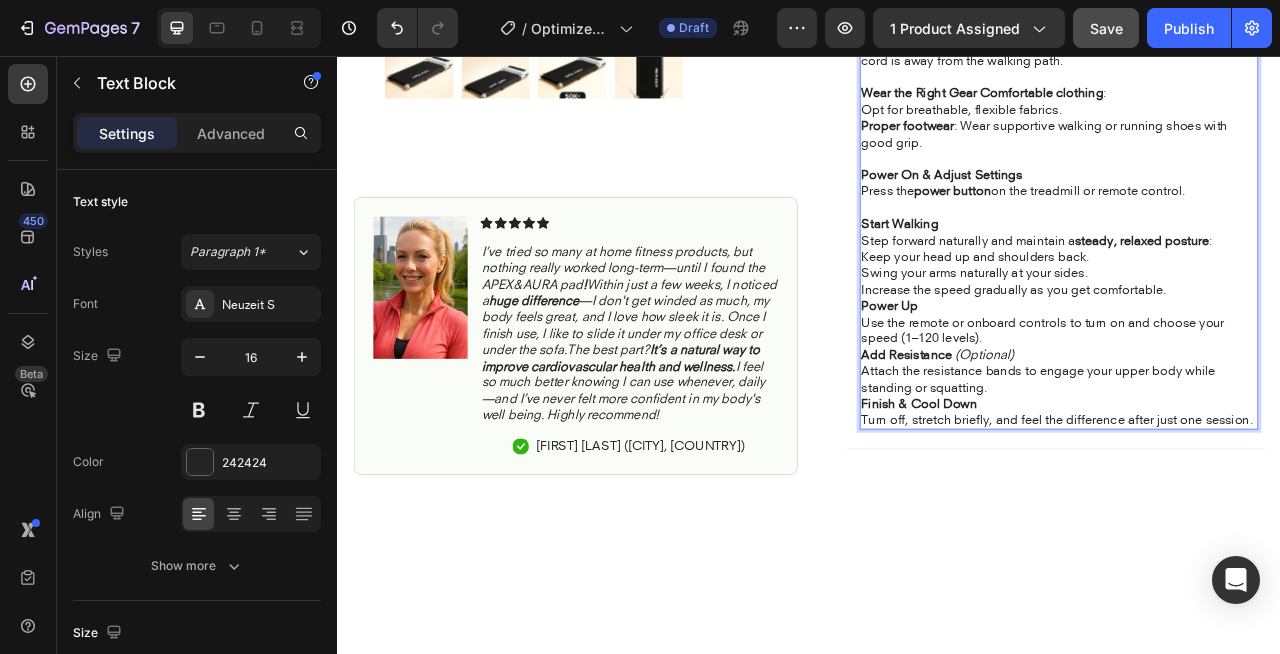 click on "Power Up" at bounding box center [1039, 373] 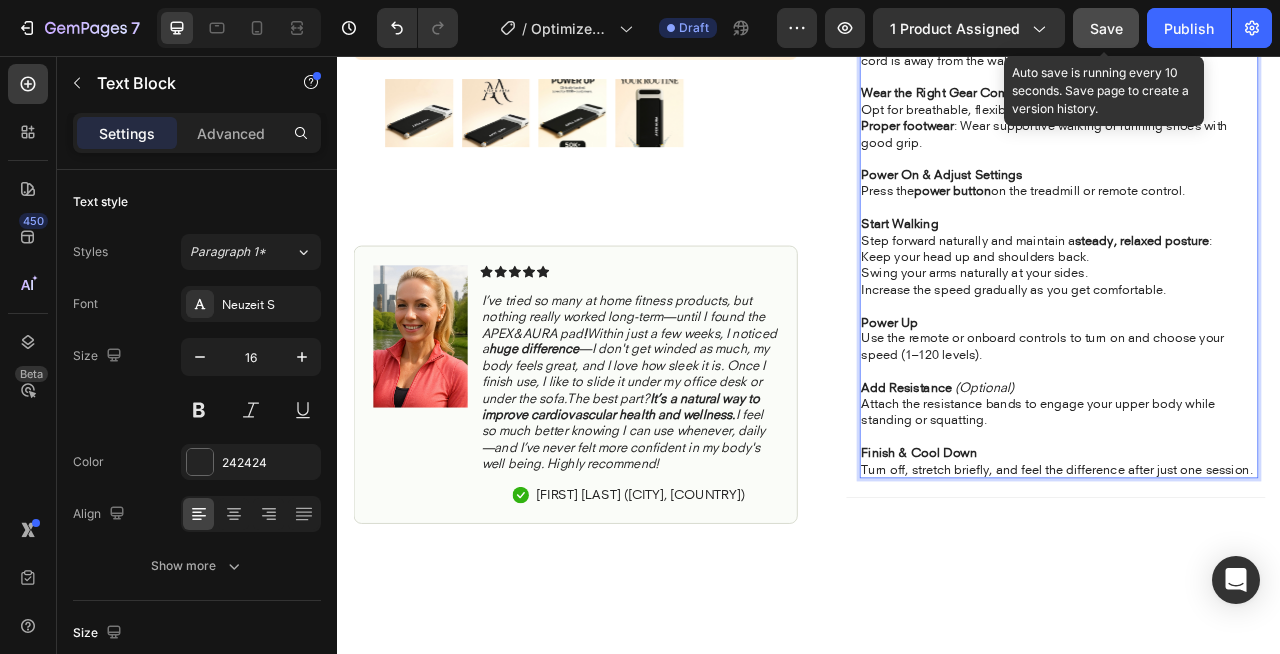 click on "Save" at bounding box center [1106, 28] 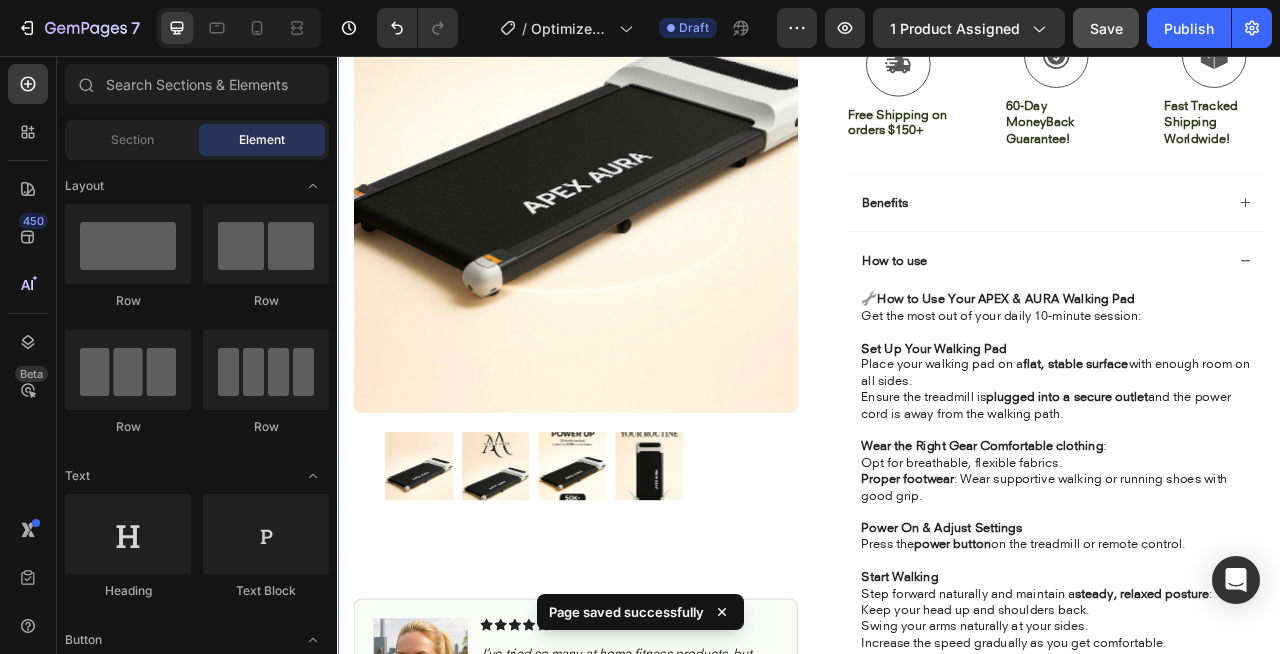 scroll, scrollTop: 702, scrollLeft: 0, axis: vertical 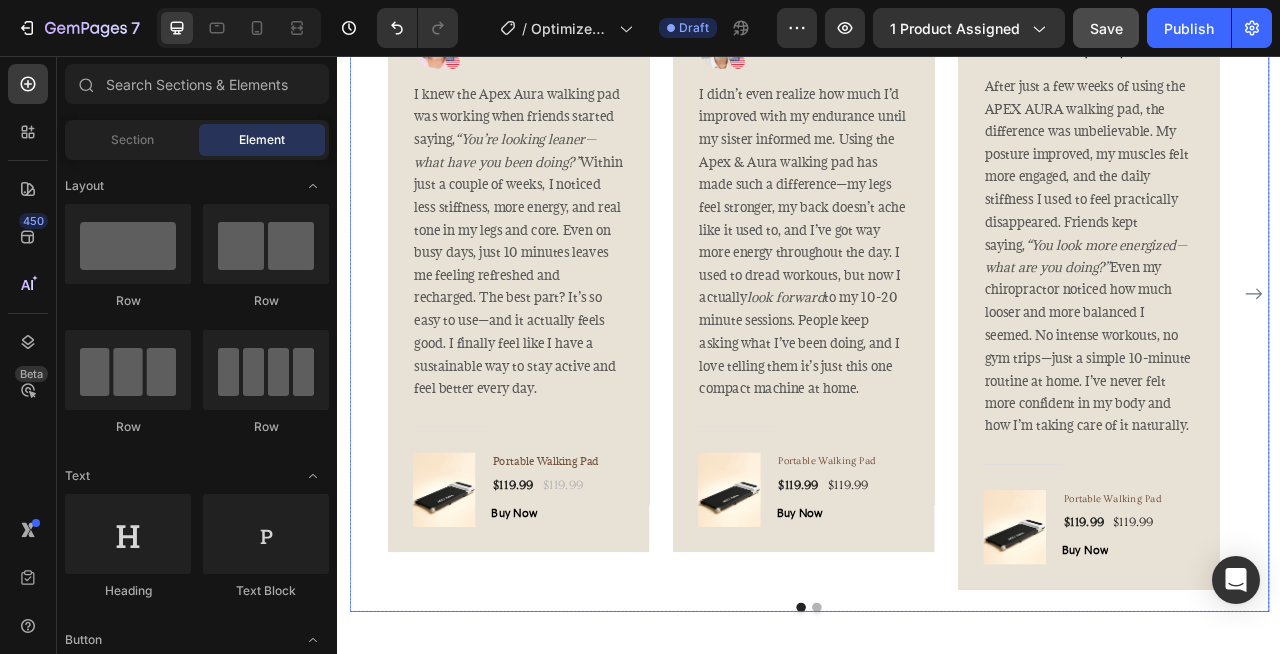 click 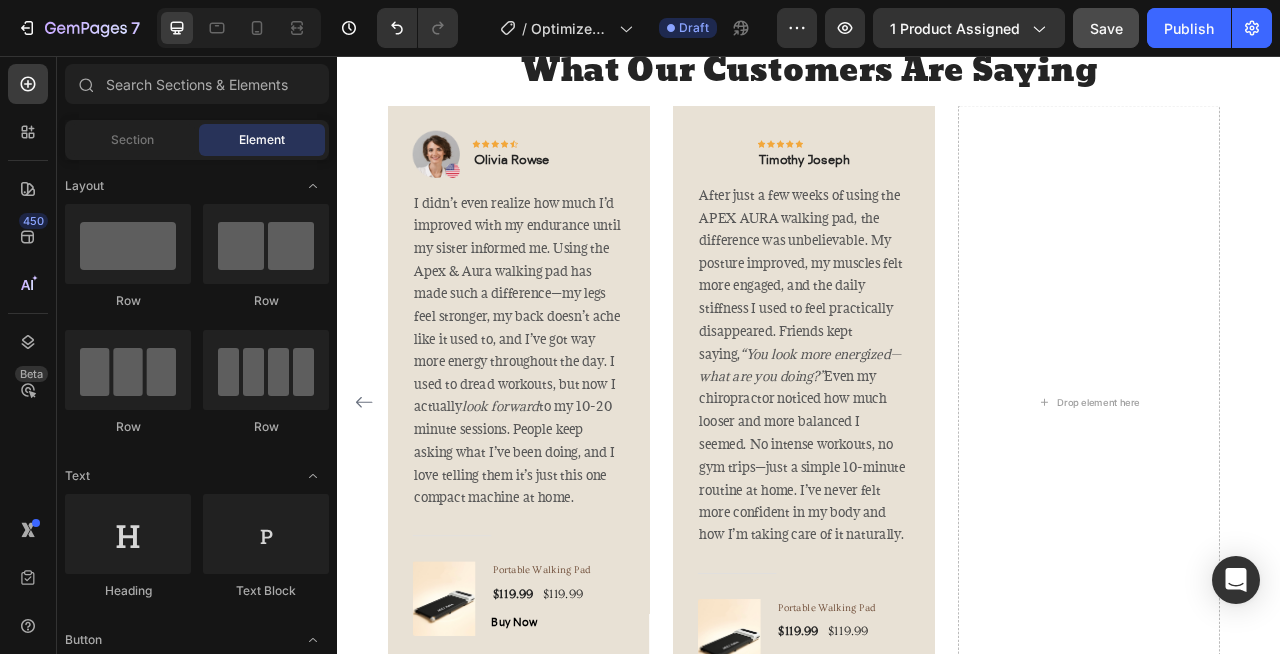 scroll, scrollTop: 4383, scrollLeft: 0, axis: vertical 